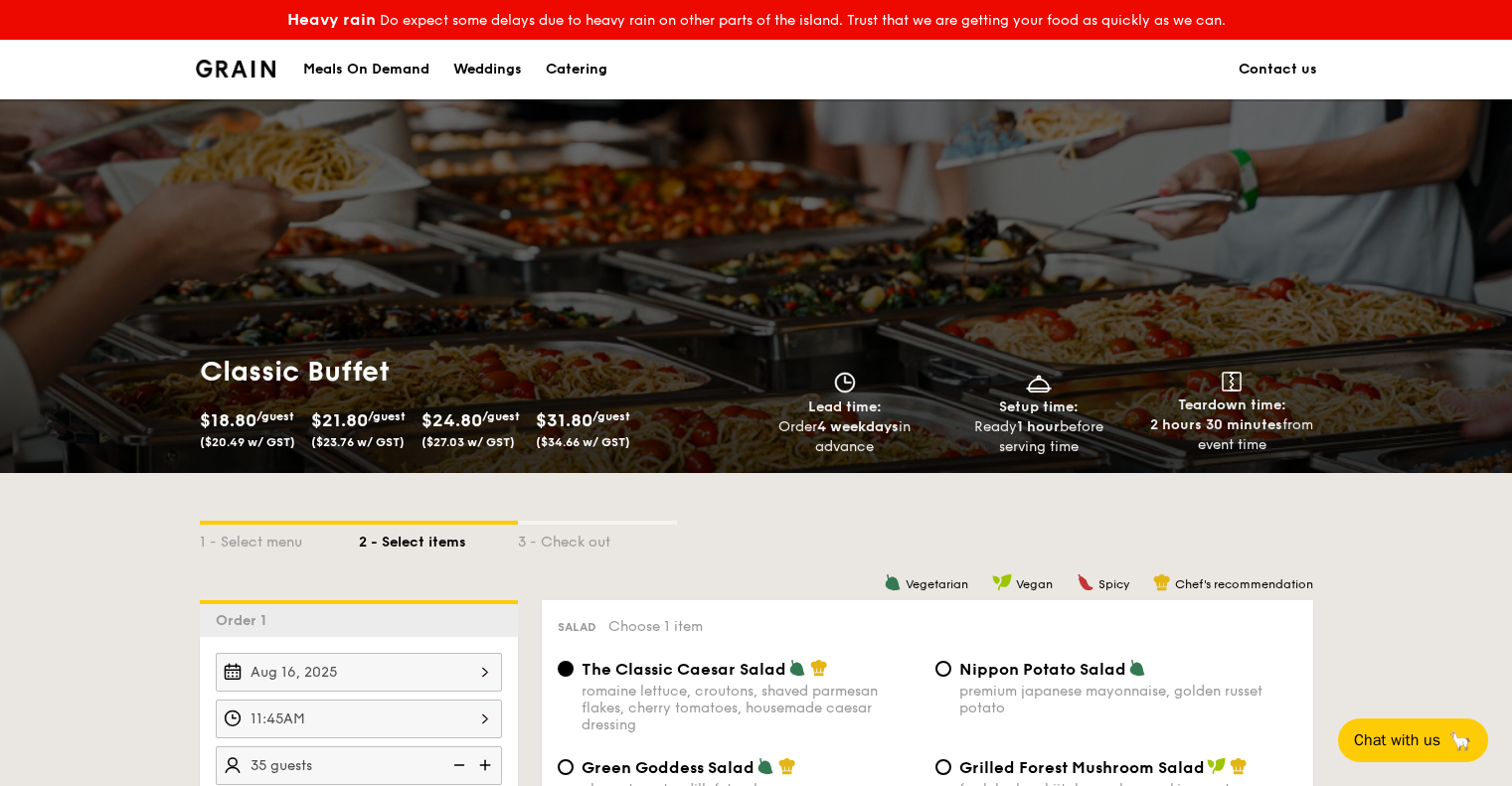 scroll, scrollTop: 1292, scrollLeft: 0, axis: vertical 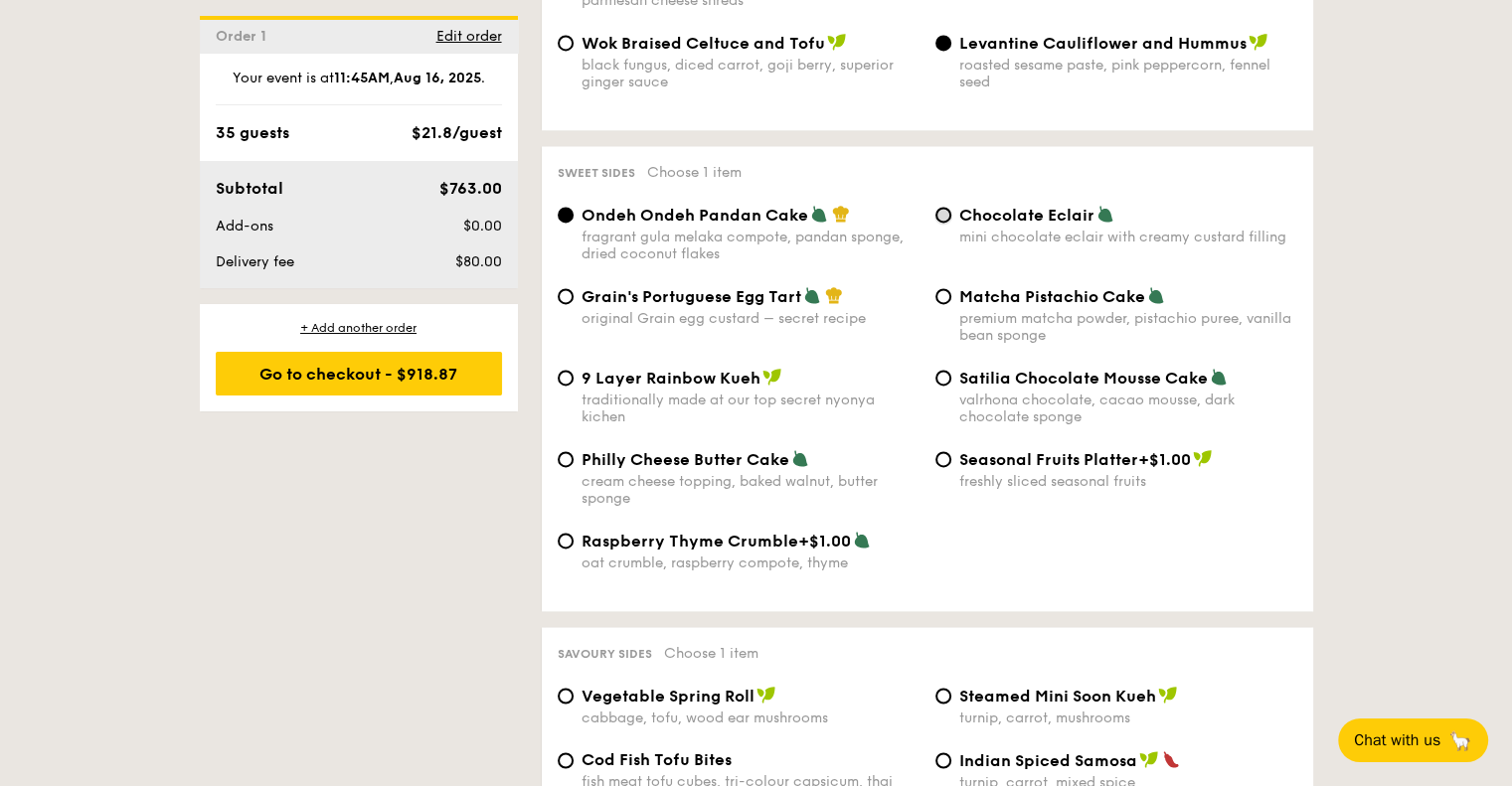 click on "Chocolate Eclair mini chocolate eclair with creamy custard filling" at bounding box center [943, 215] 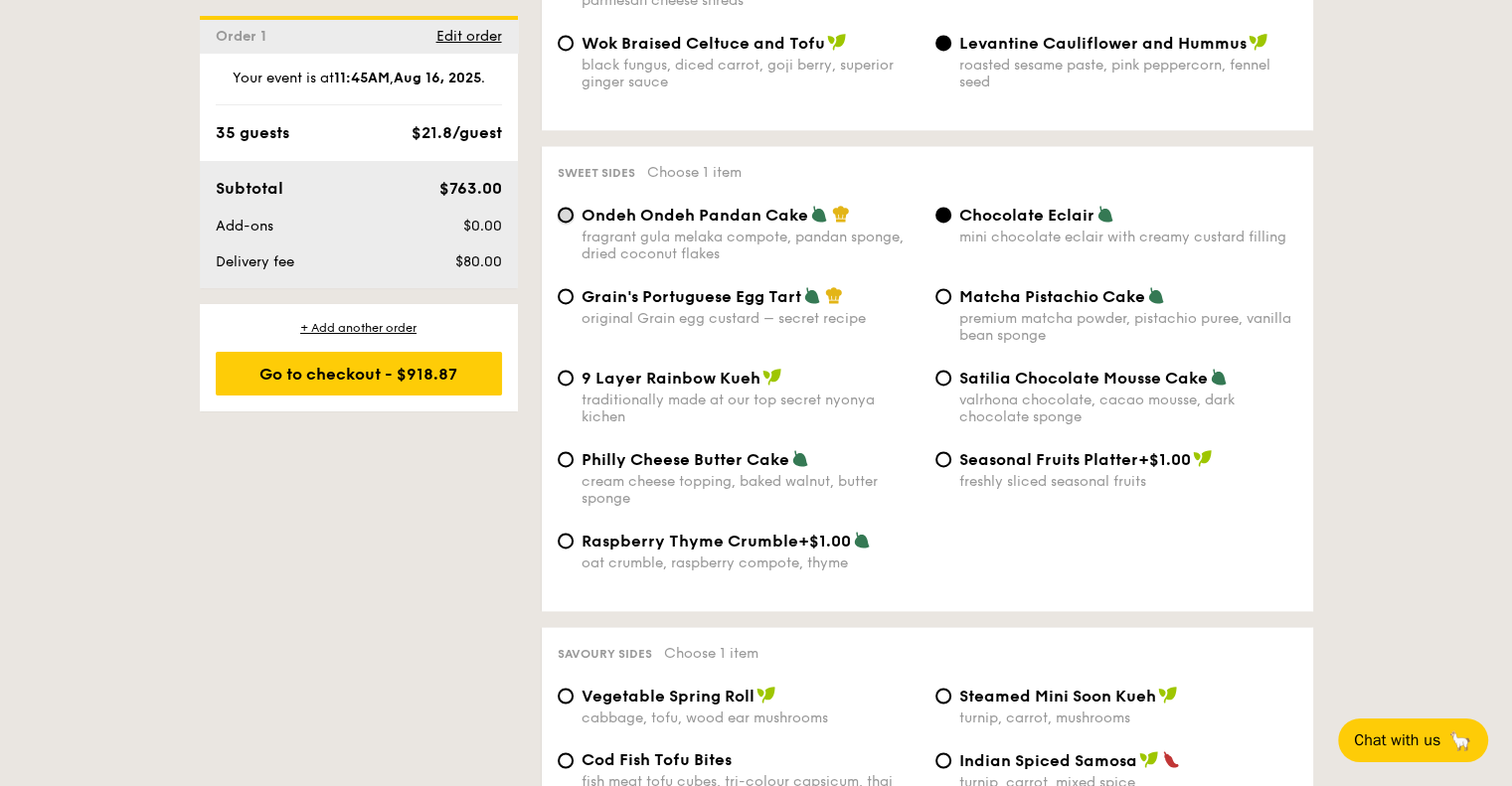 click on "Ondeh Ondeh Pandan Cake fragrant gula melaka compote, pandan sponge, dried coconut flakes" at bounding box center (566, 215) 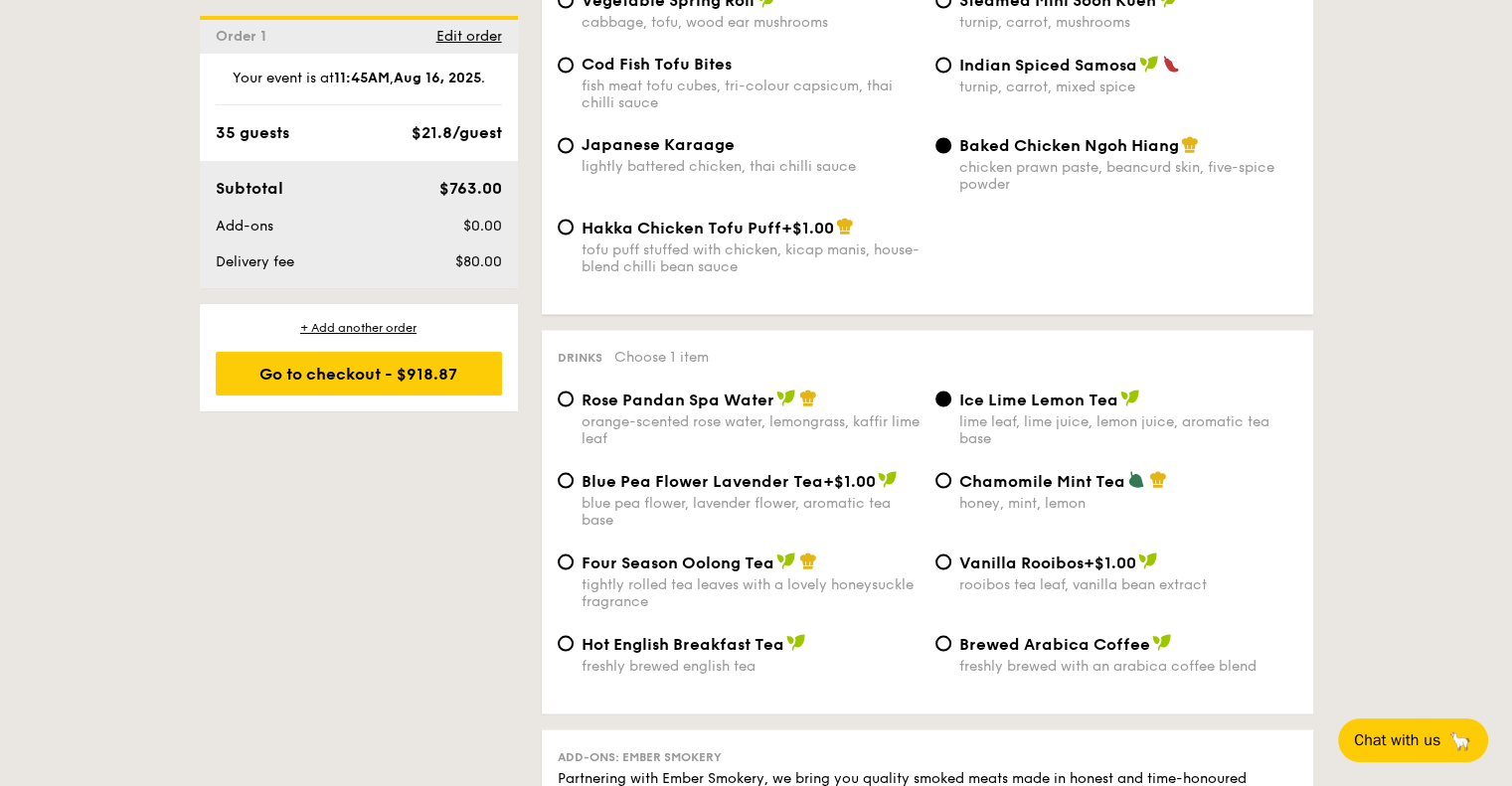 scroll, scrollTop: 3677, scrollLeft: 0, axis: vertical 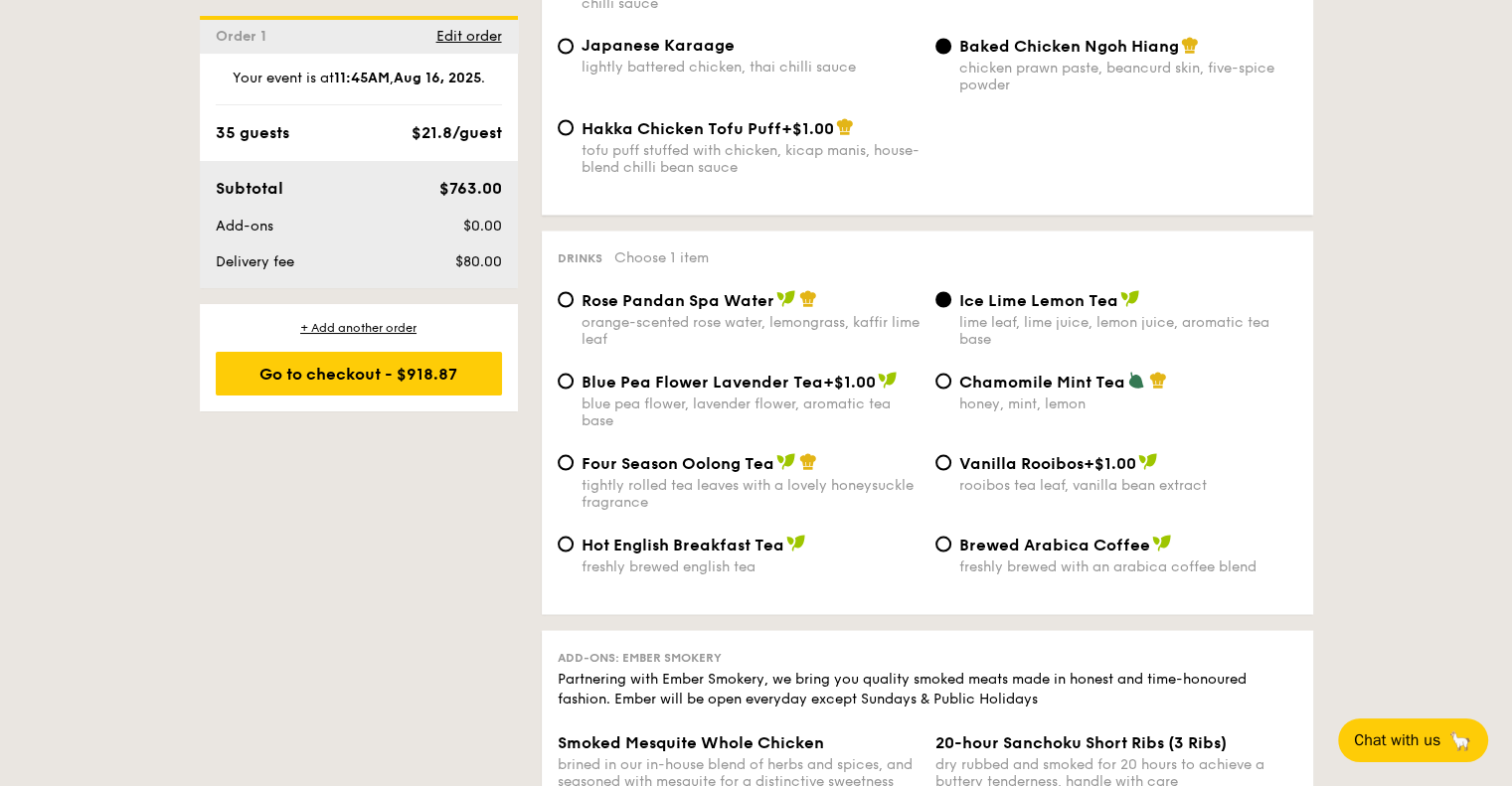 click on "1 - Select menu
2 - Select items
3 - Check out
Order 1
Aug 16, 2025        11:45AM      35 guests
Classic Buffet
$18.80
/guest
($20.49 w/ GST)
7 courses
Min 40 guests
$21.80
/guest
($23.76 w/ GST)
8 courses
Min 30 guests
$24.80
/guest
($27.03 w/ GST)
9 courses
Min 30 guests
$31.80
/guest
($34.66 w/ GST)
10 courses
Min 30 guests
Subtotal
$763.00
Add-ons
$0.00
Delivery fee
$80.00
Total
$843.00
Total (w/ GST)
$918.87
+ Add another order
Go to checkout
Order 1" at bounding box center (756, -990) 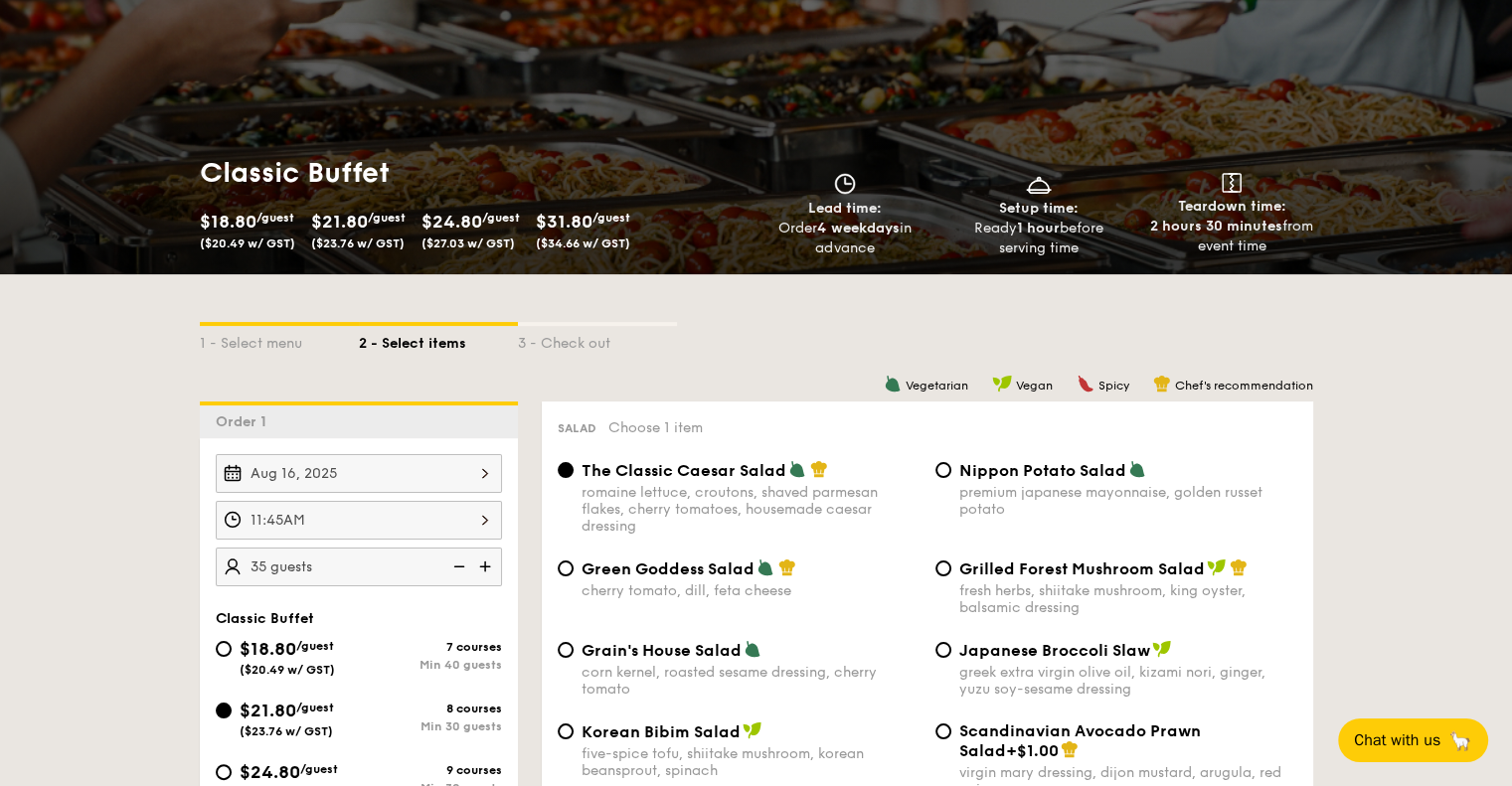 scroll, scrollTop: 0, scrollLeft: 0, axis: both 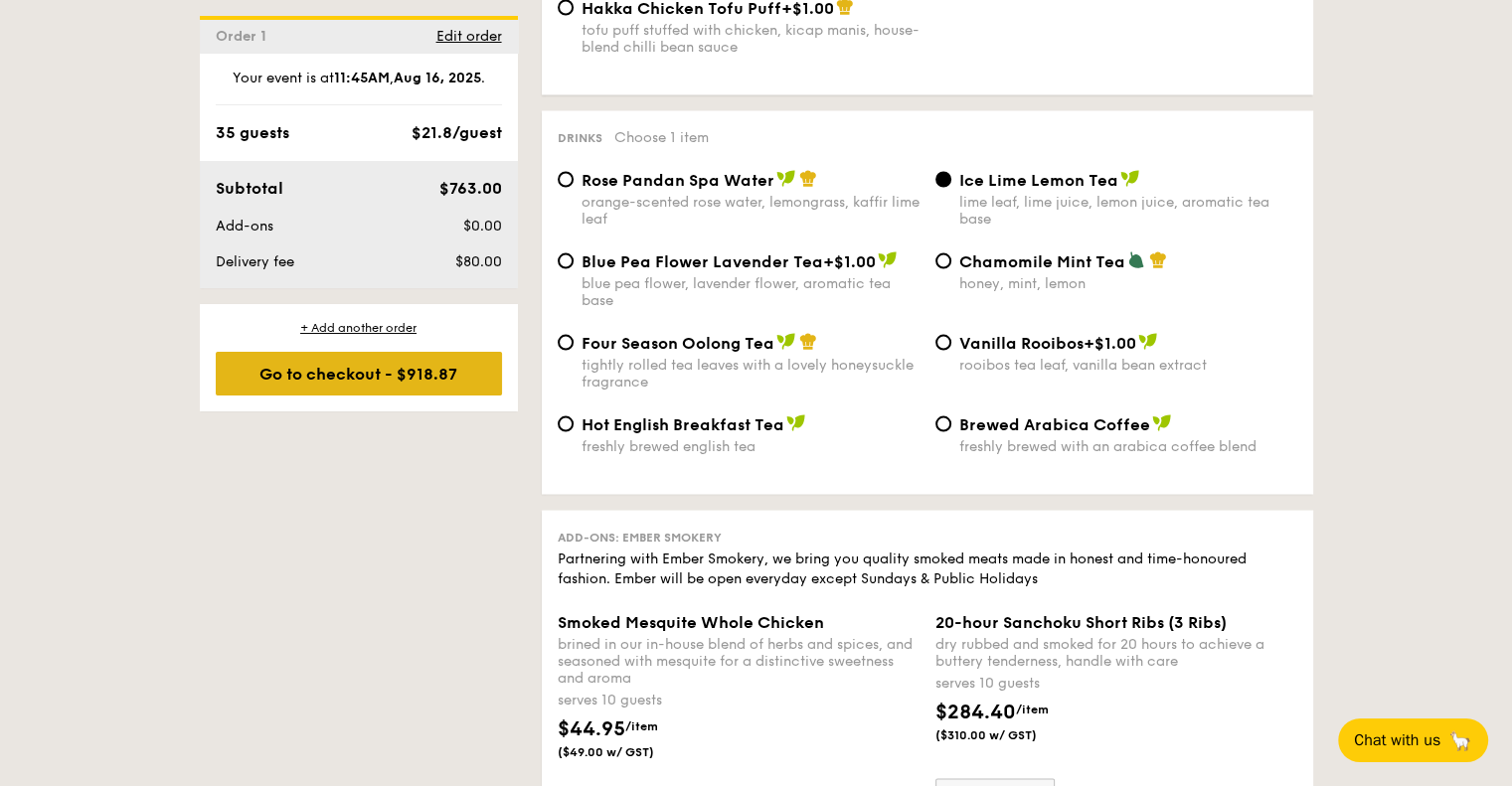 click on "Go to checkout
- $918.87" at bounding box center [359, 374] 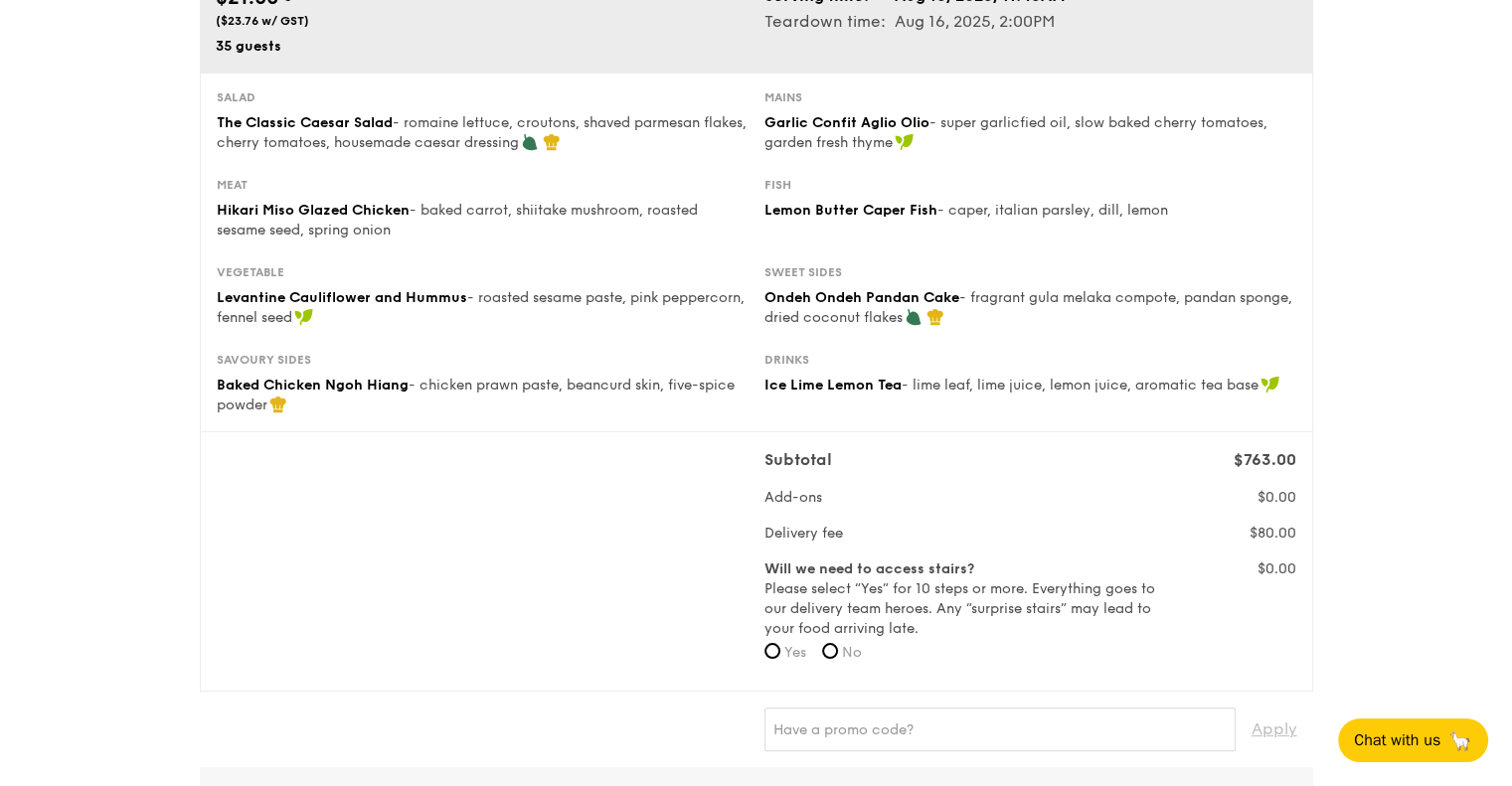 scroll, scrollTop: 298, scrollLeft: 0, axis: vertical 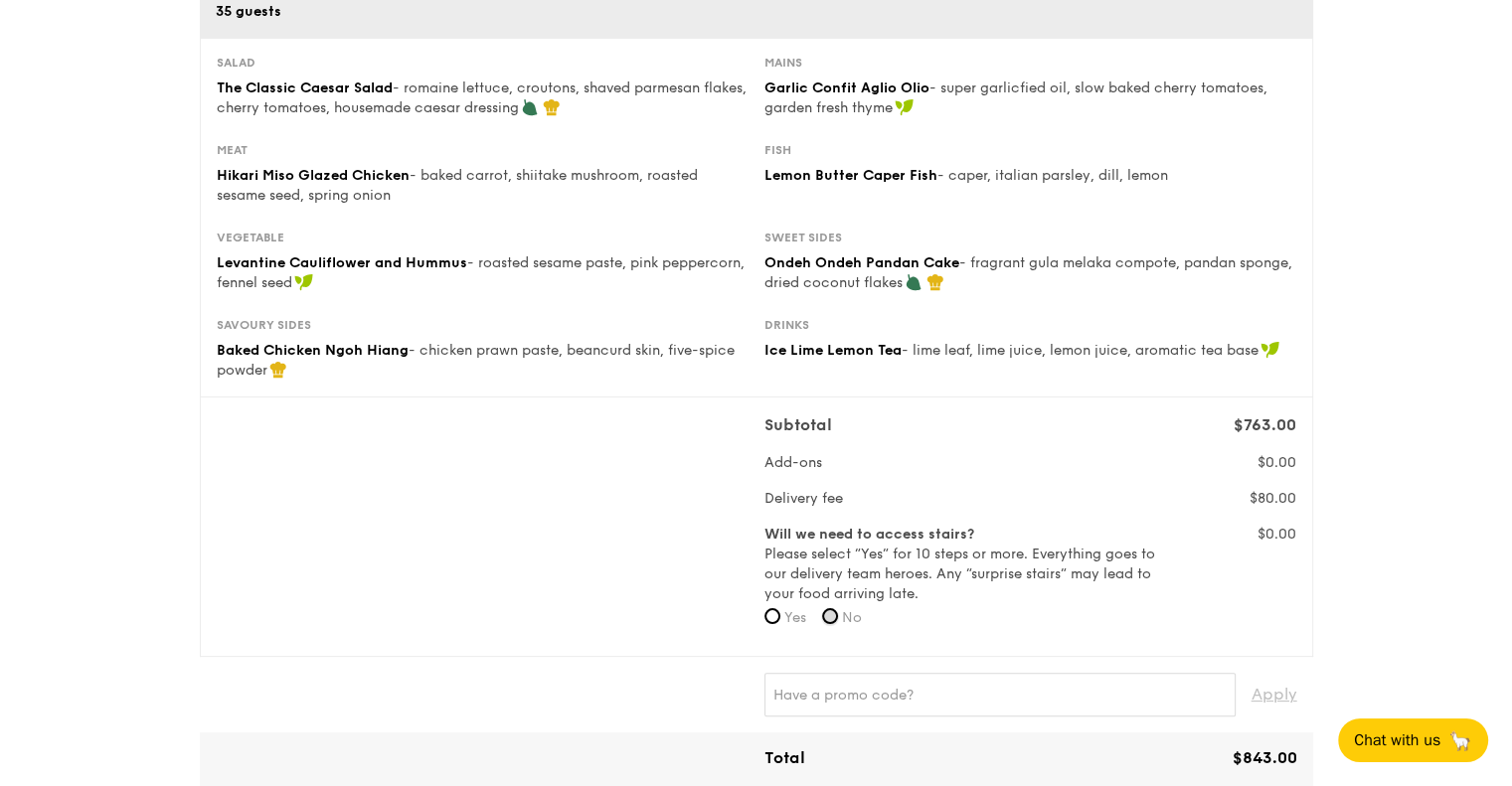 click on "No" at bounding box center [830, 616] 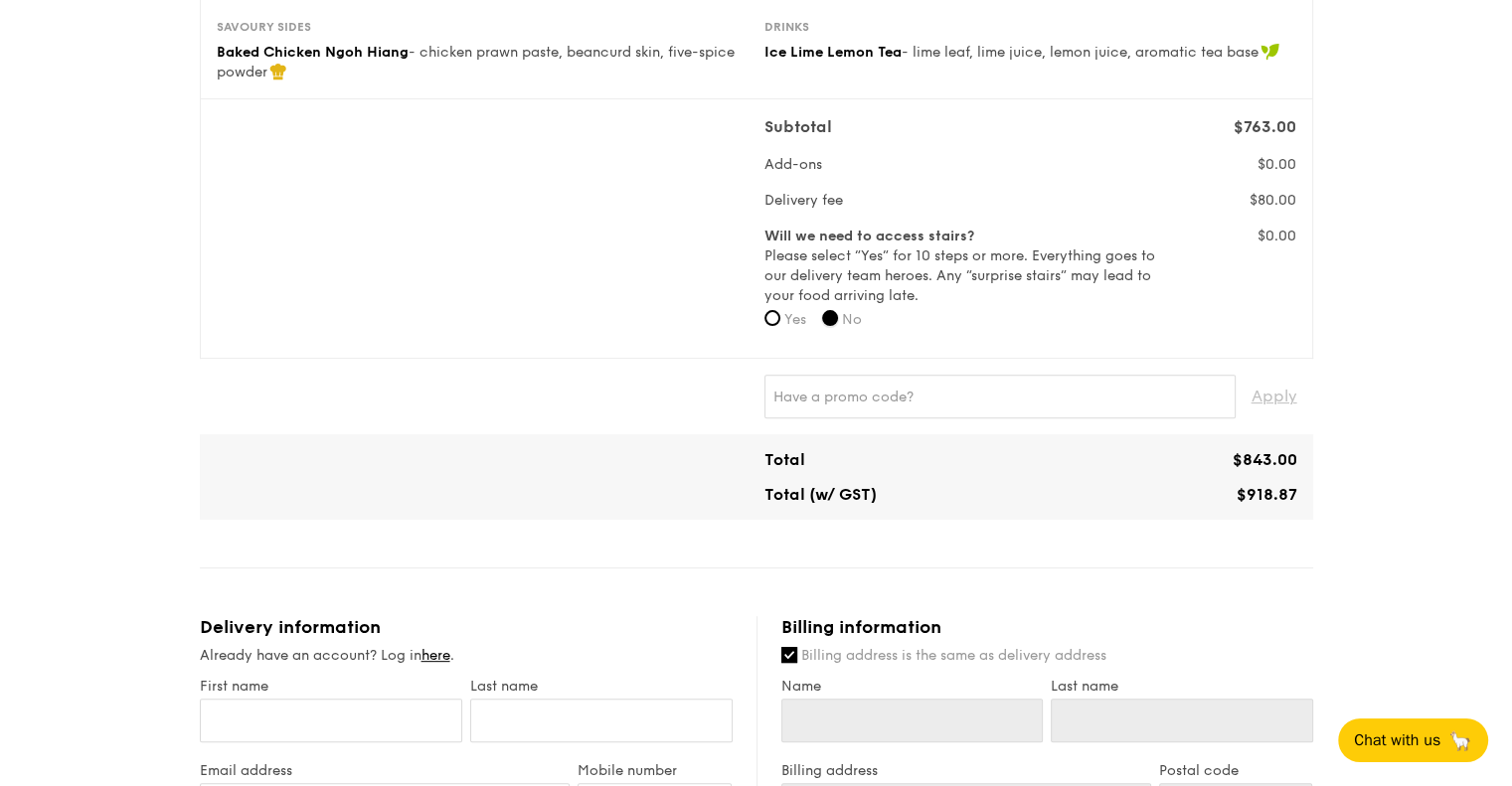 scroll, scrollTop: 795, scrollLeft: 0, axis: vertical 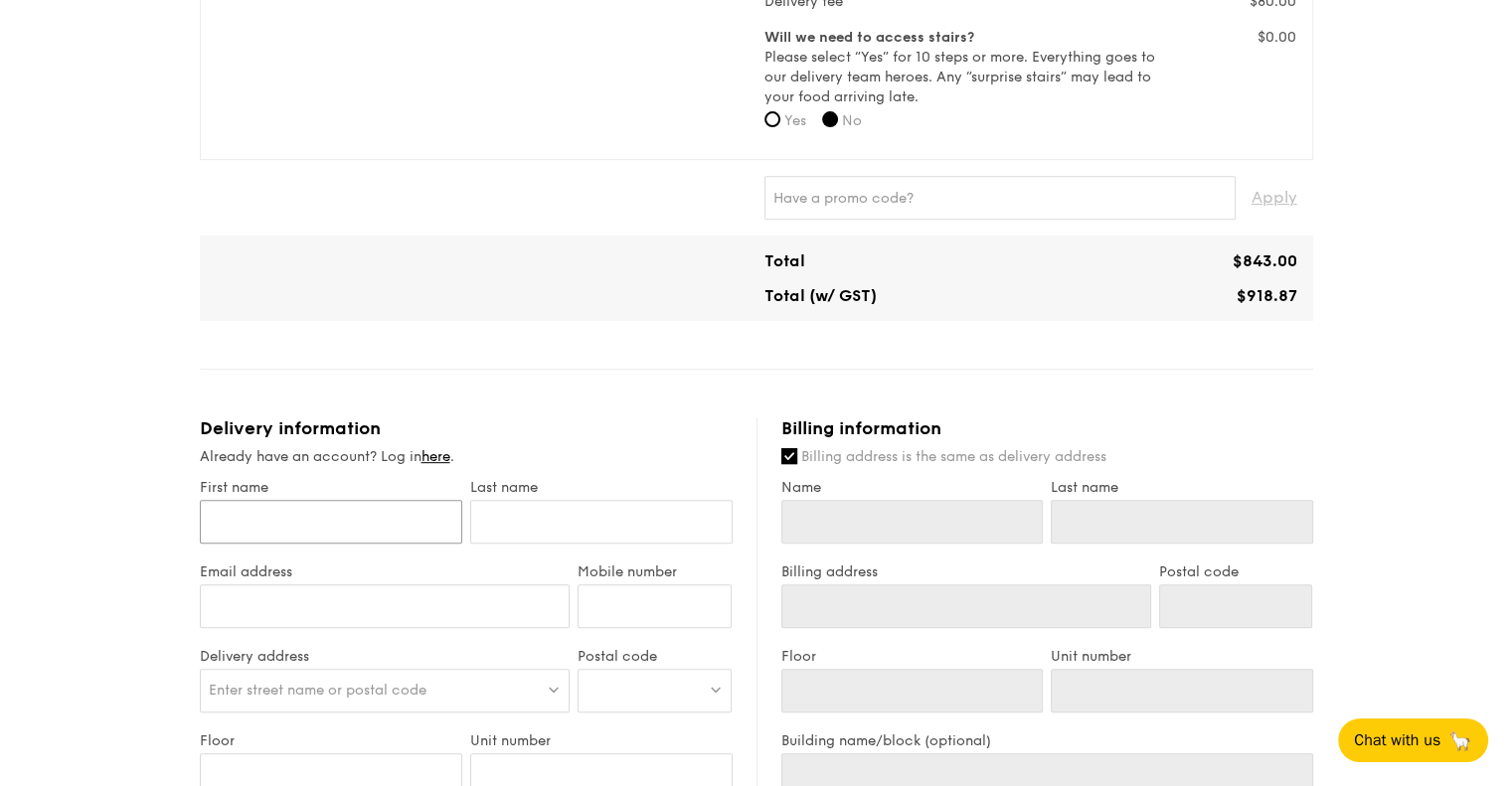 click on "First name" at bounding box center [331, 522] 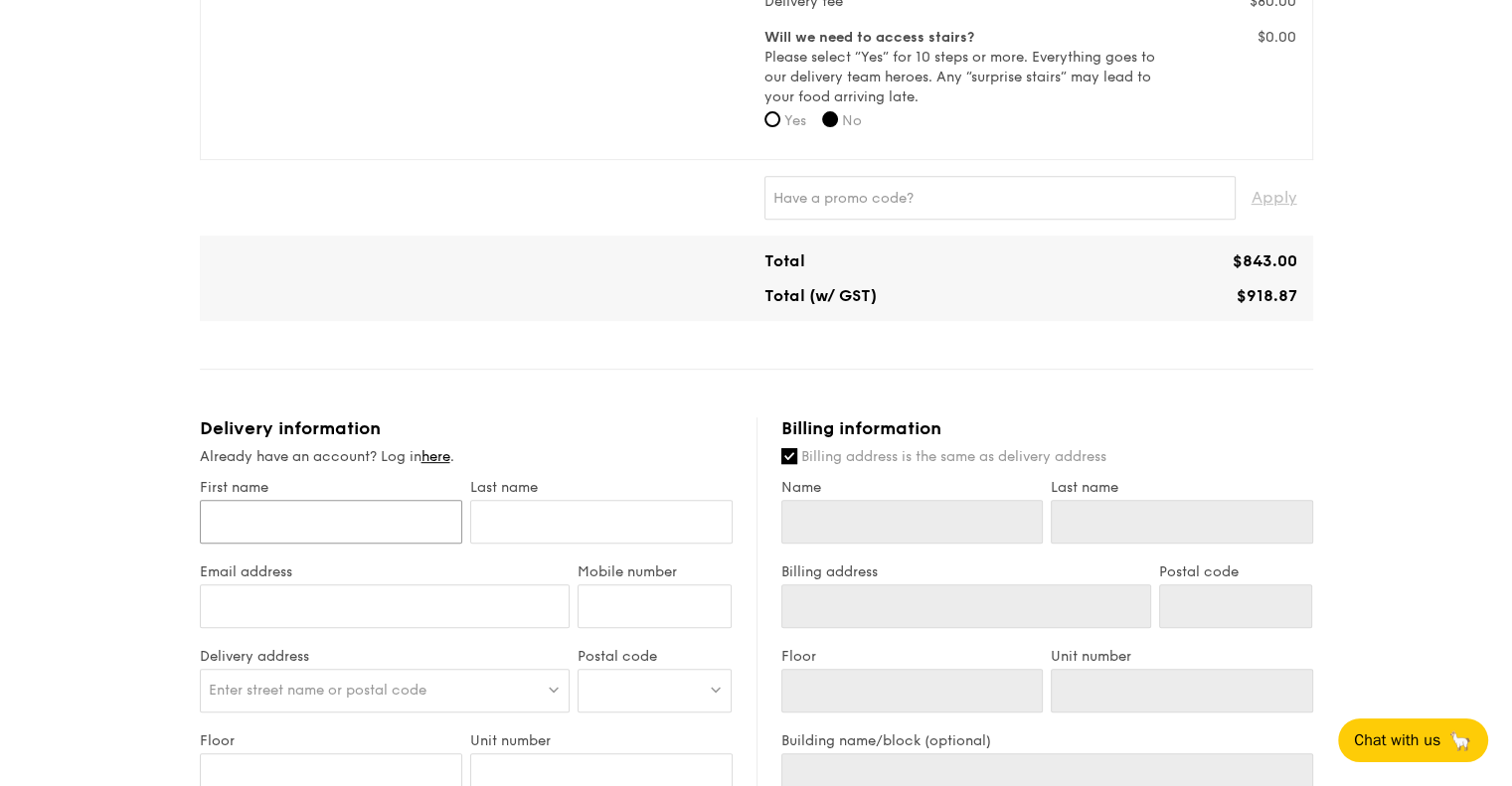 type on "B" 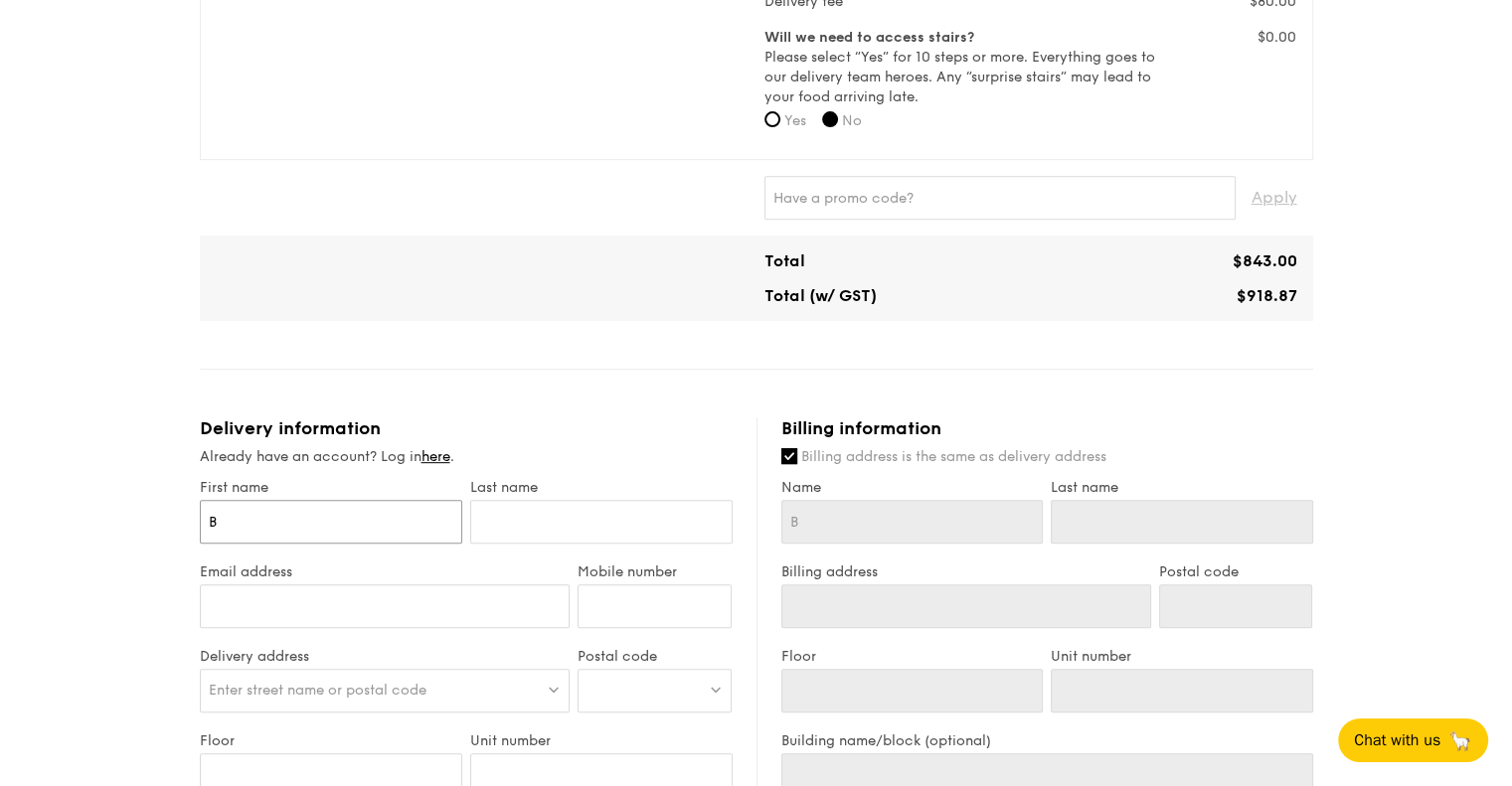 type on "Bi" 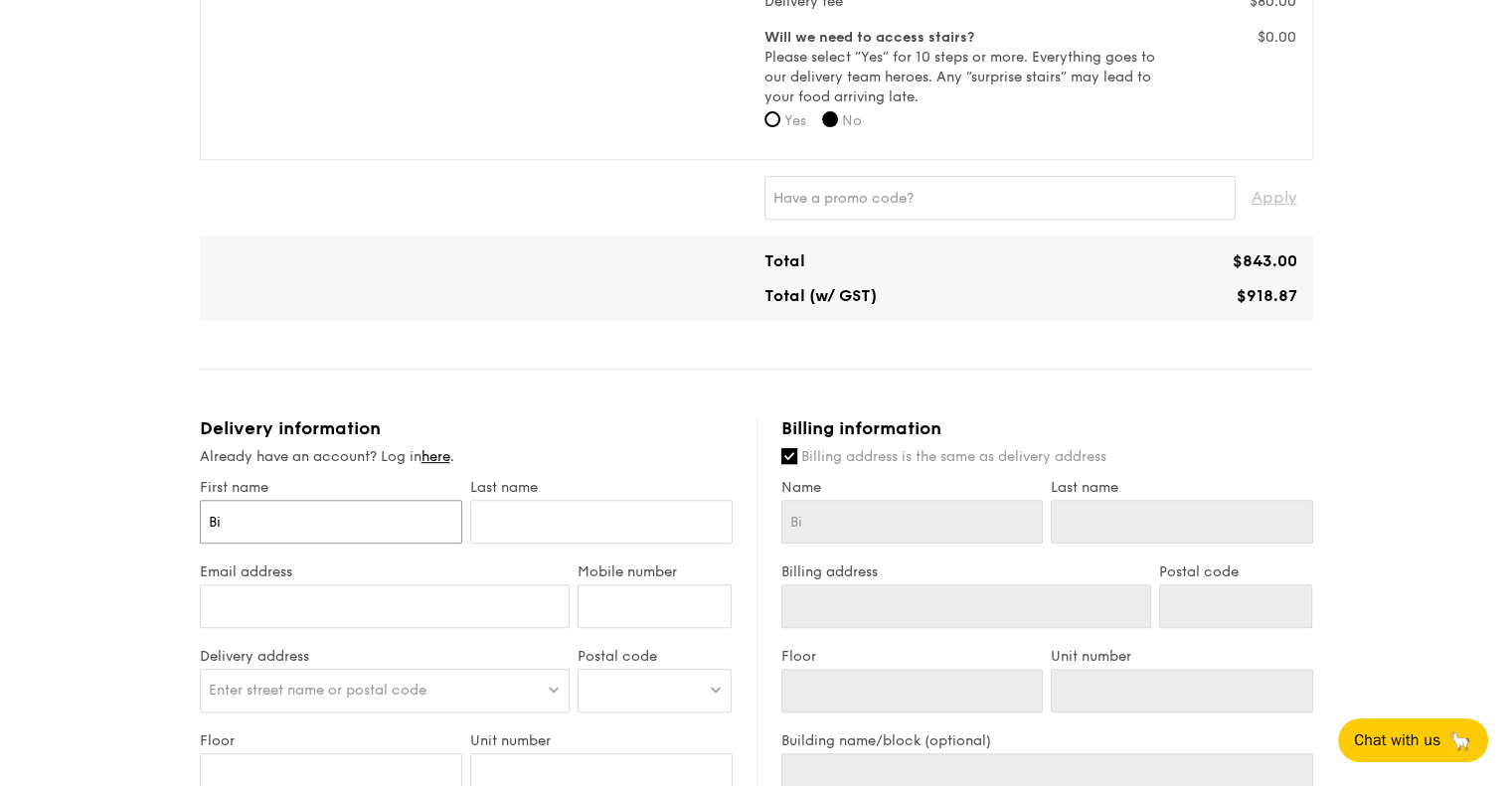 type on "[LAST_INITIAL]" 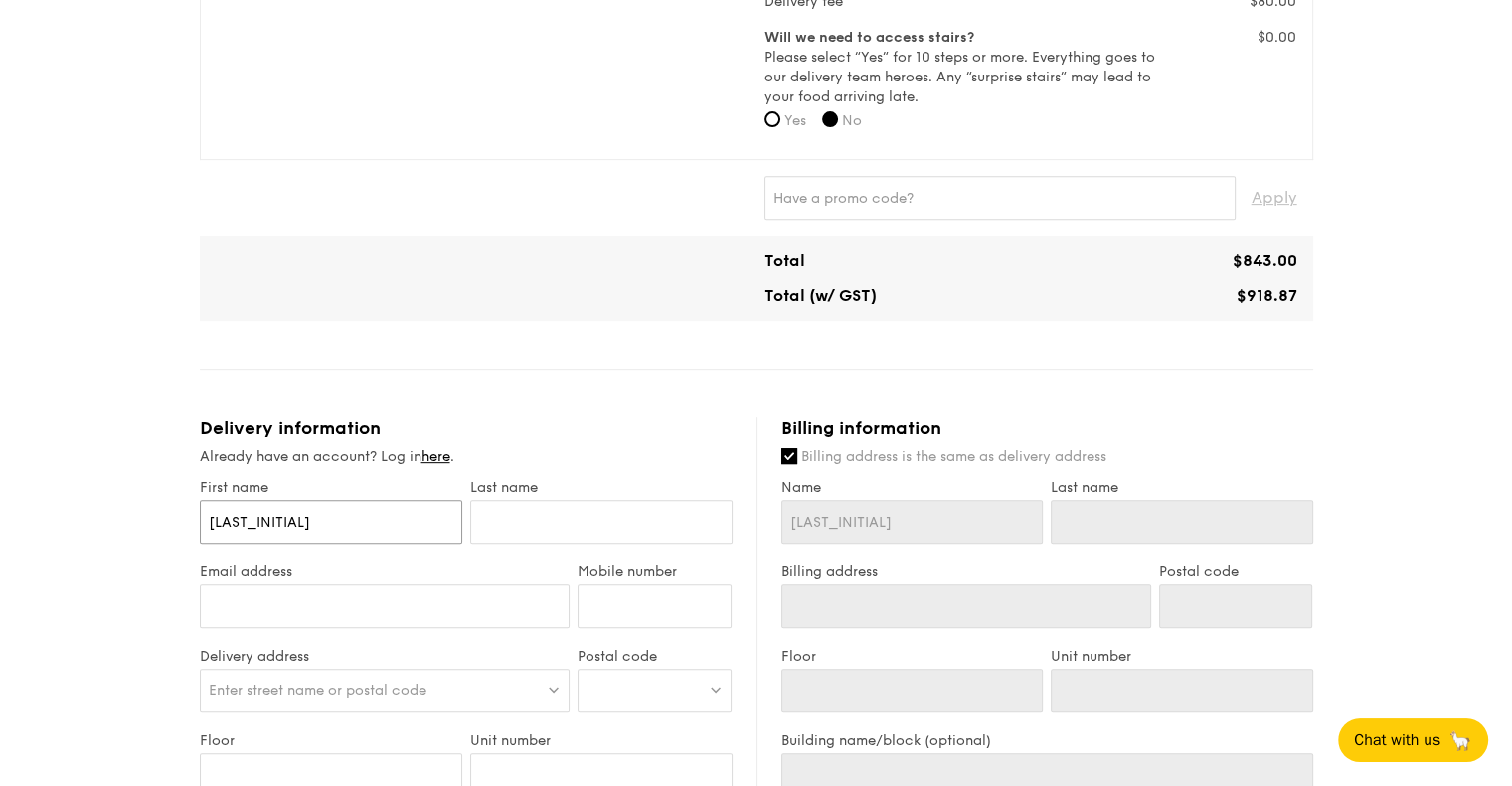 type on "[LAST]" 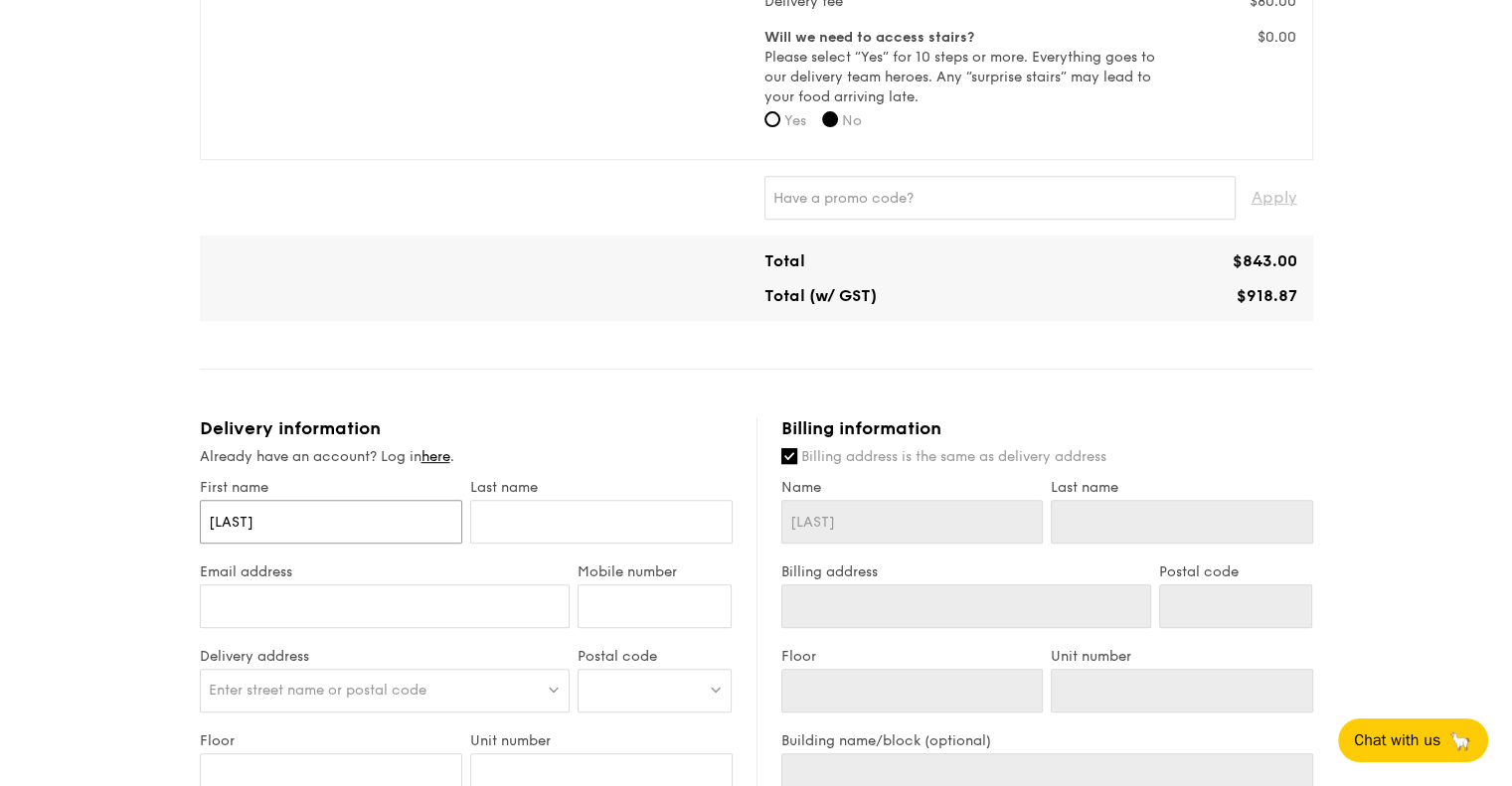 type on "[LAST]" 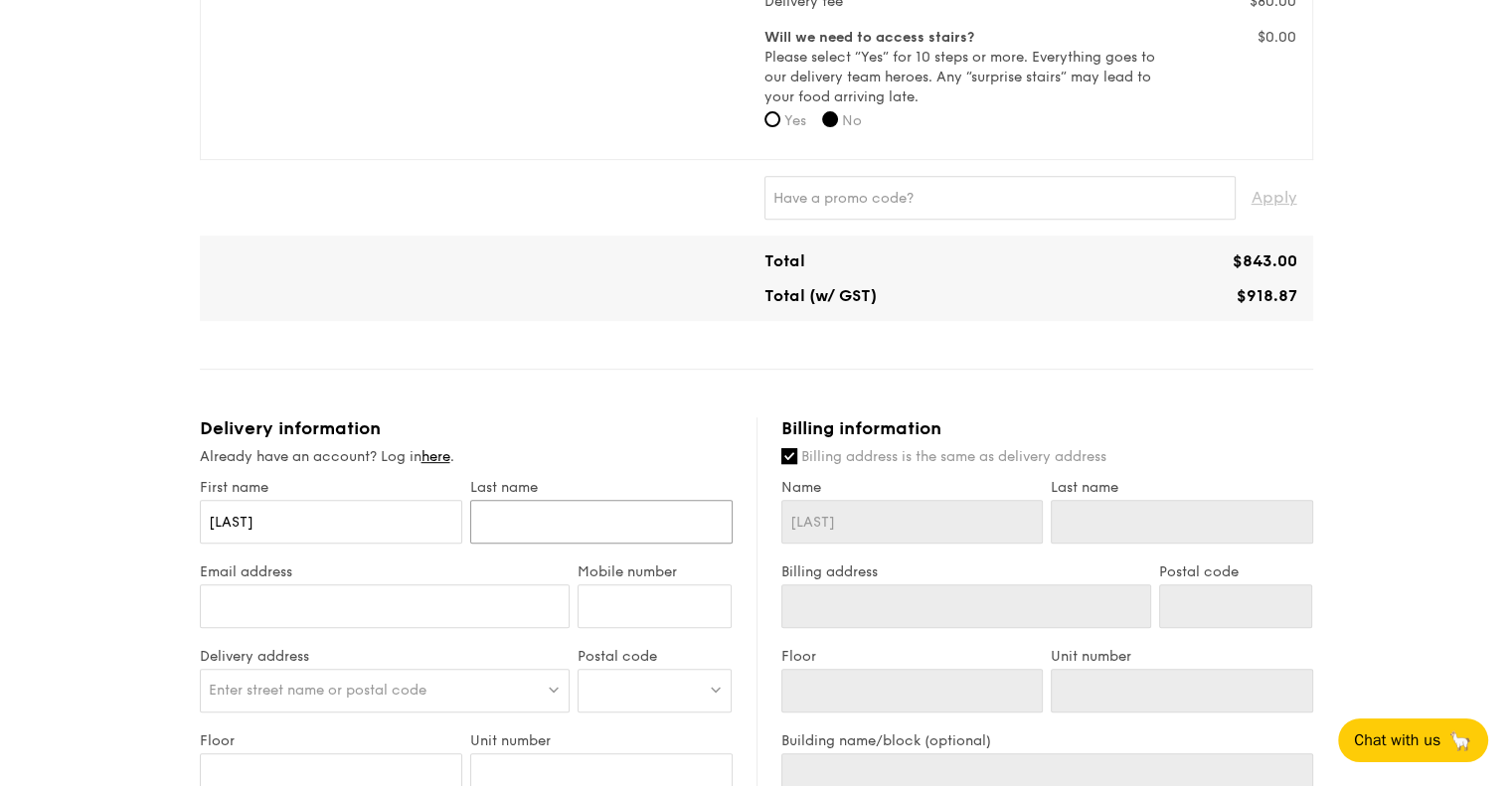 type on "W" 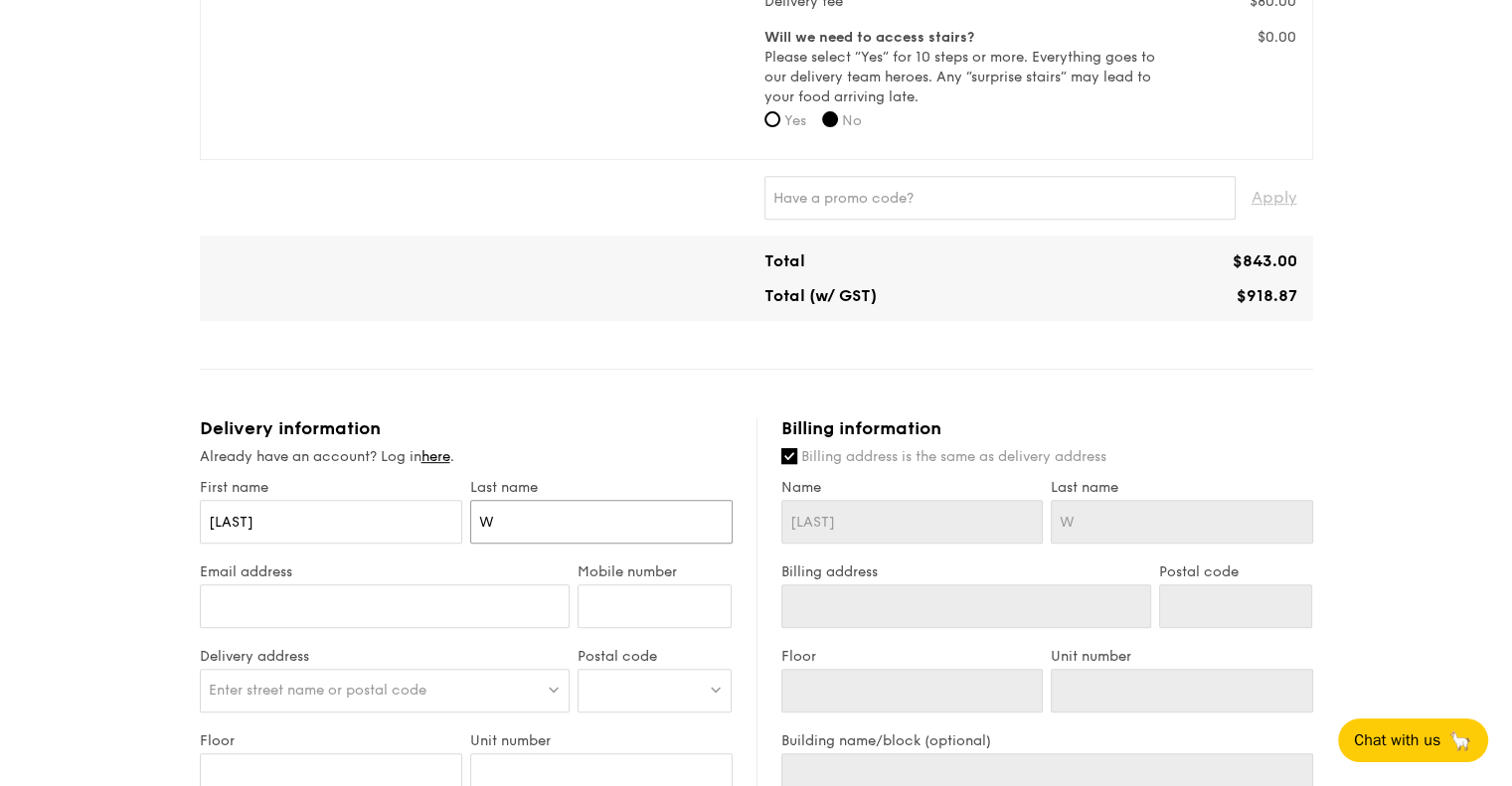 type on "Wa" 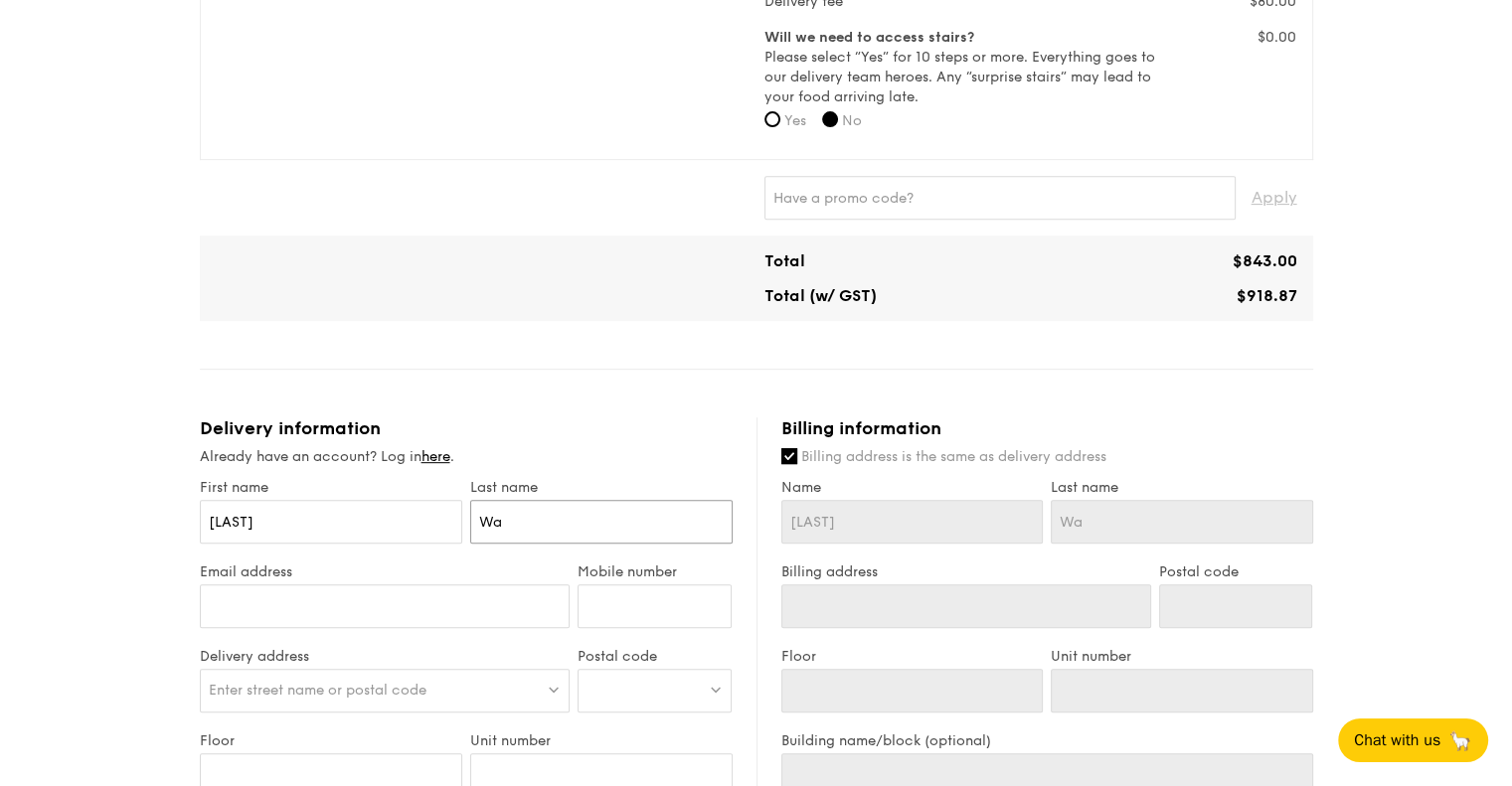 type on "Wan" 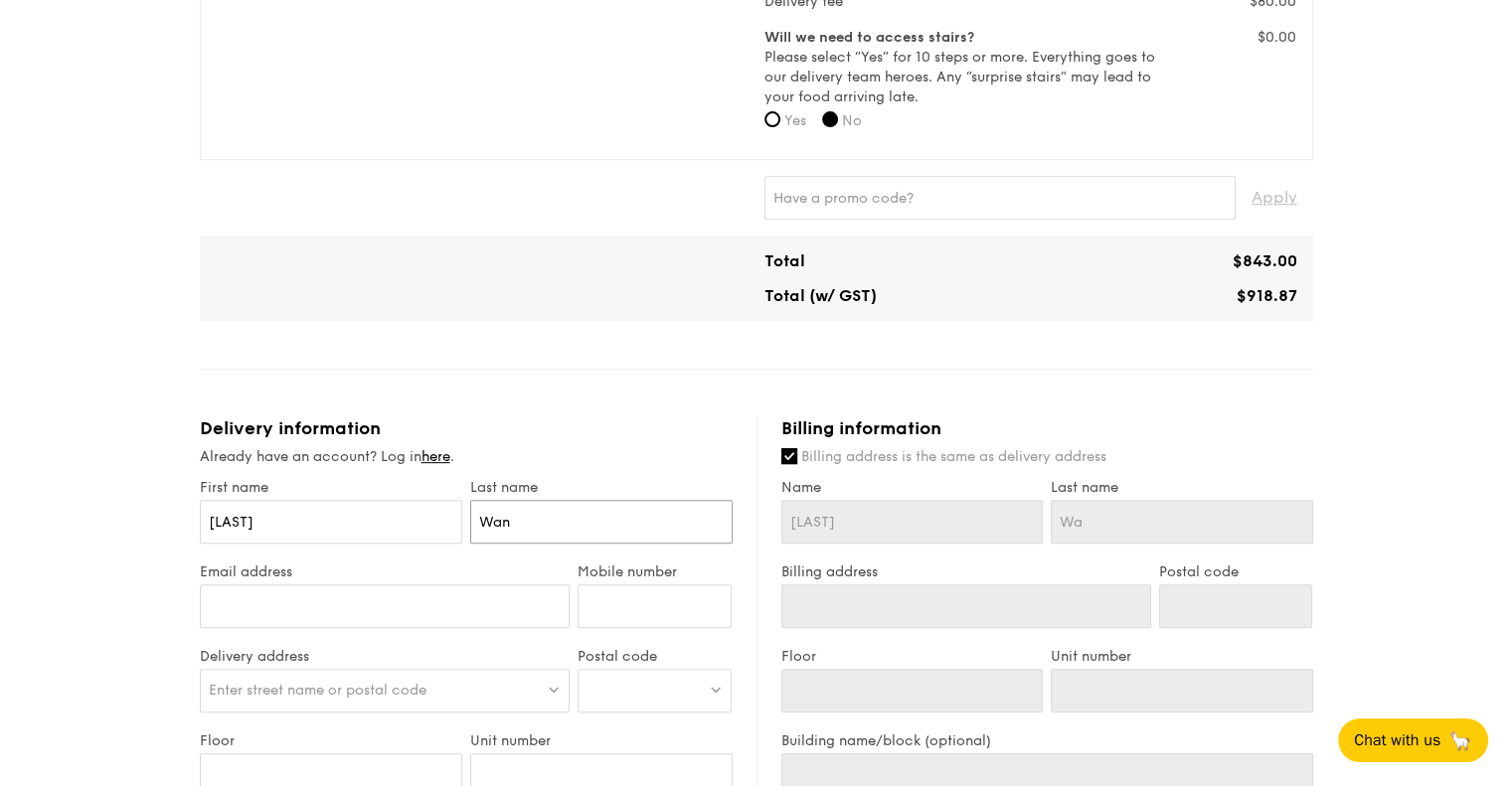 type on "Wan" 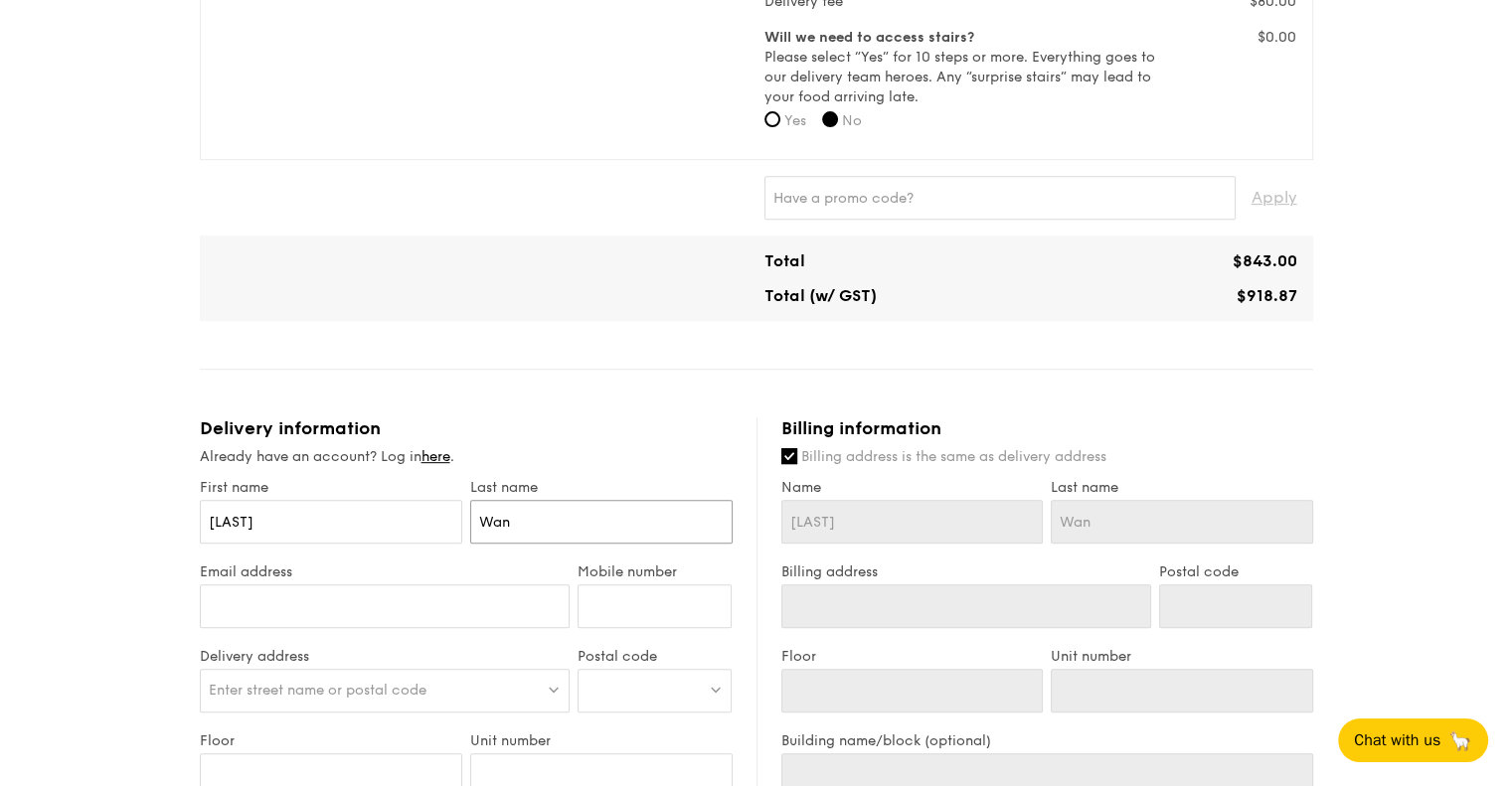 type on "[LAST]" 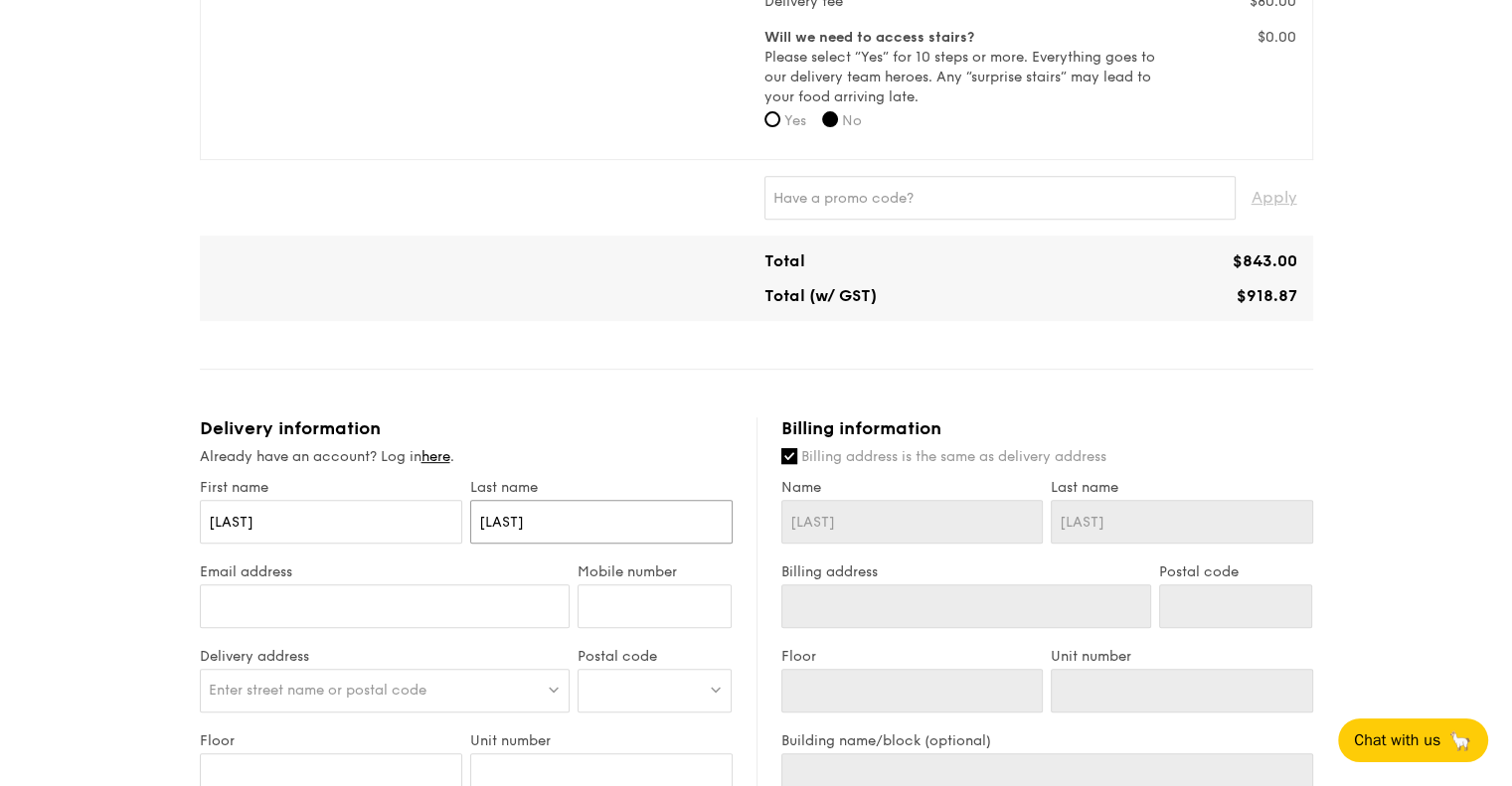 type on "[LAST]" 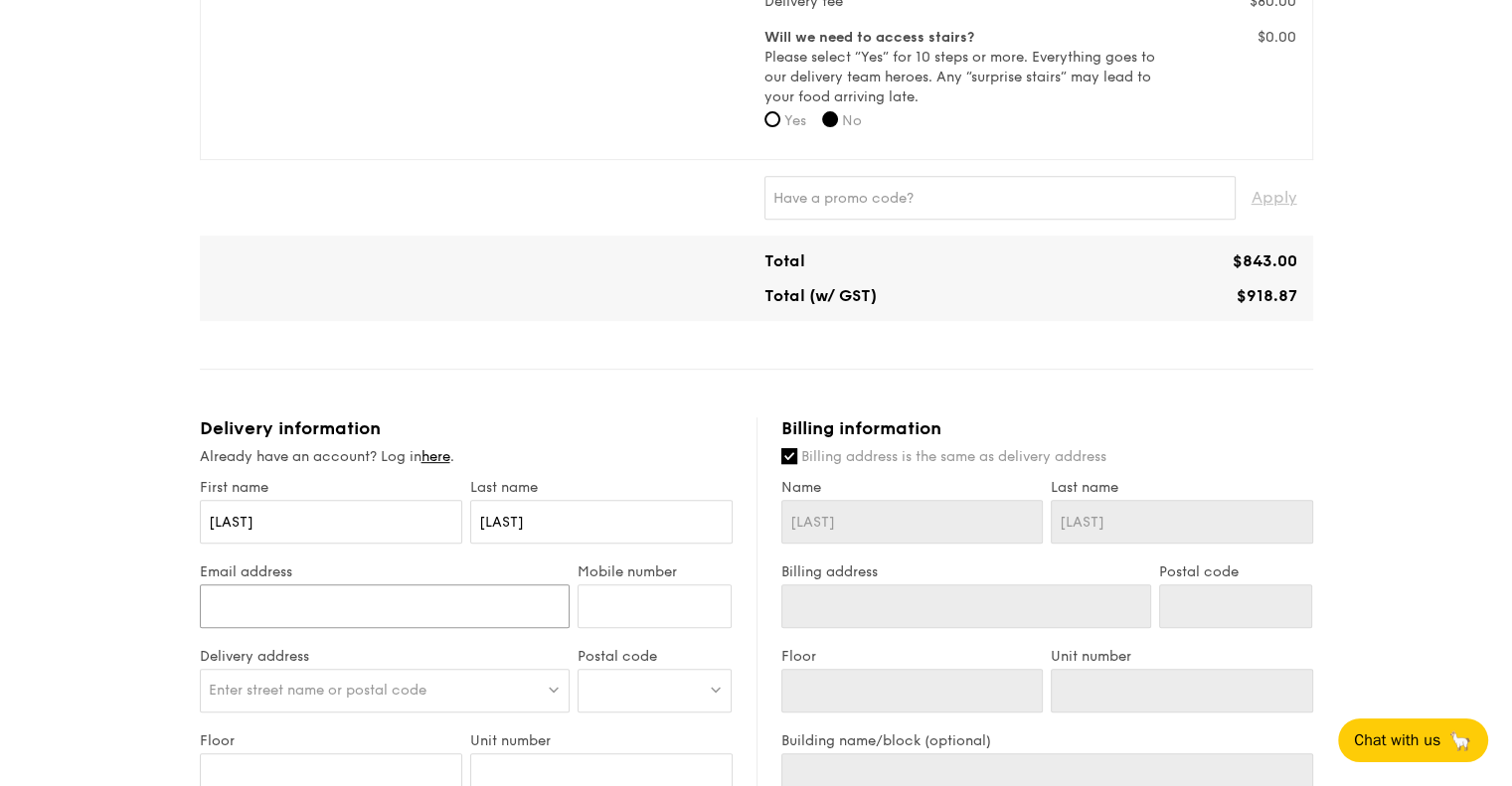 click on "Email address" at bounding box center [385, 606] 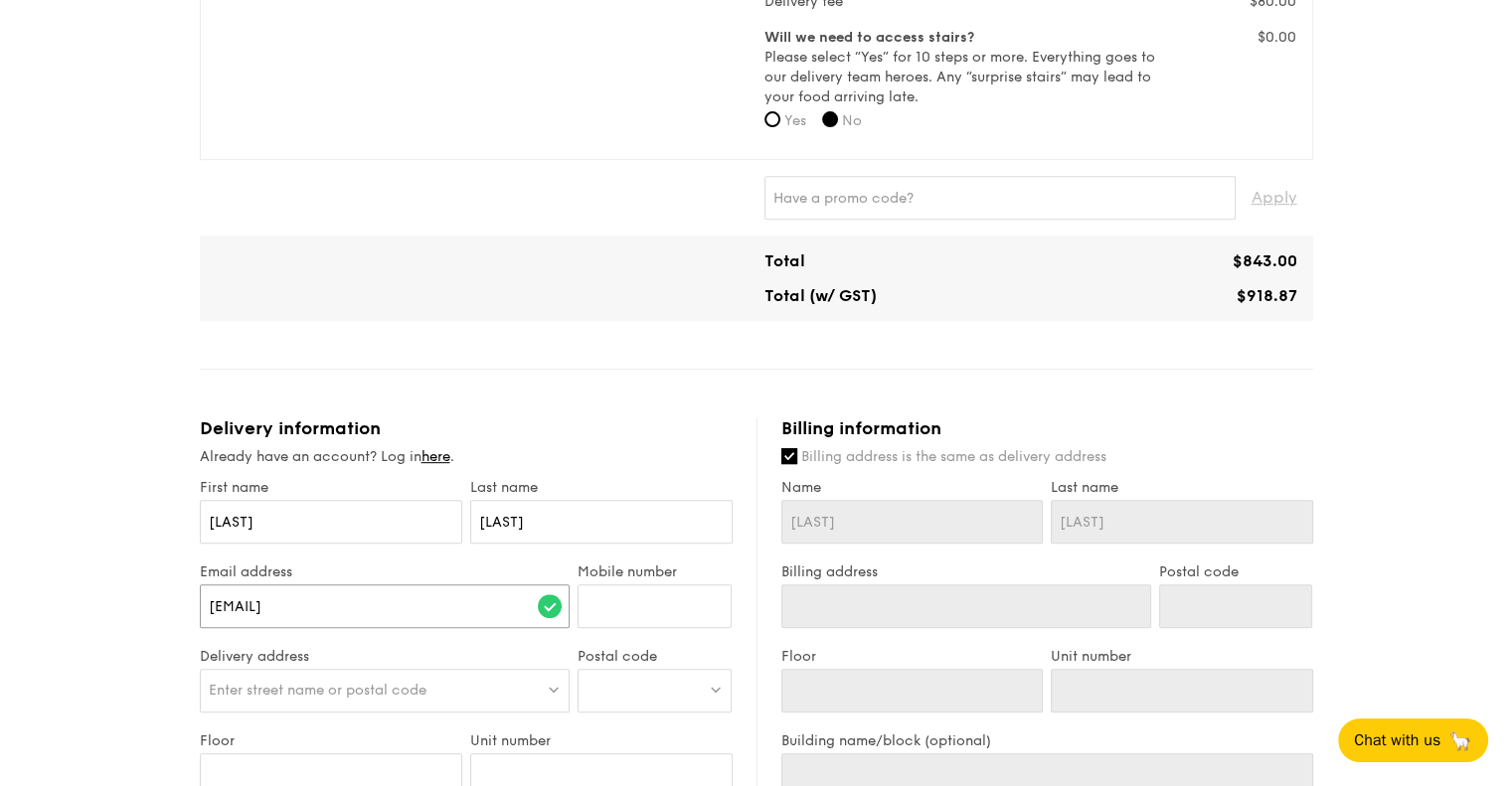 type on "[EMAIL]" 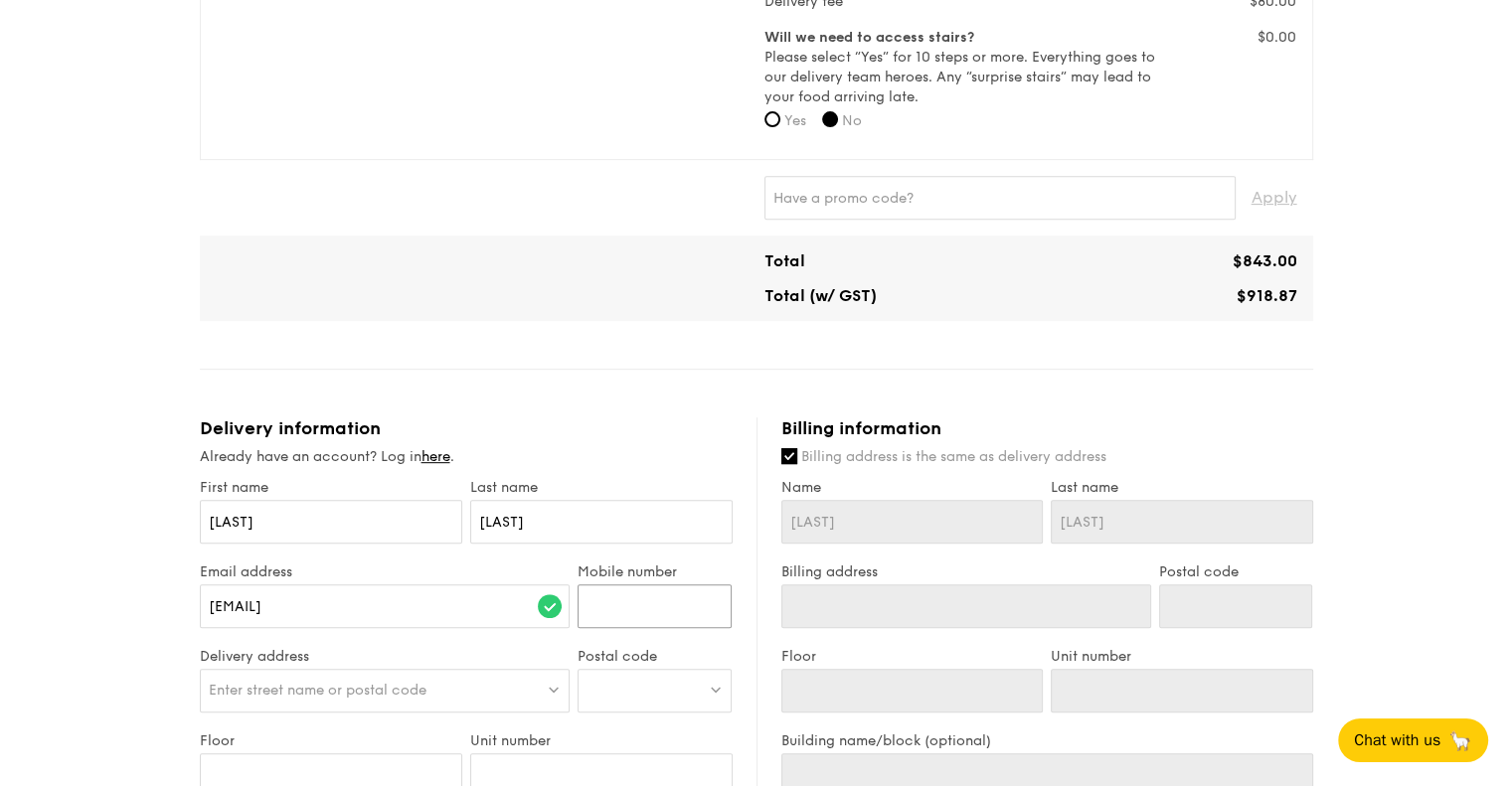 click on "Mobile number" at bounding box center (654, 606) 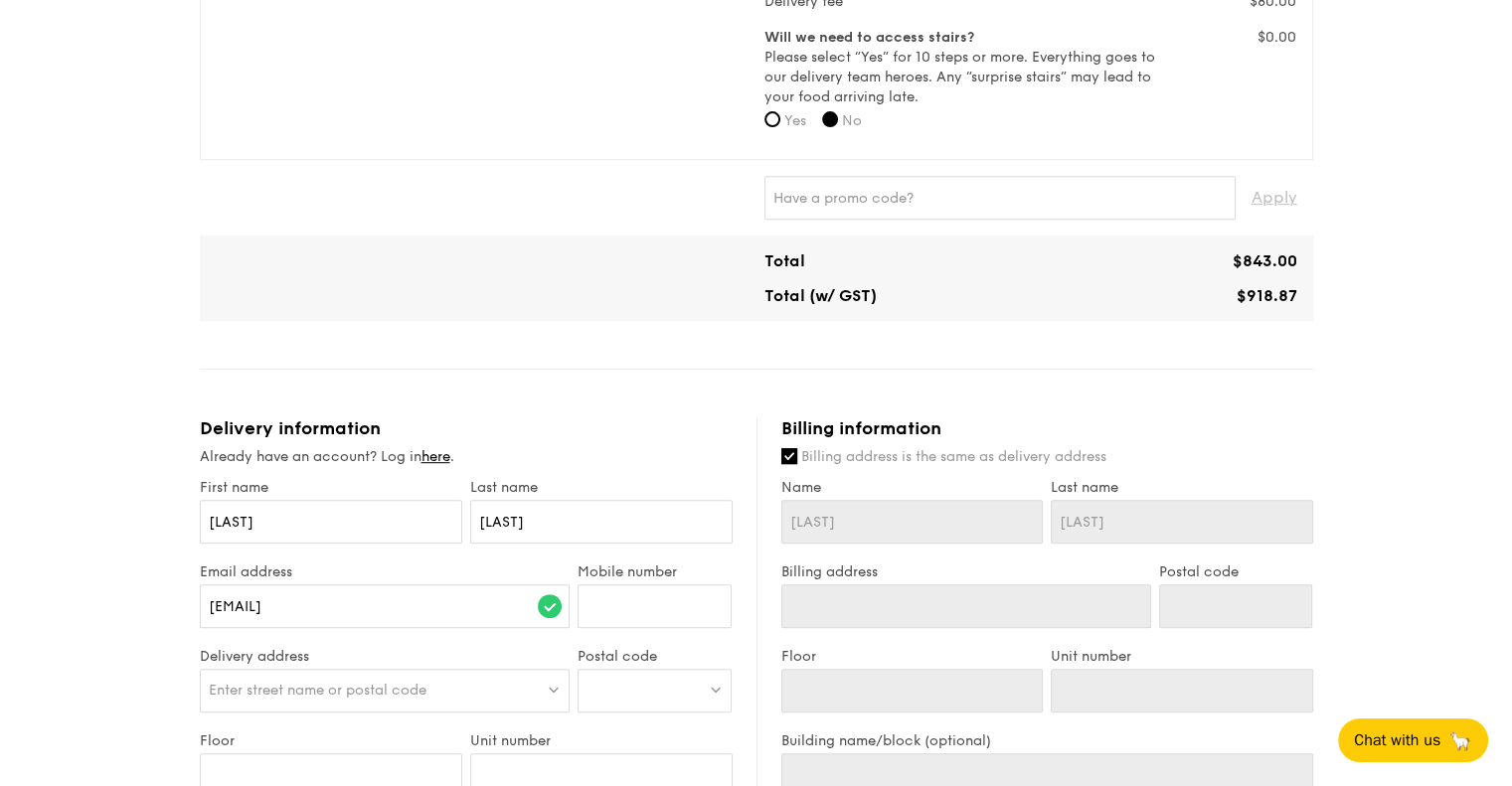 click on "1 - Select menu
2 - Select items
3 - Check out
Classic Buffet
$21.80
/guest
($23.76 w/ GST)
35 guests
Serving time:
Aug 16, 2025,
11:45AM
Teardown time:
Aug 16, 2025,
2:00PM
Salad
The Classic Caesar Salad - romaine lettuce, croutons, shaved parmesan flakes, cherry tomatoes, housemade caesar dressing
Mains
Garlic Confit Aglio Olio - super garlicfied oil, slow baked cherry tomatoes, garden fresh thyme
Meat
Hikari Miso Glazed Chicken - baked carrot, shiitake mushroom, roasted sesame seed, spring onion
Fish
Lemon Butter Caper Fish - caper, italian parsley, dill, lemon
Vegetable
Levantine Cauliflower and Hummus - roasted sesame paste, pink peppercorn, fennel seed Ice Lime Lemon Tea" at bounding box center [756, 358] 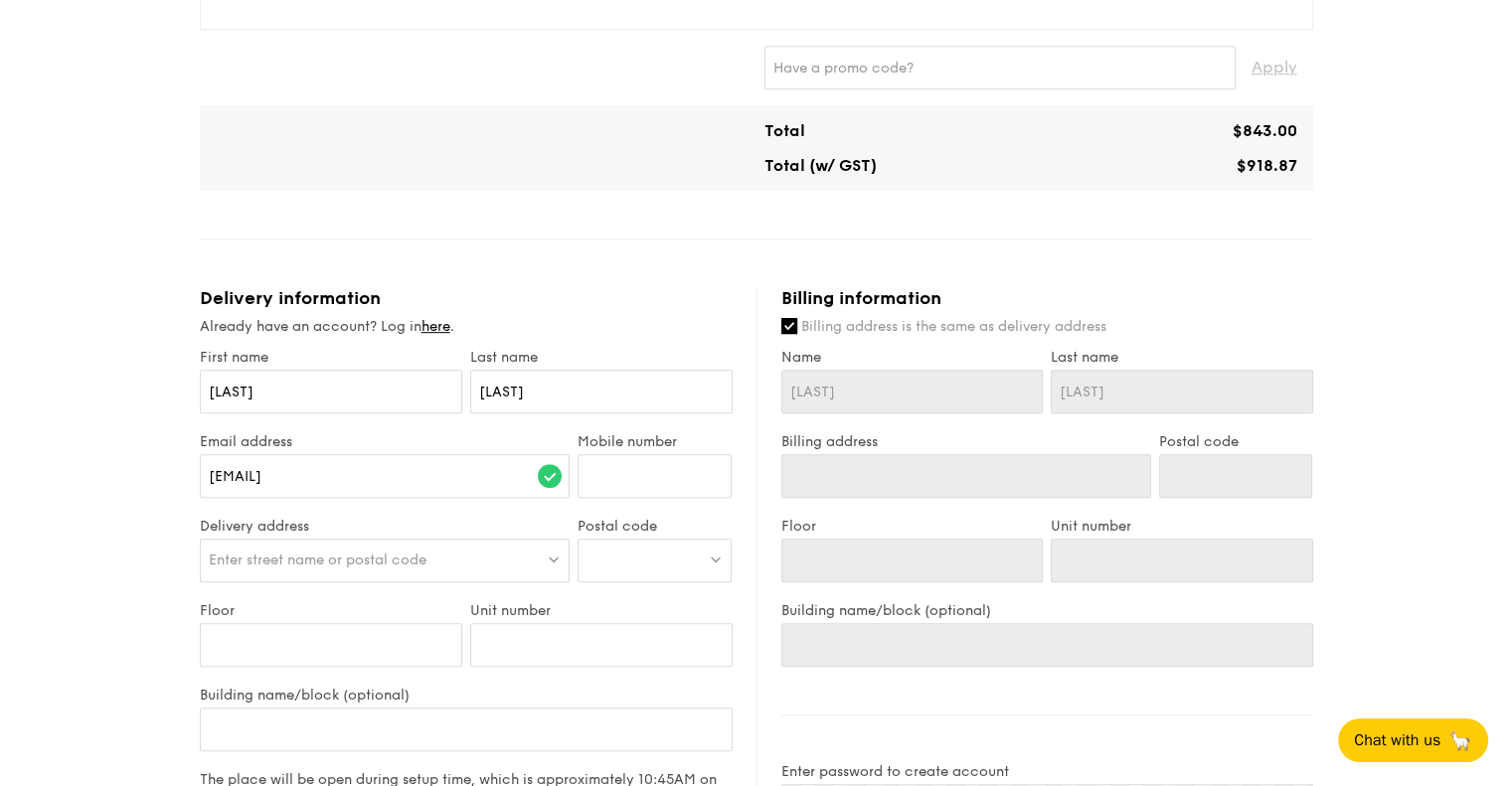 scroll, scrollTop: 994, scrollLeft: 0, axis: vertical 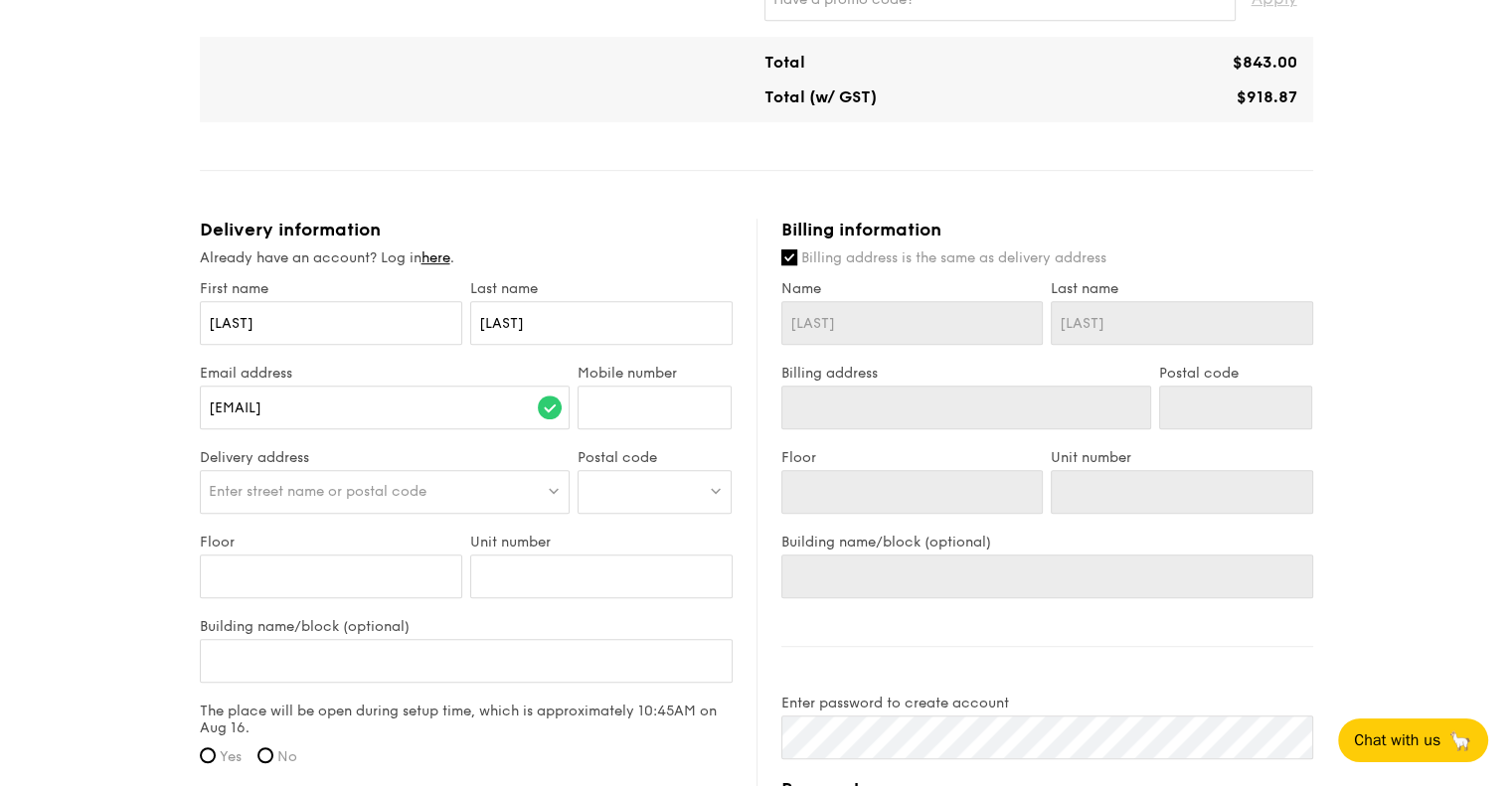 click on "Enter street name or postal code" at bounding box center [317, 491] 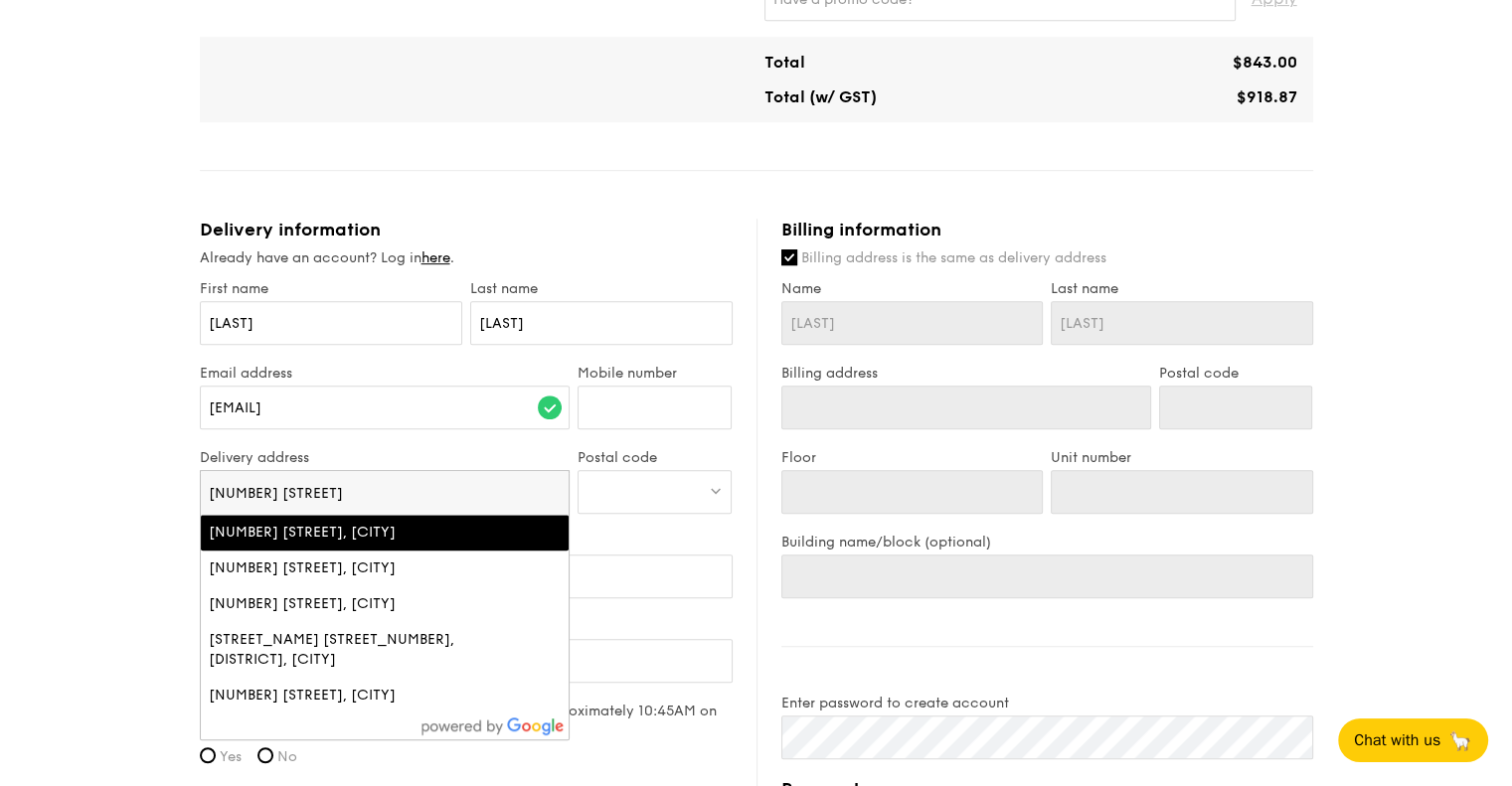 type on "[NUMBER] [STREET]" 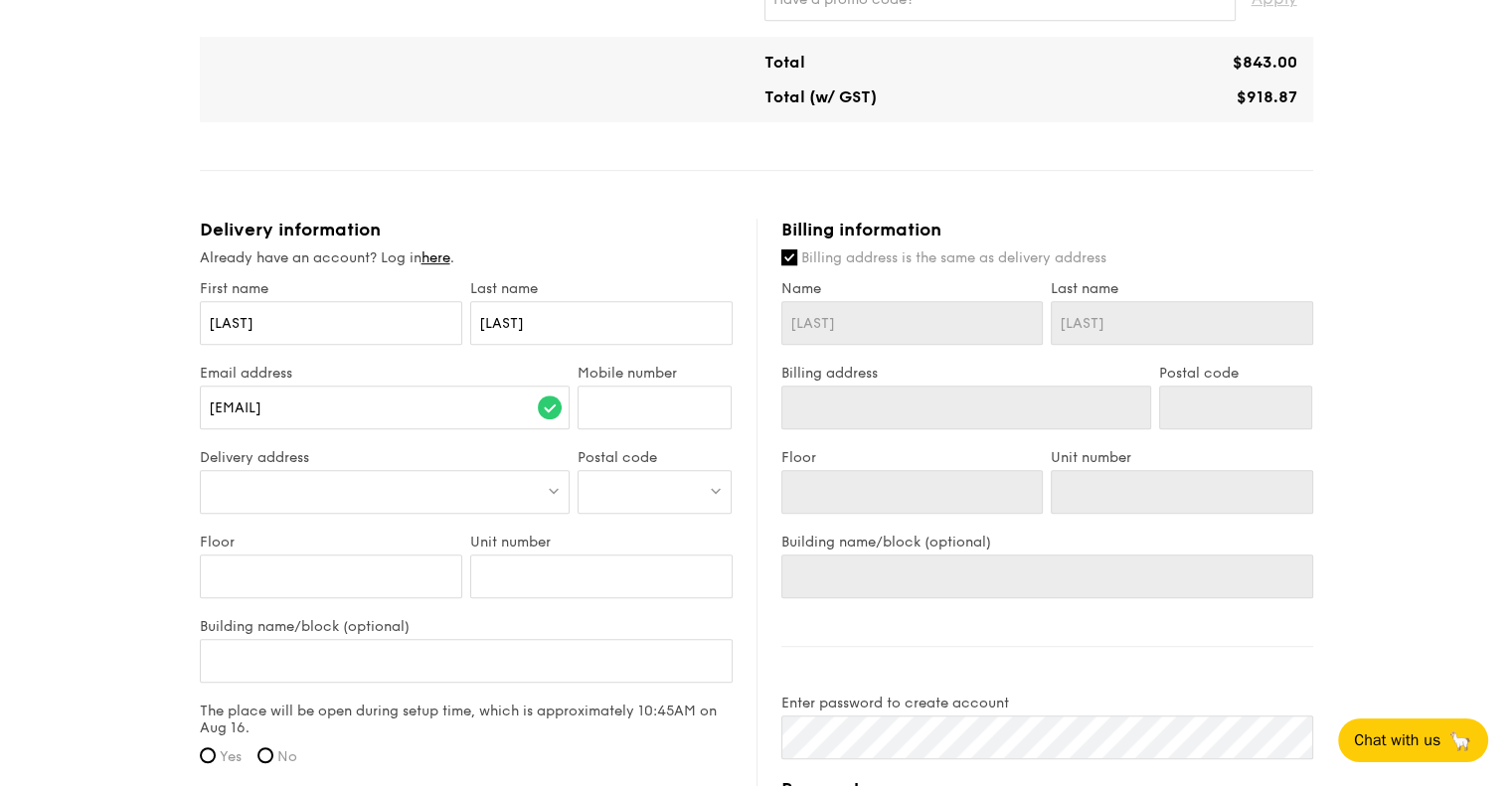 type on "[NUMBER] [STREET]" 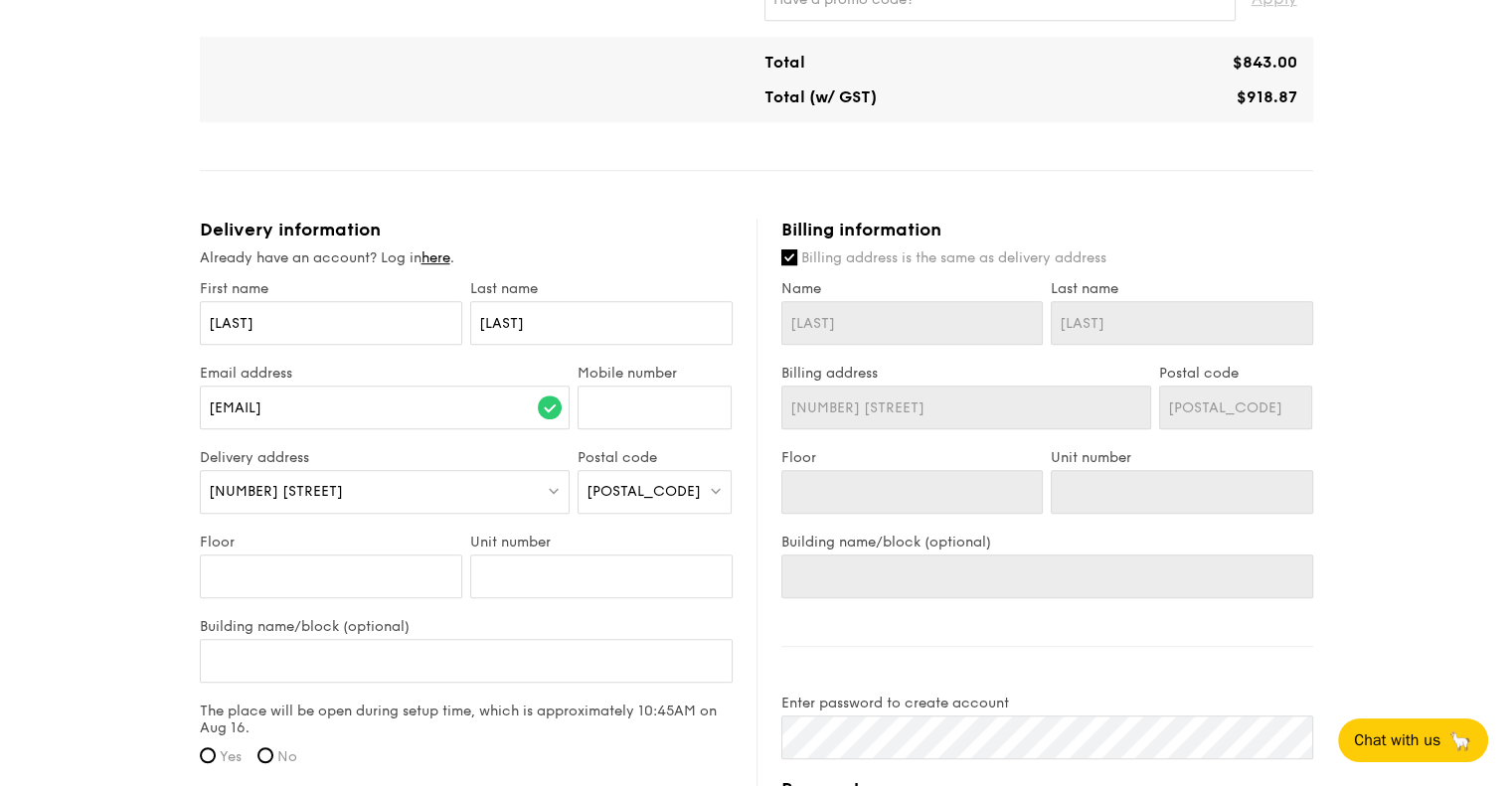 click on "Floor" at bounding box center (331, 575) 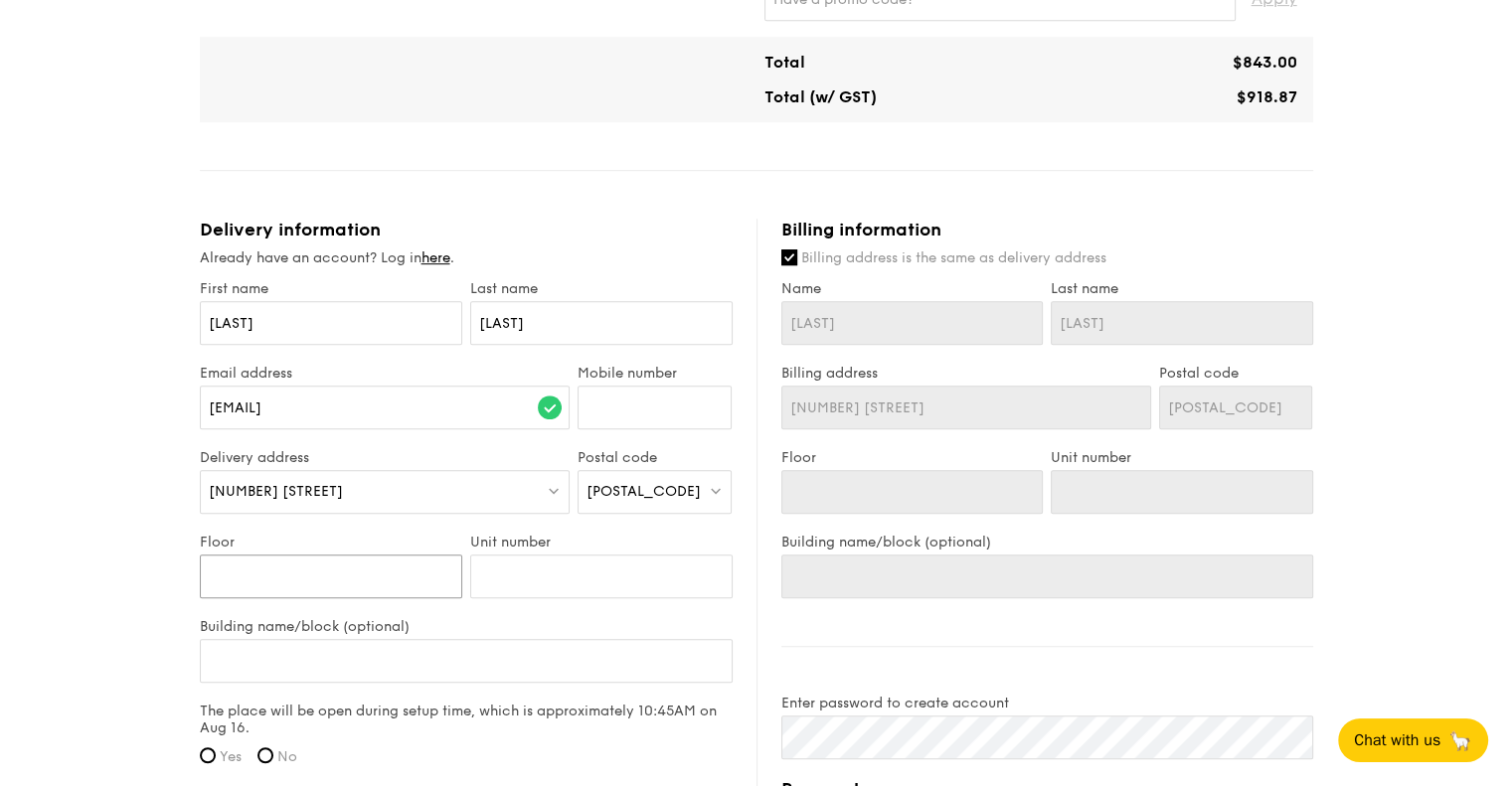 click on "Floor" at bounding box center (331, 576) 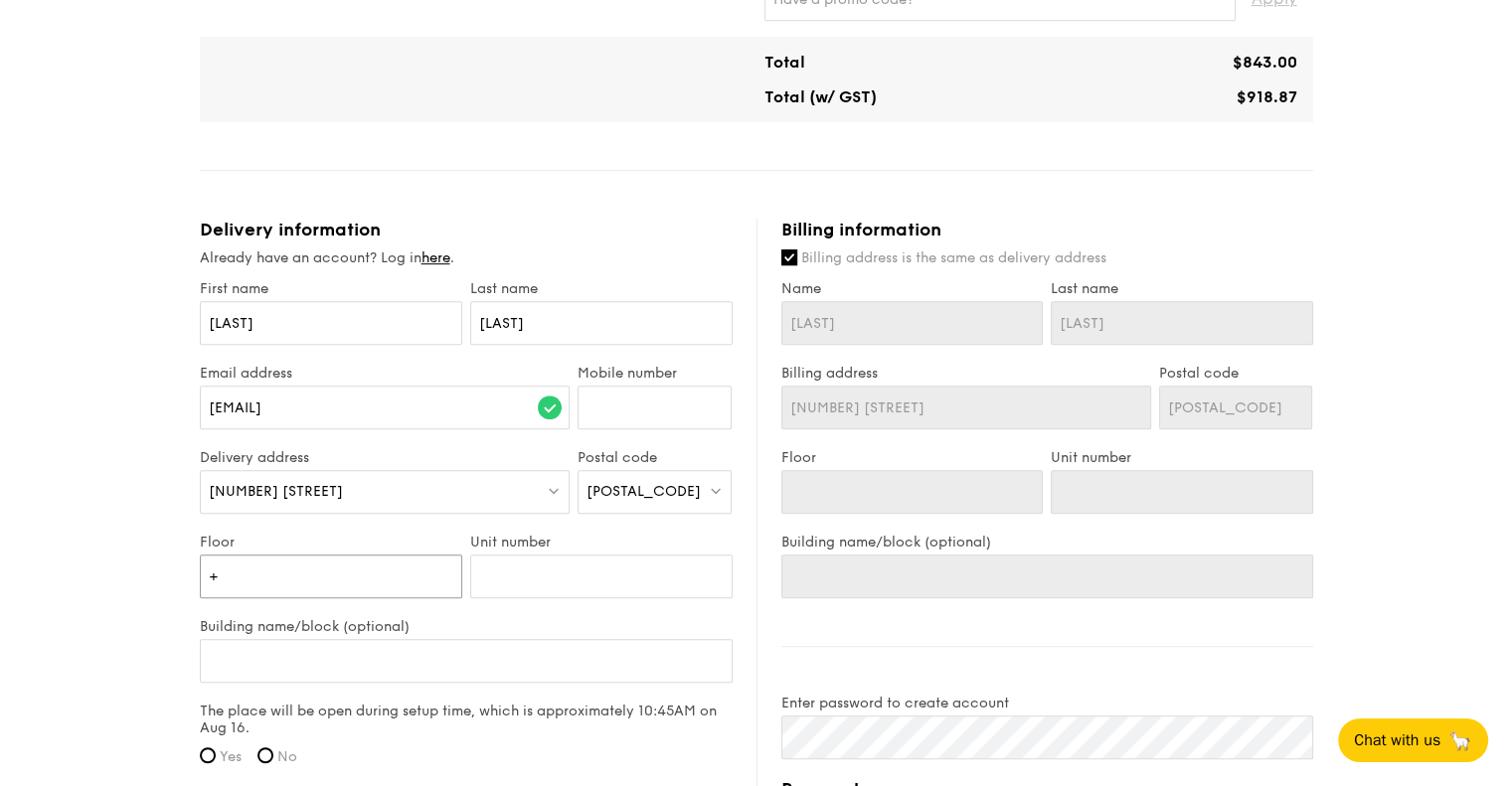 type on "+" 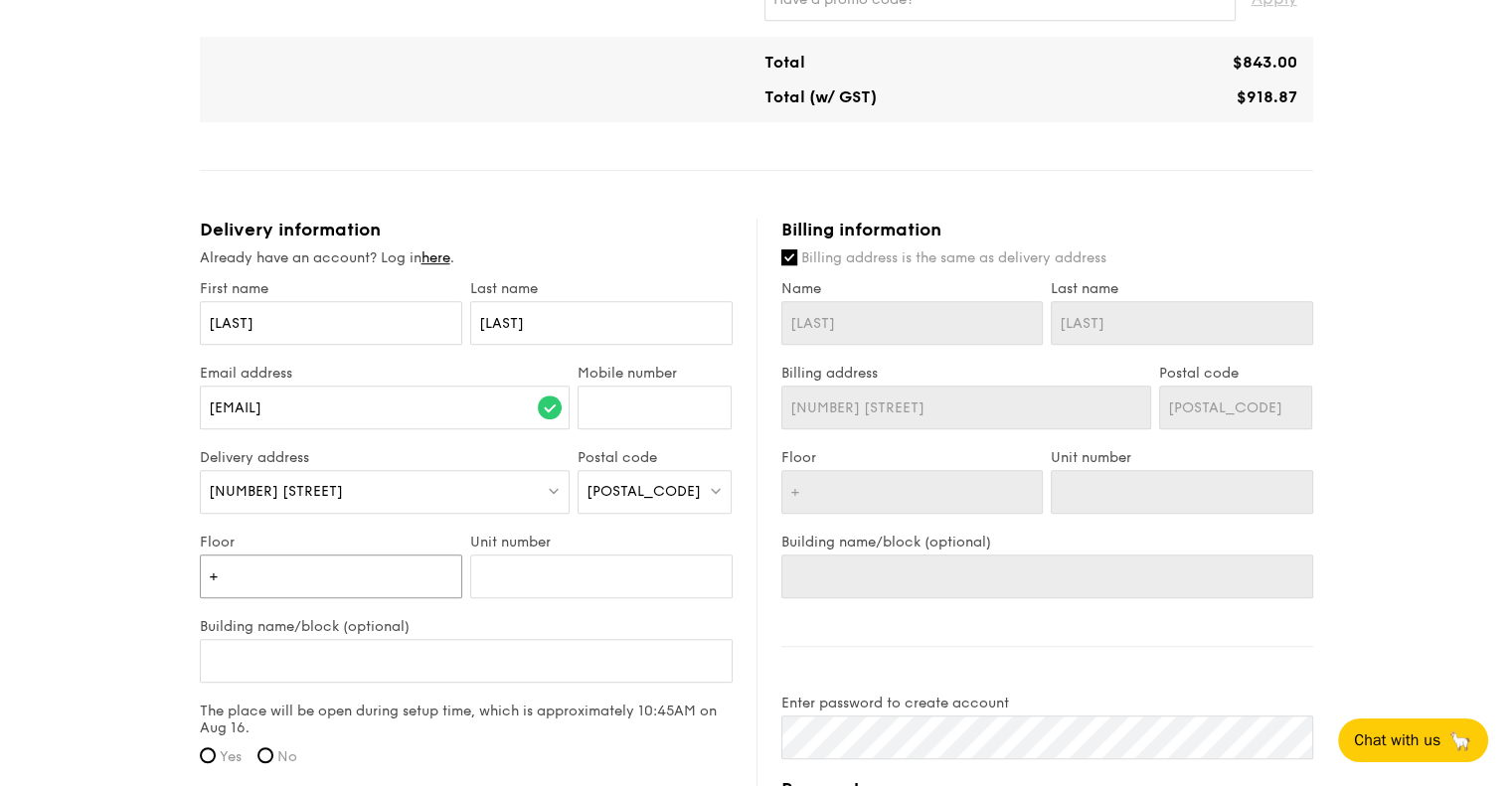 type on "+" 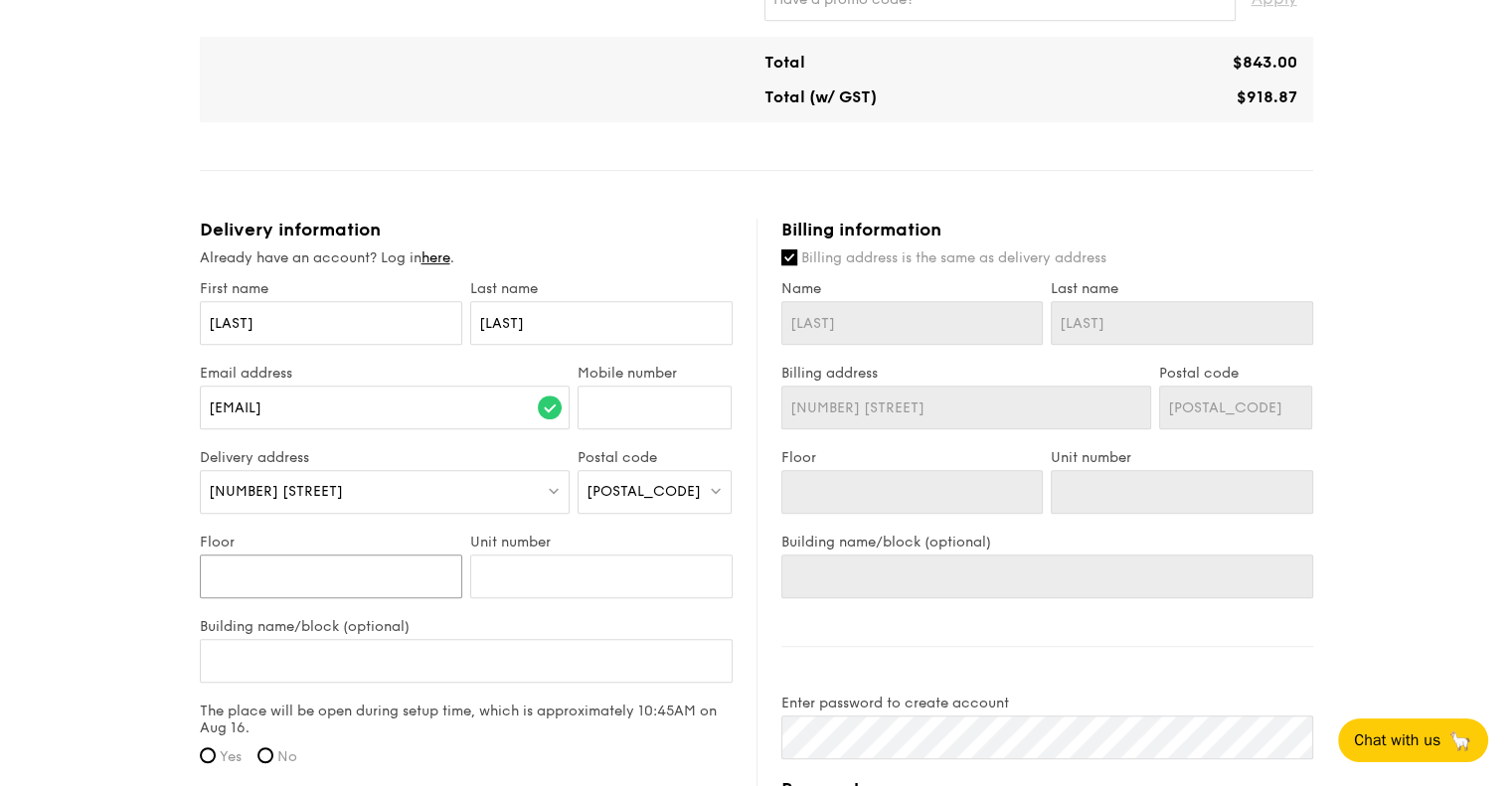 type on "#" 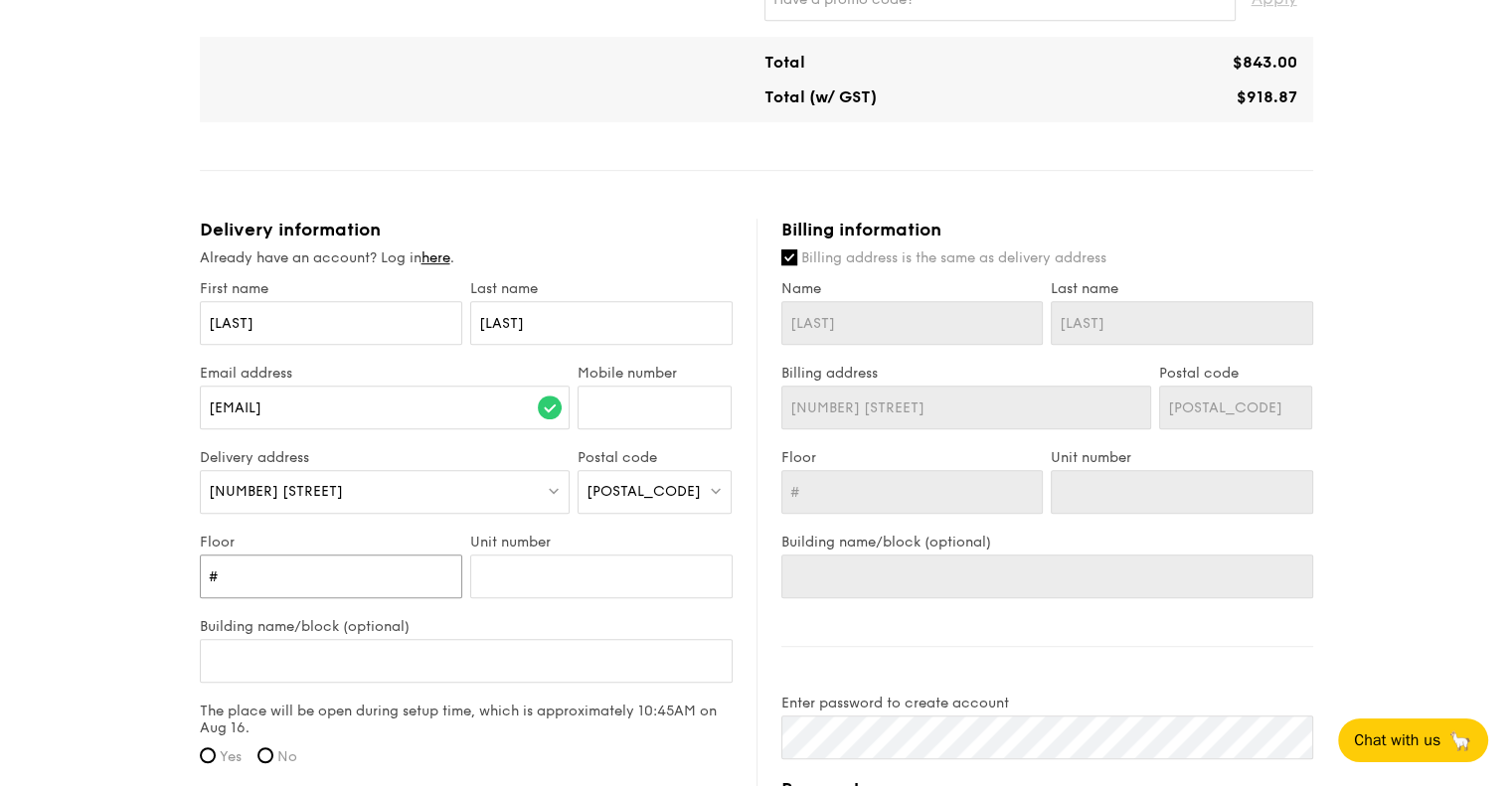type on "#0" 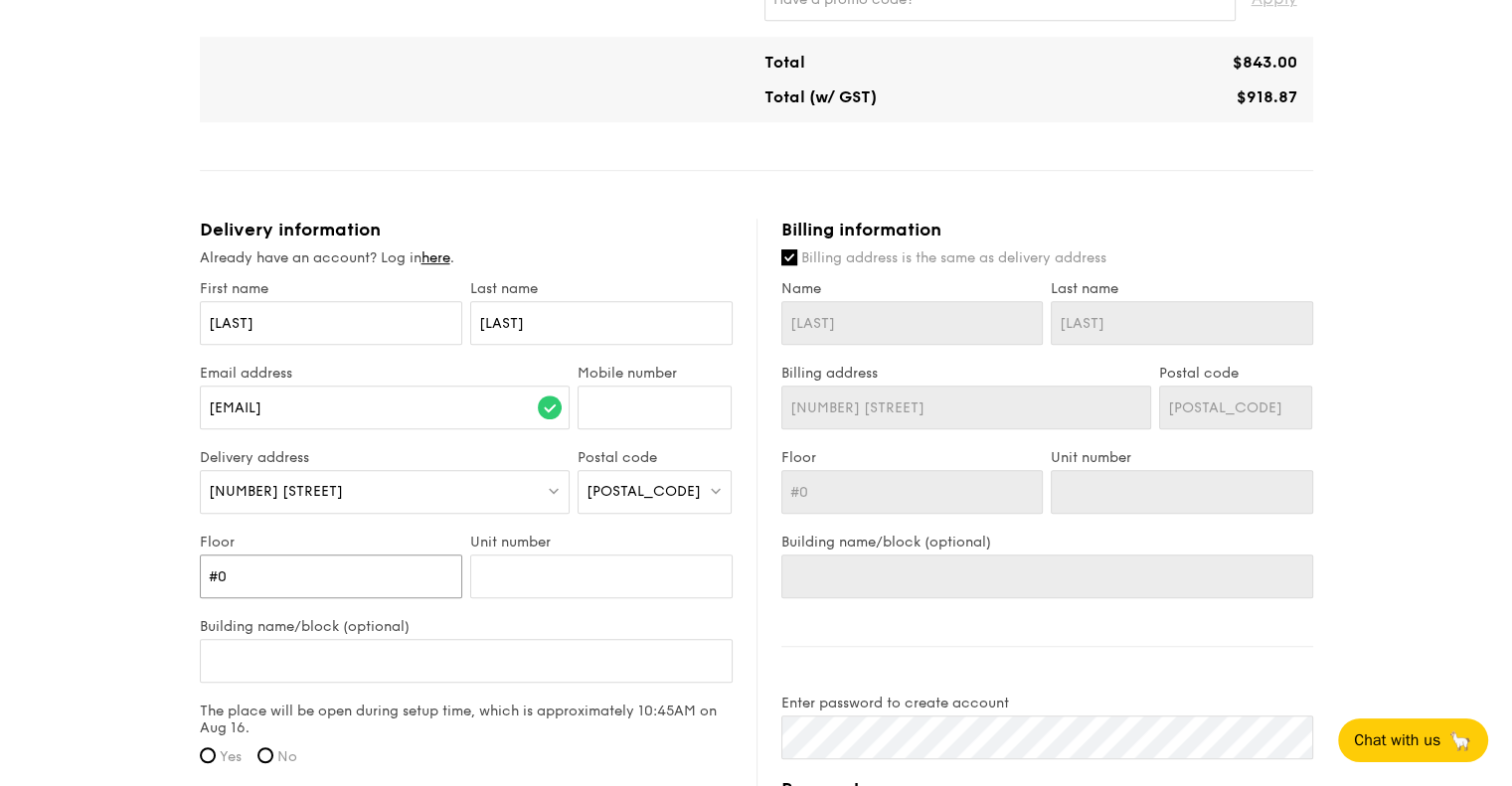 type on "#0" 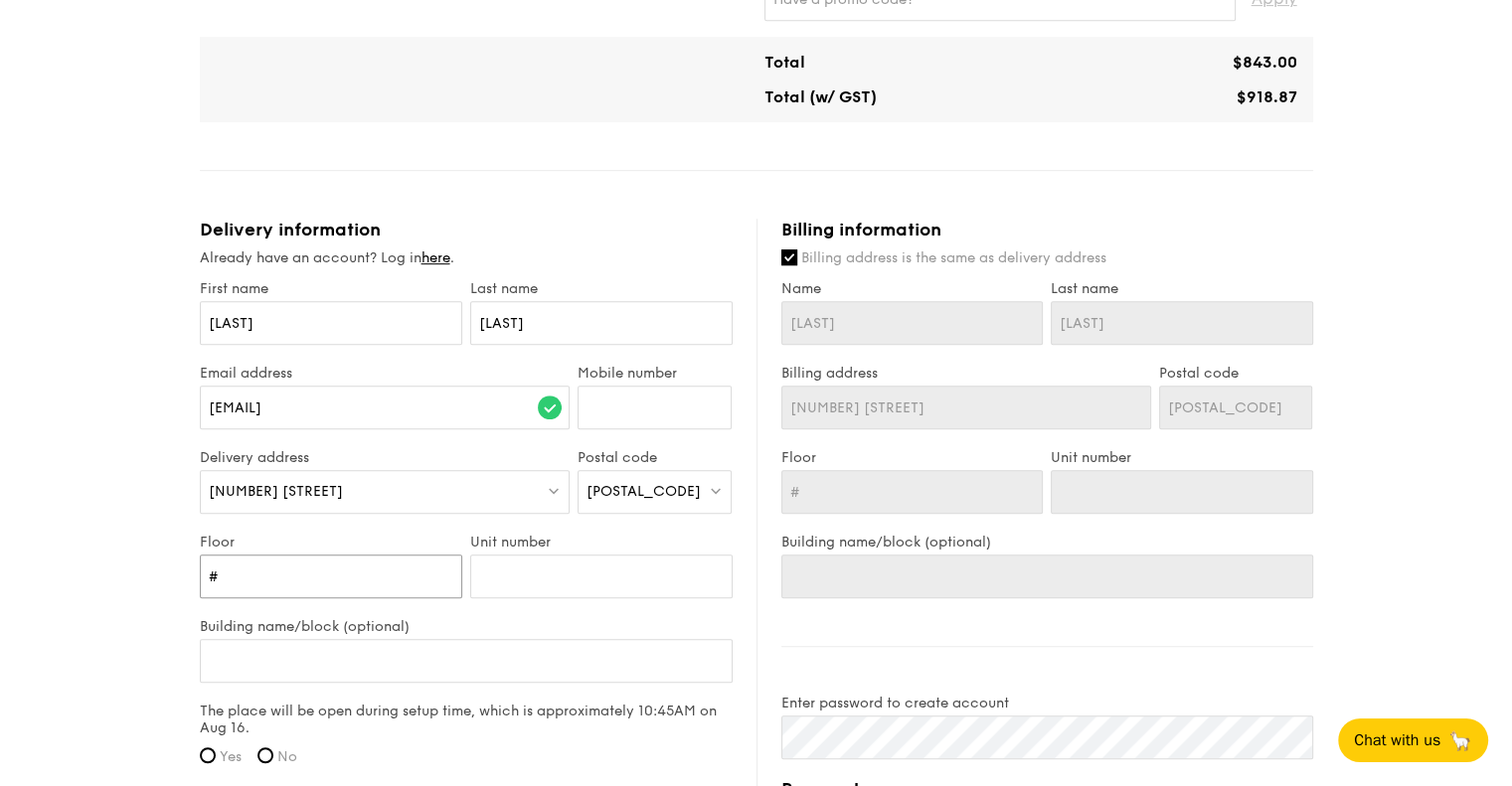 type 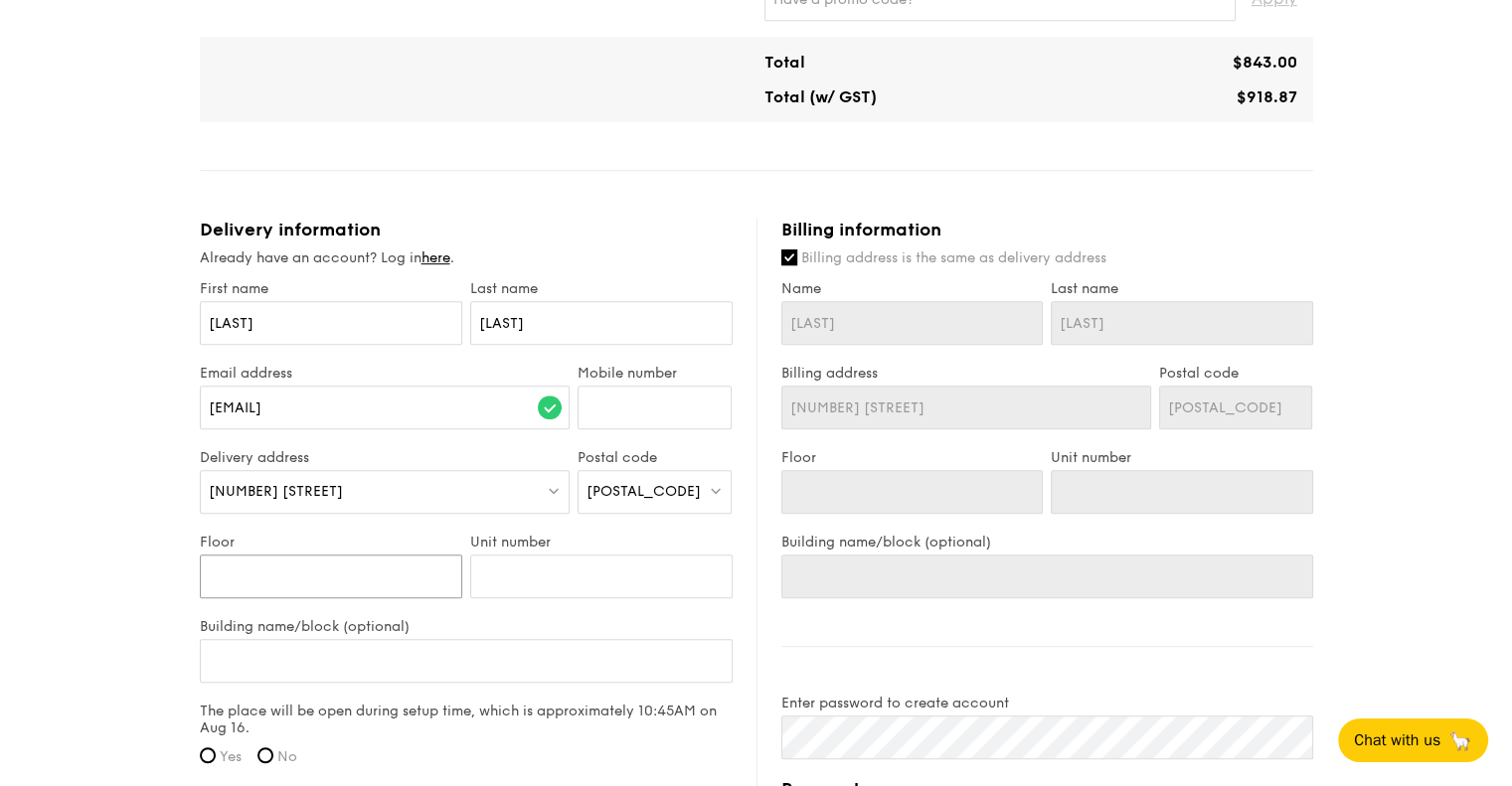 type on "0" 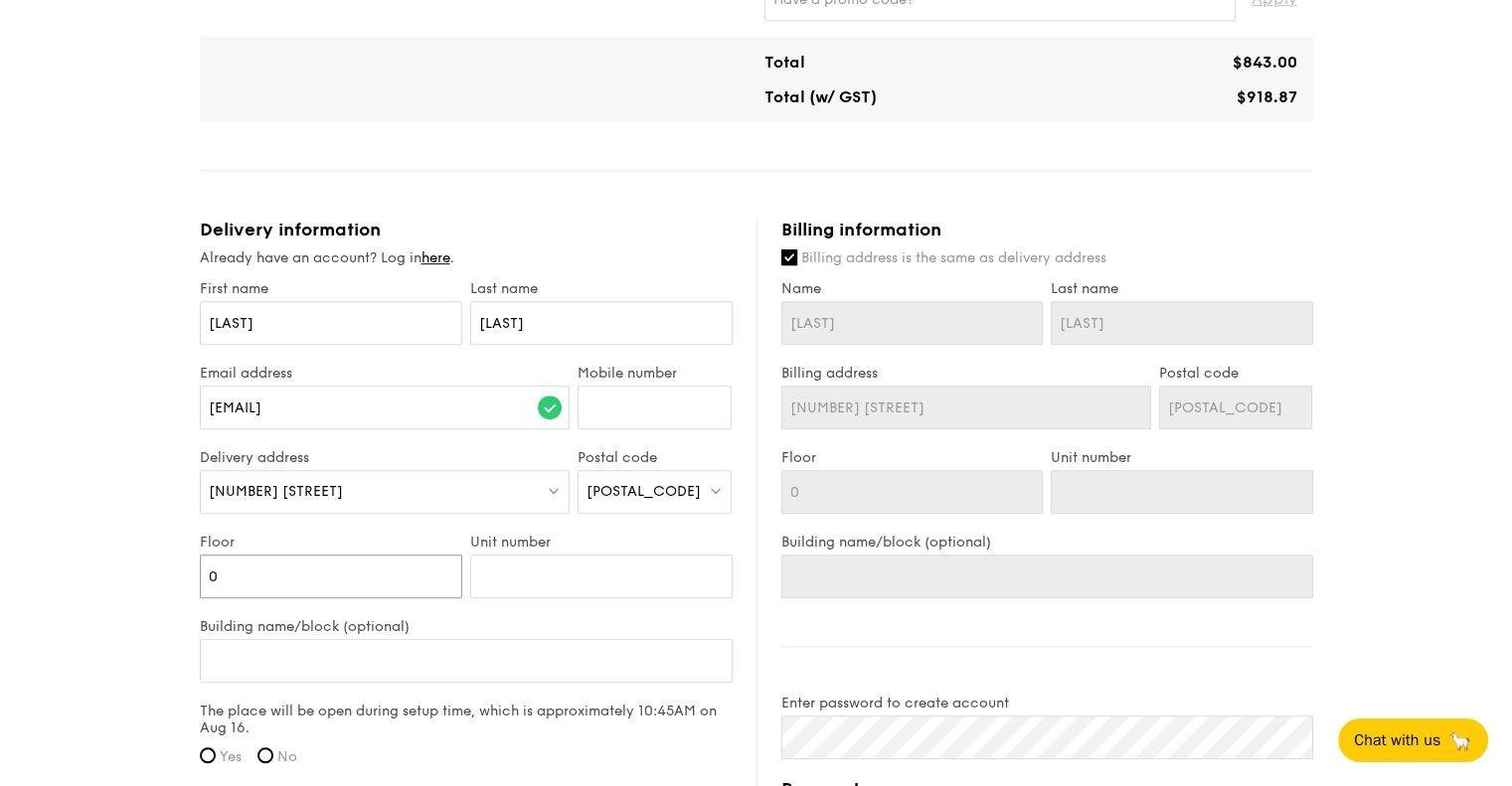 type on "01" 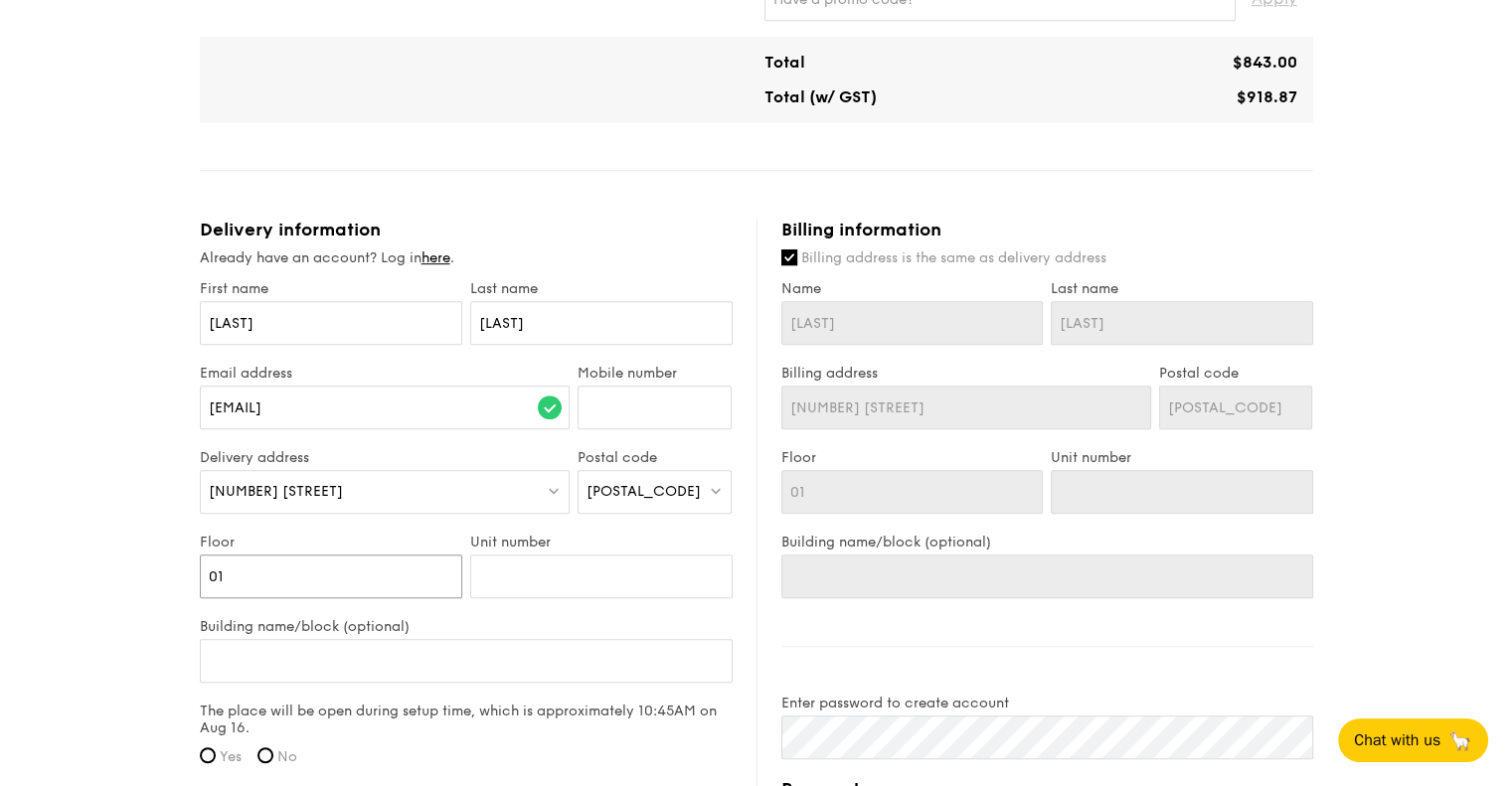type on "01" 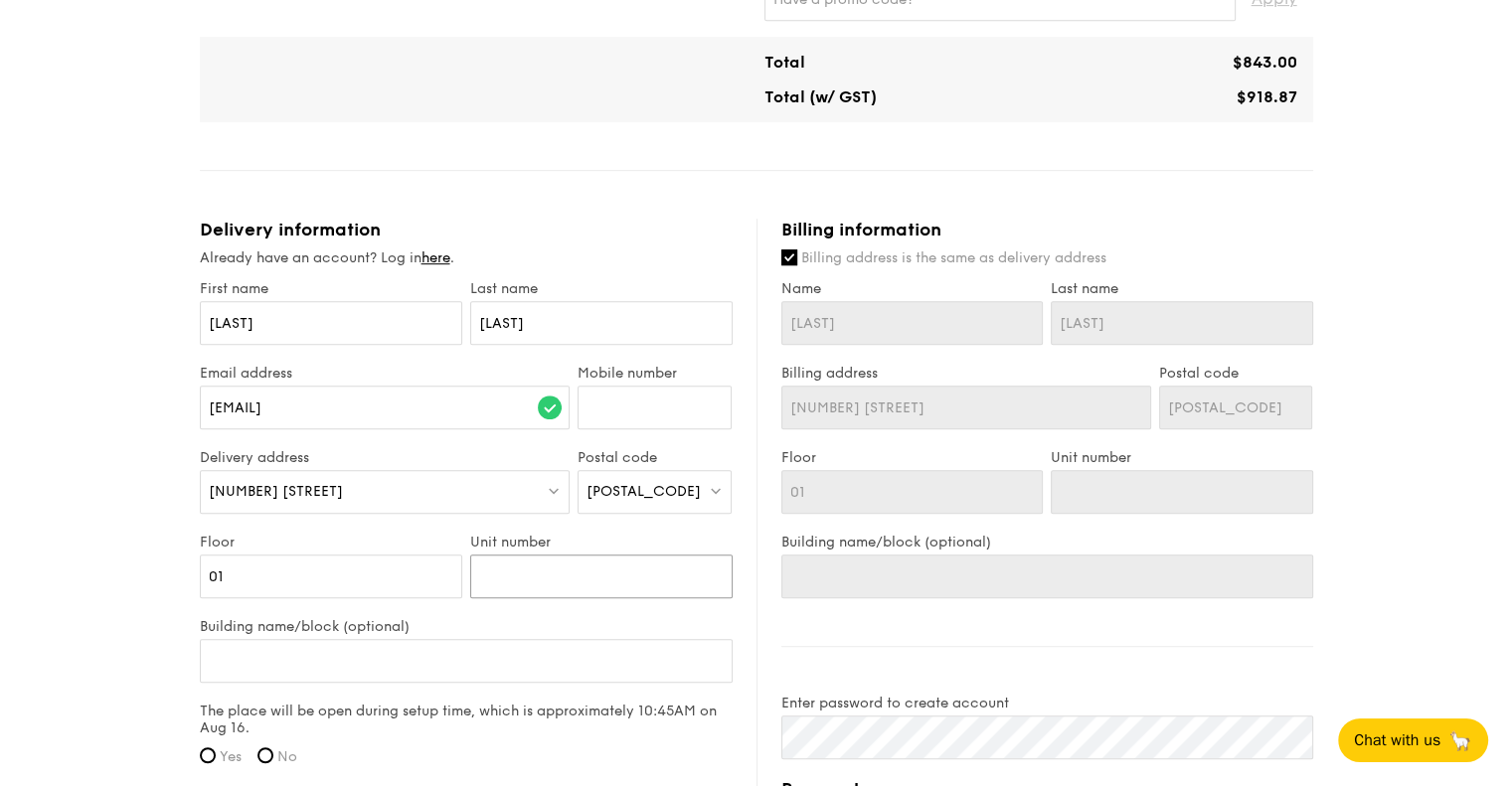 type on "0" 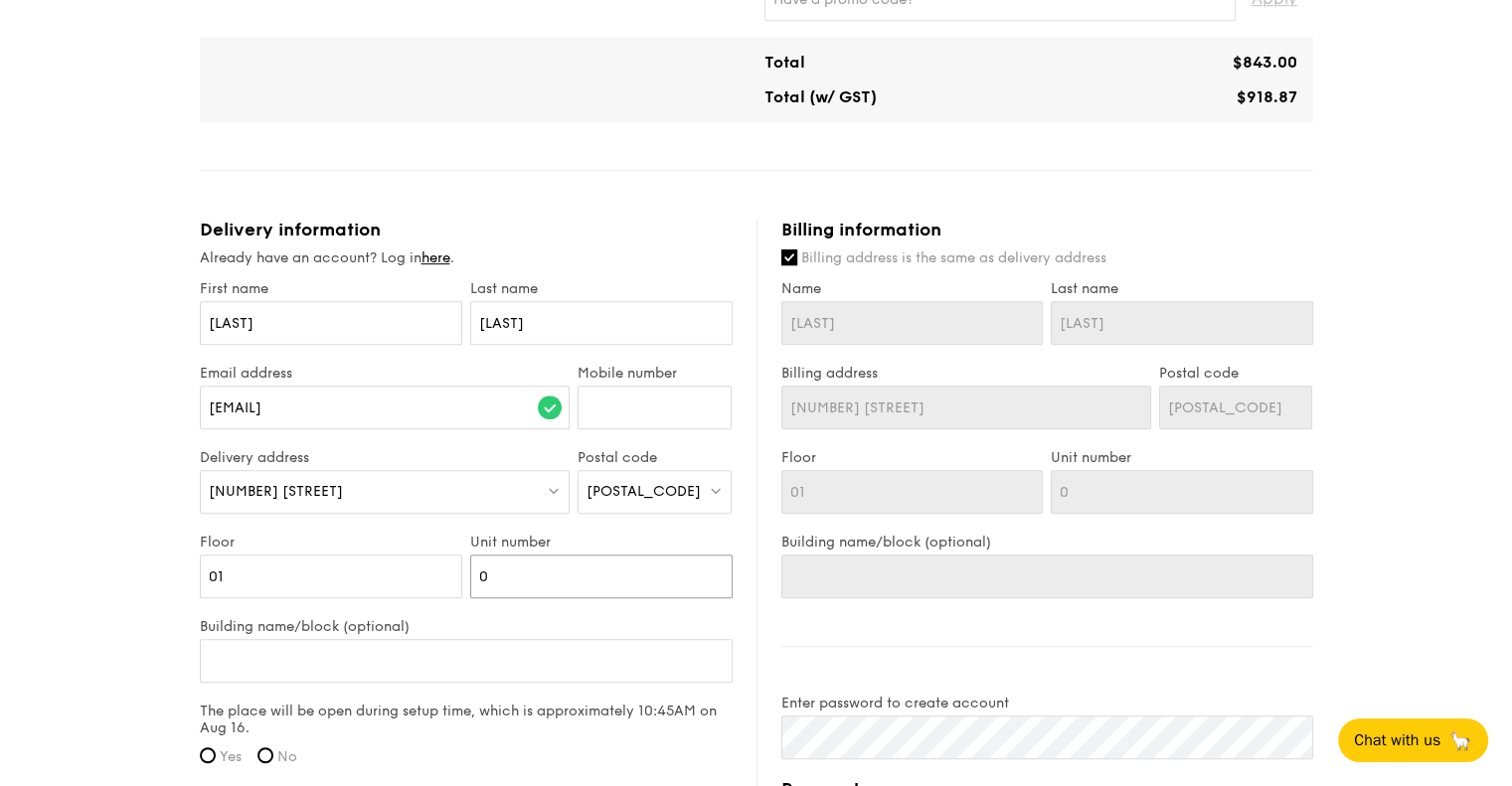 type on "02" 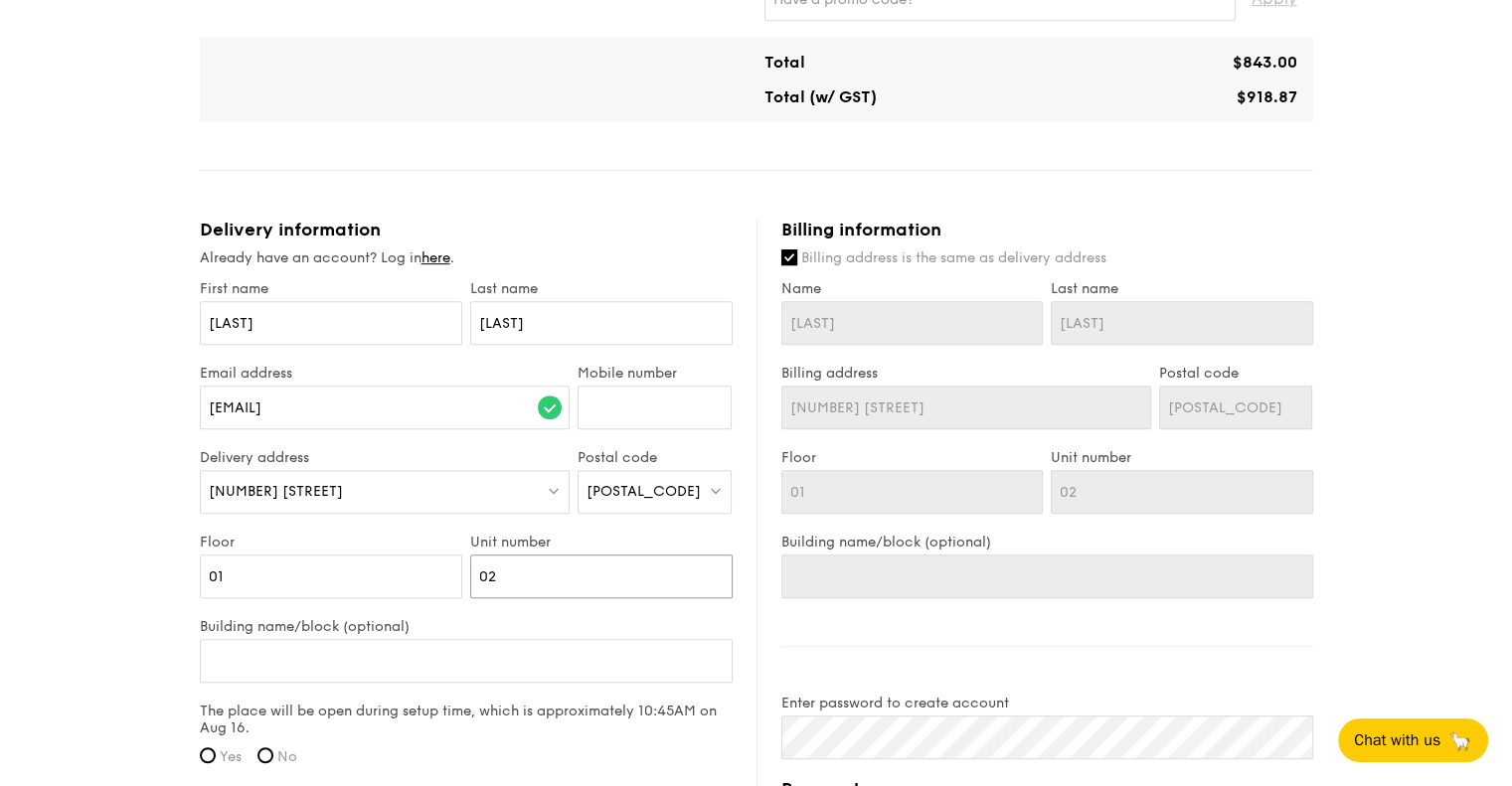 type on "02" 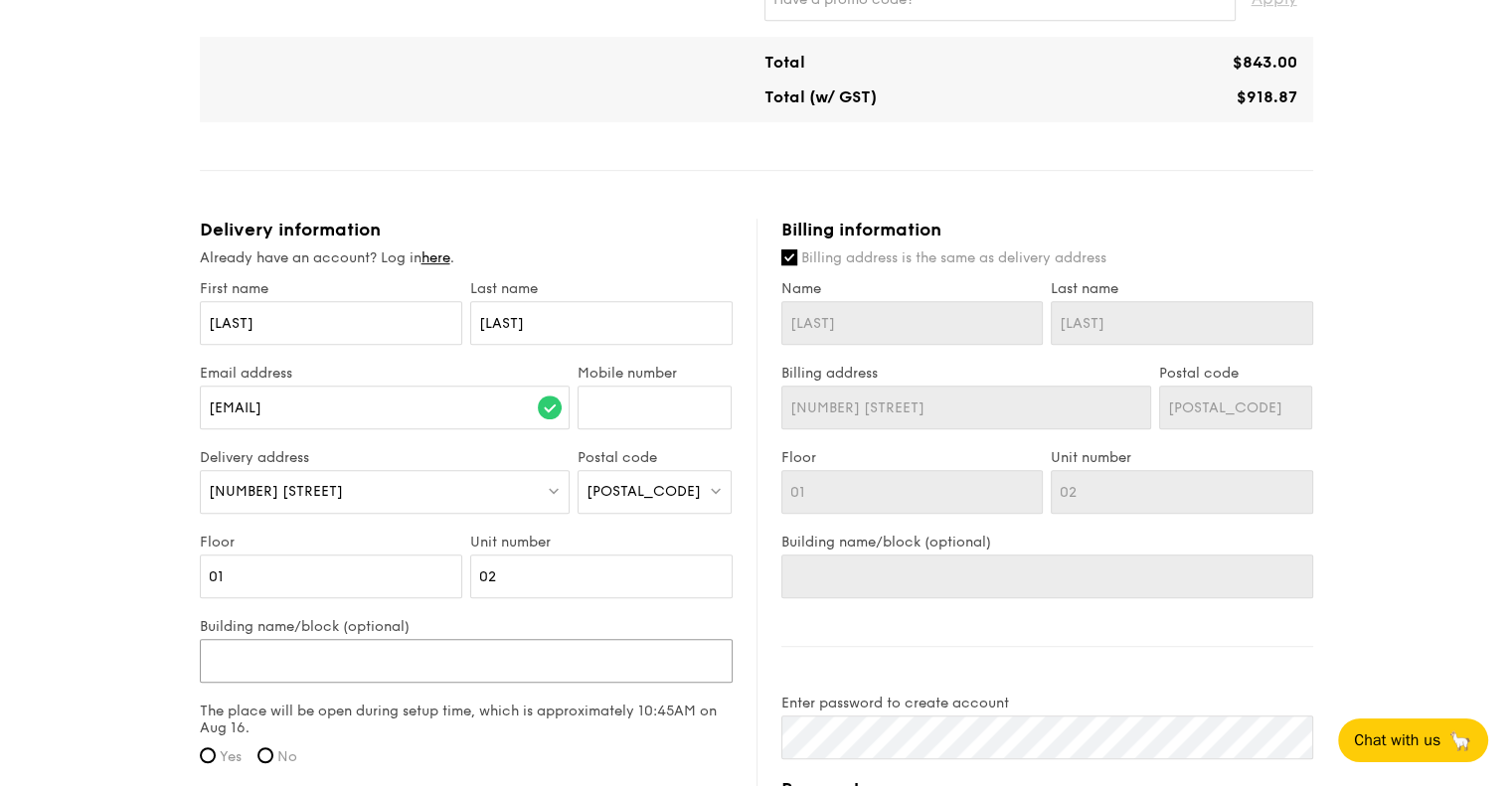 click on "Building name/block (optional)" at bounding box center [466, 661] 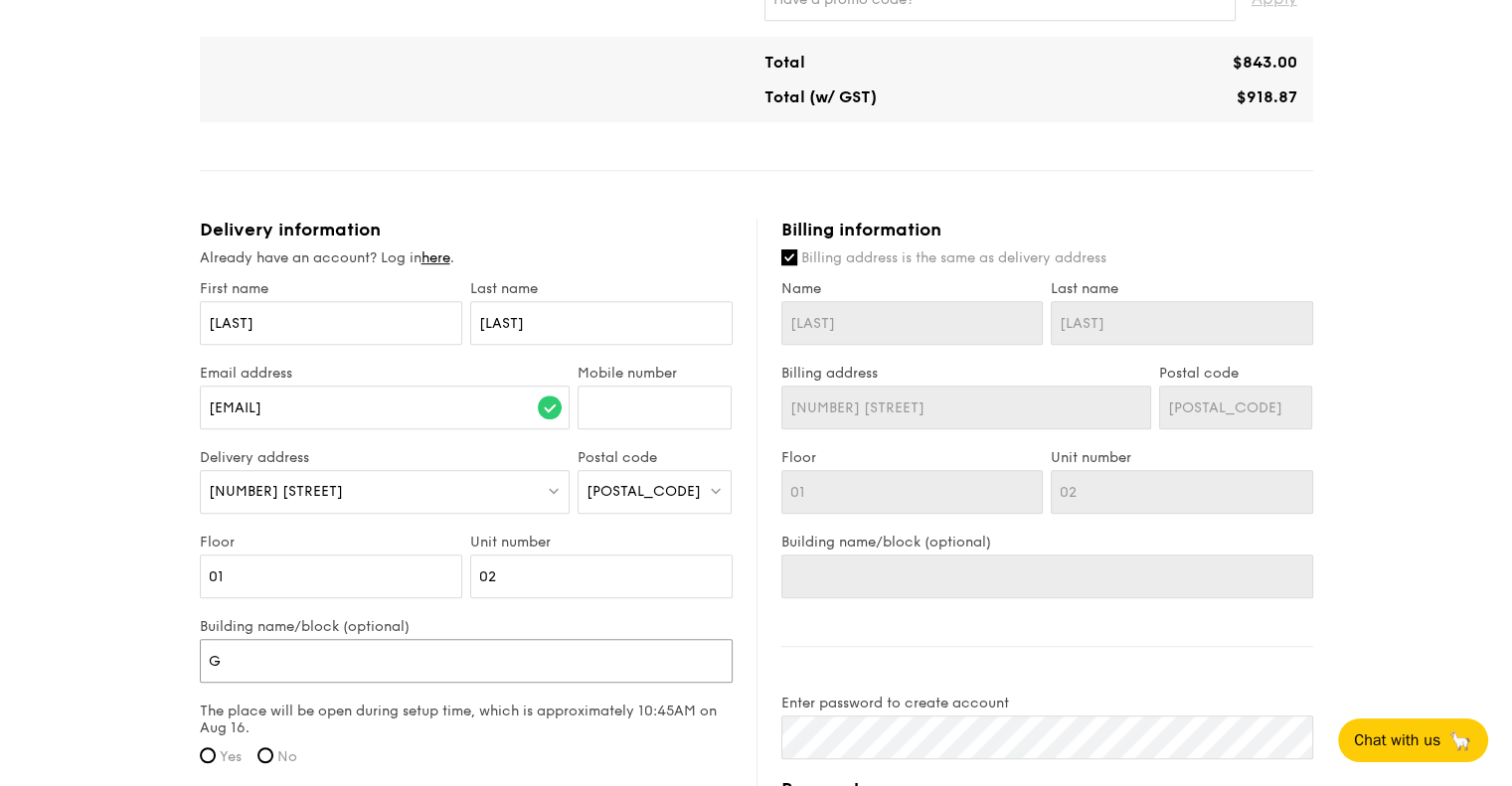 type on "G" 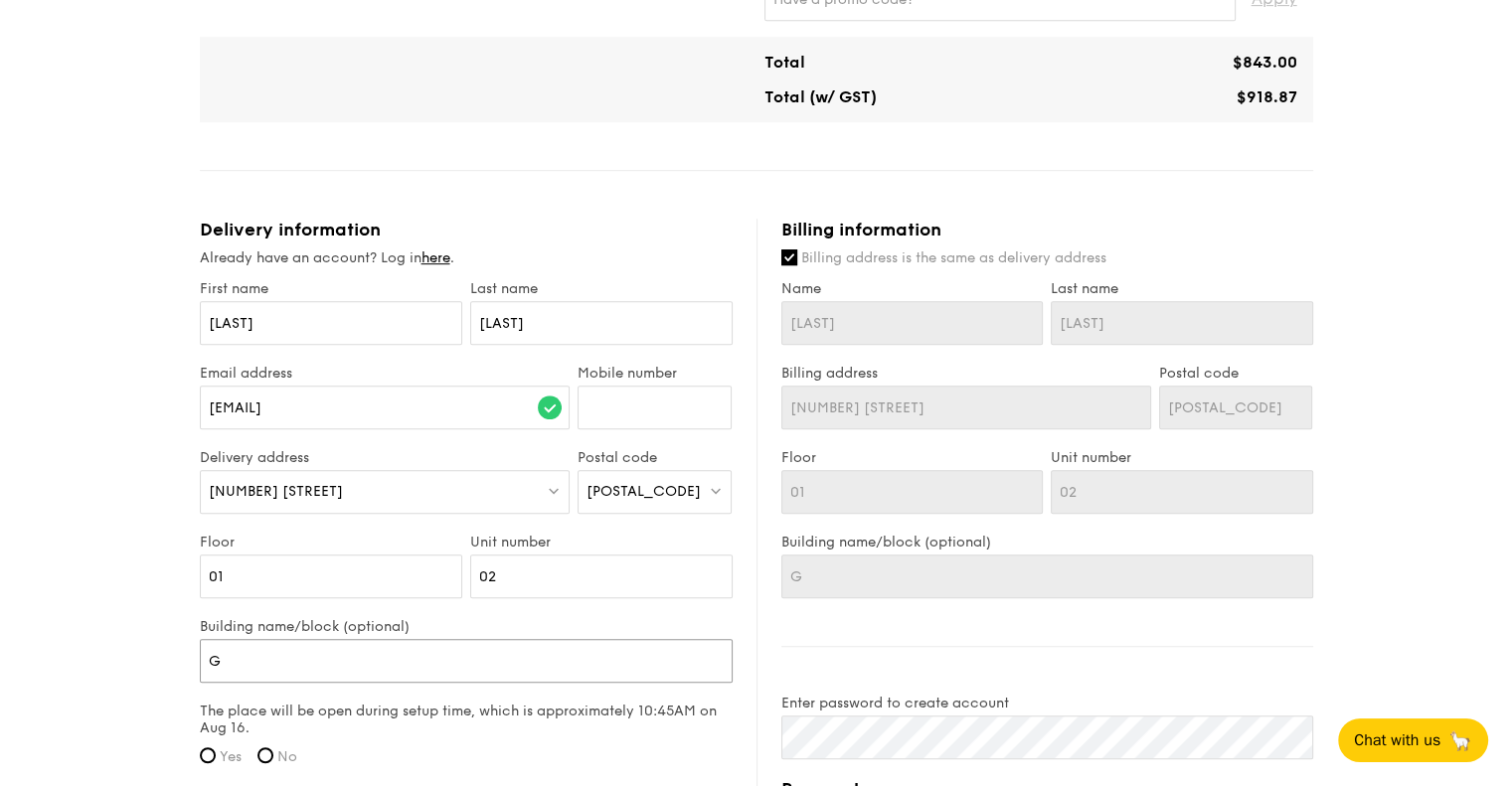 type on "Go" 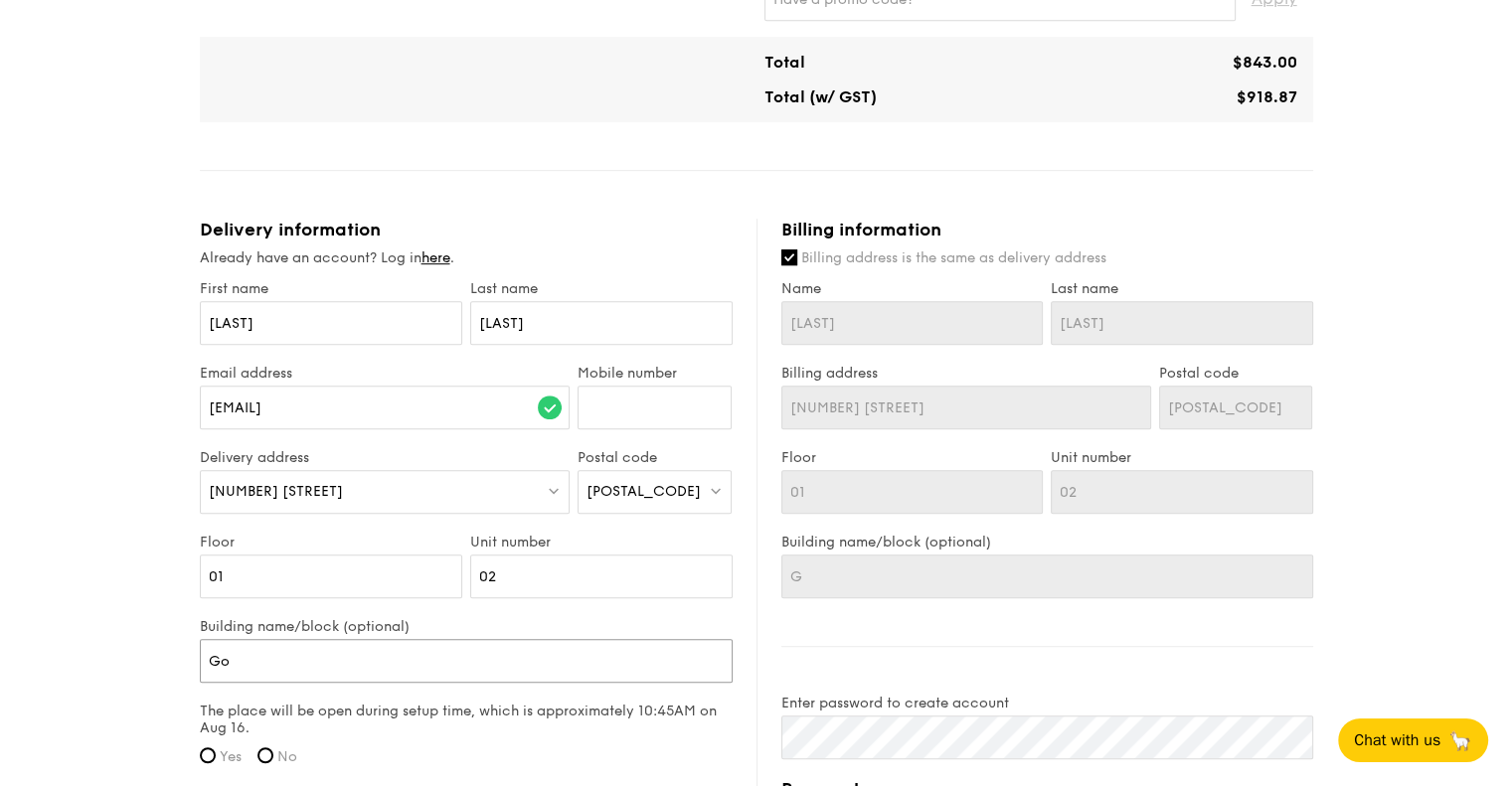 type on "Go" 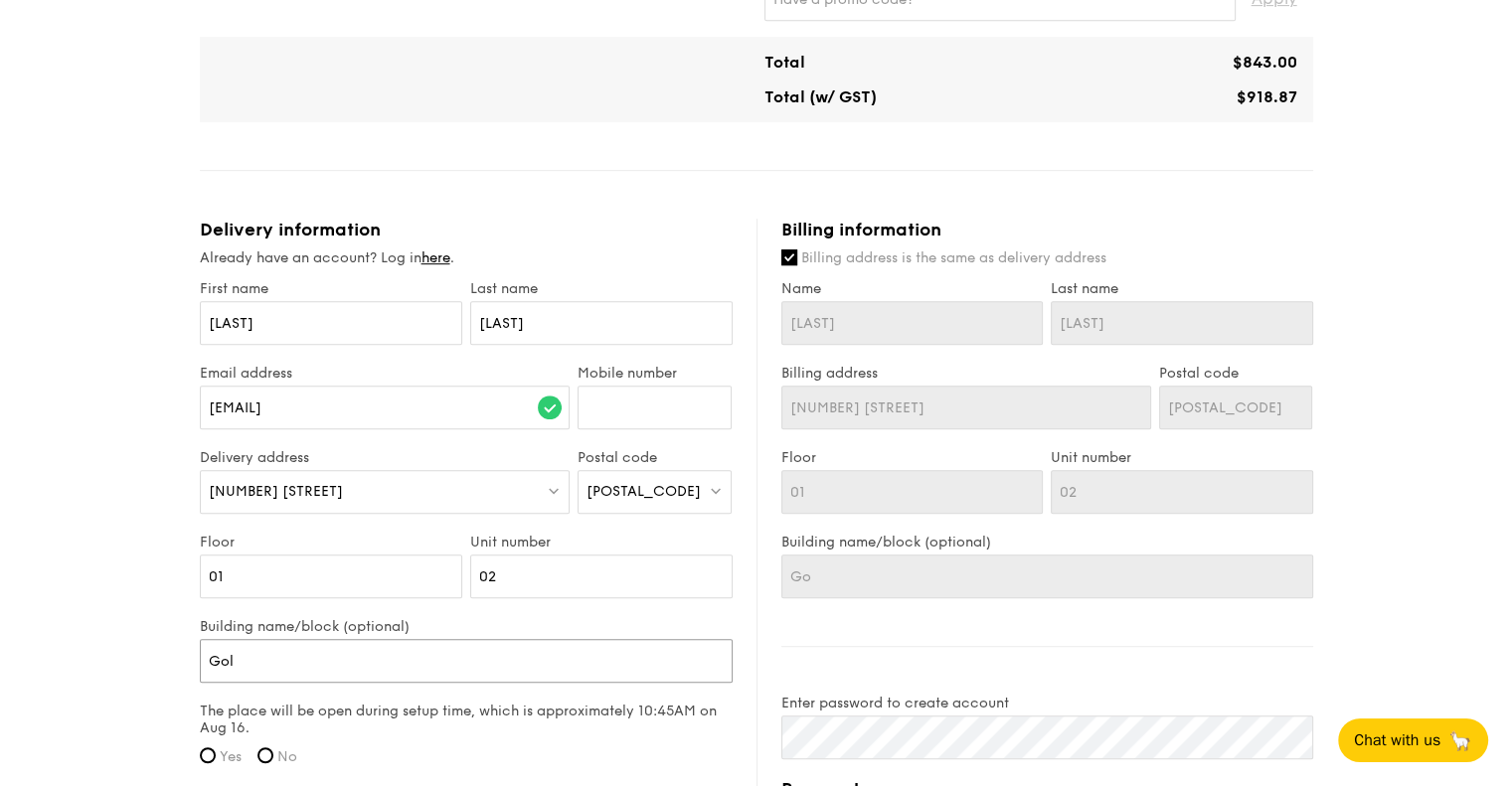 type on "Gold" 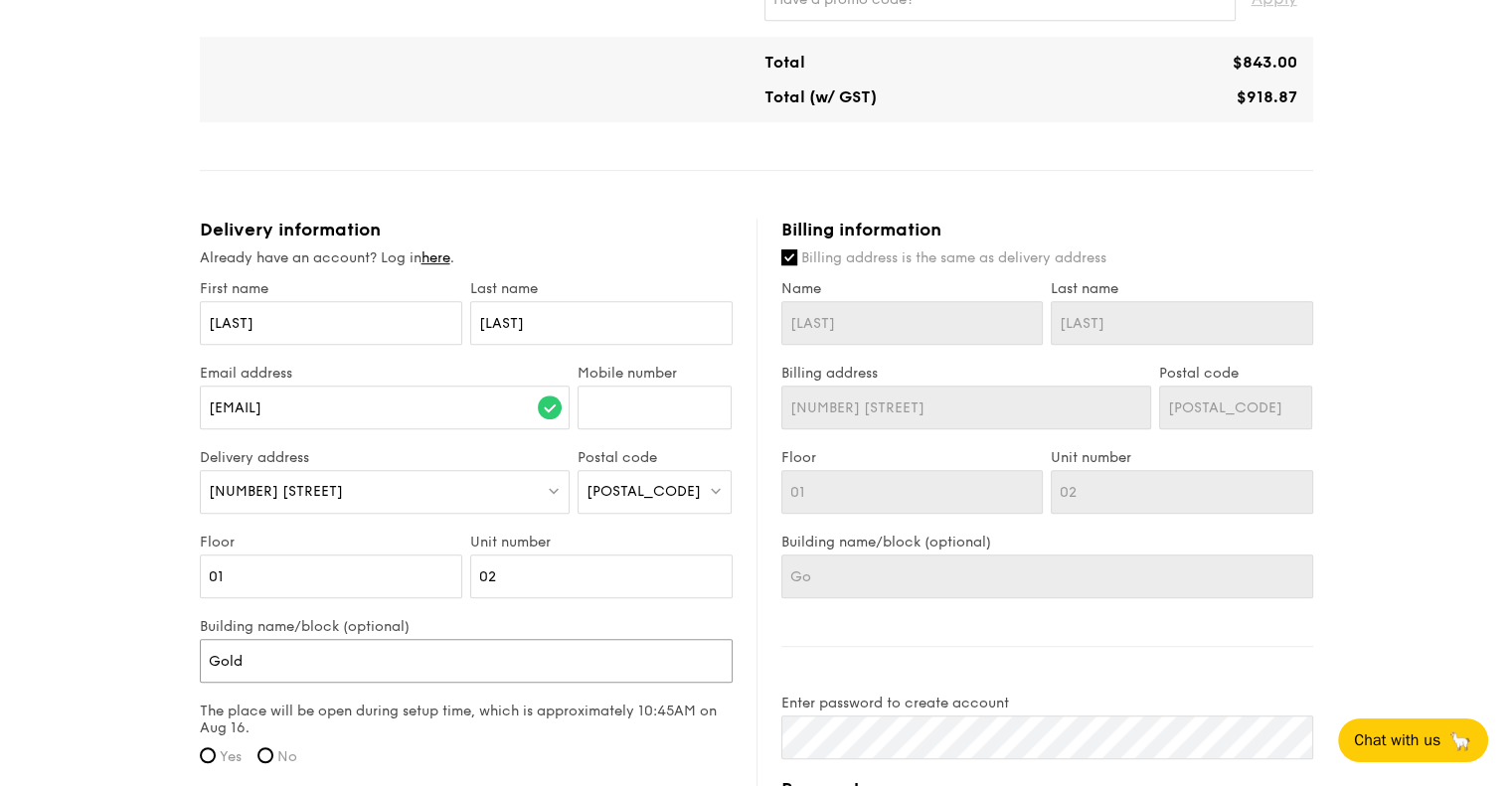 type on "Gold" 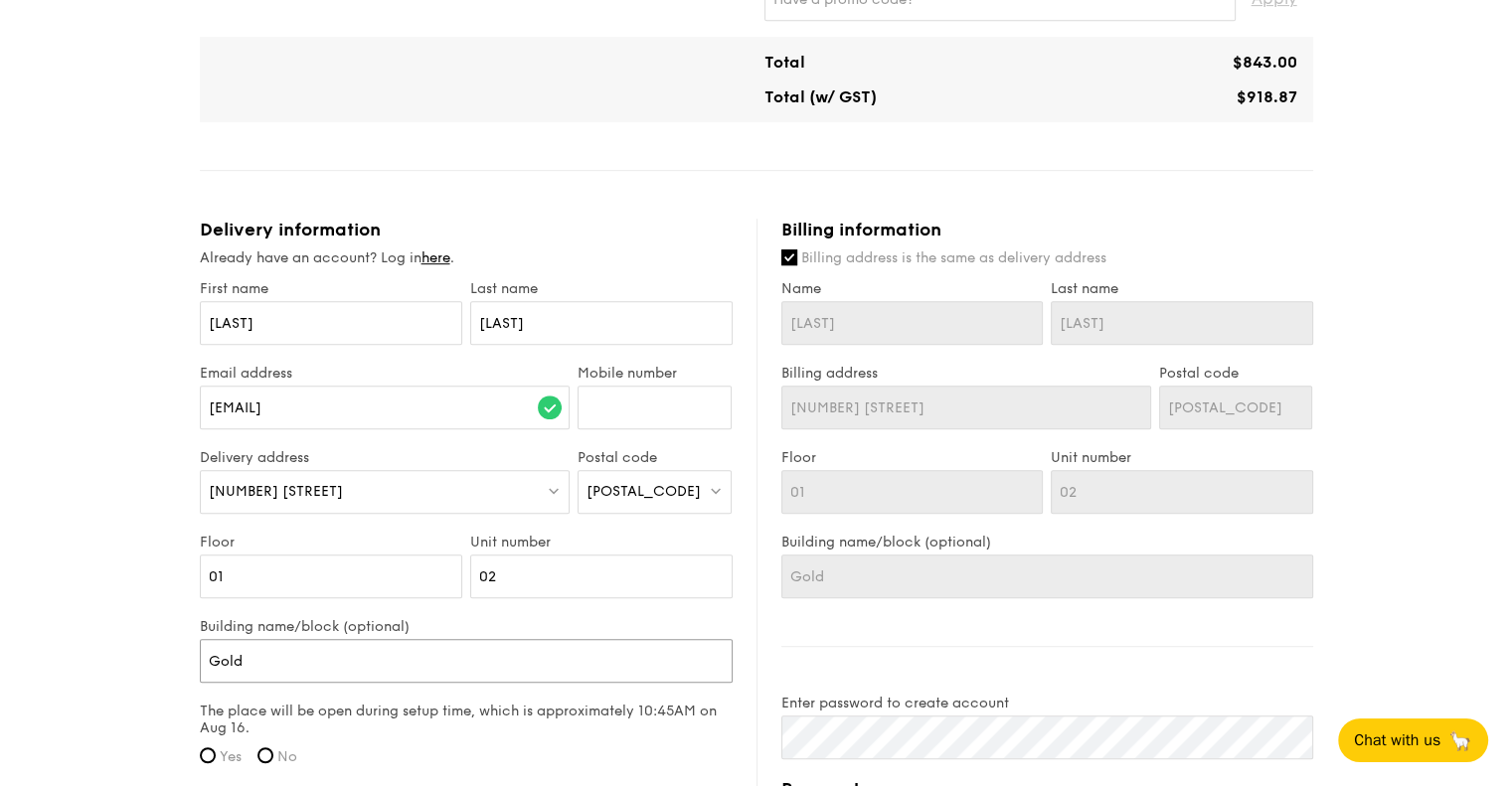 type on "Golde" 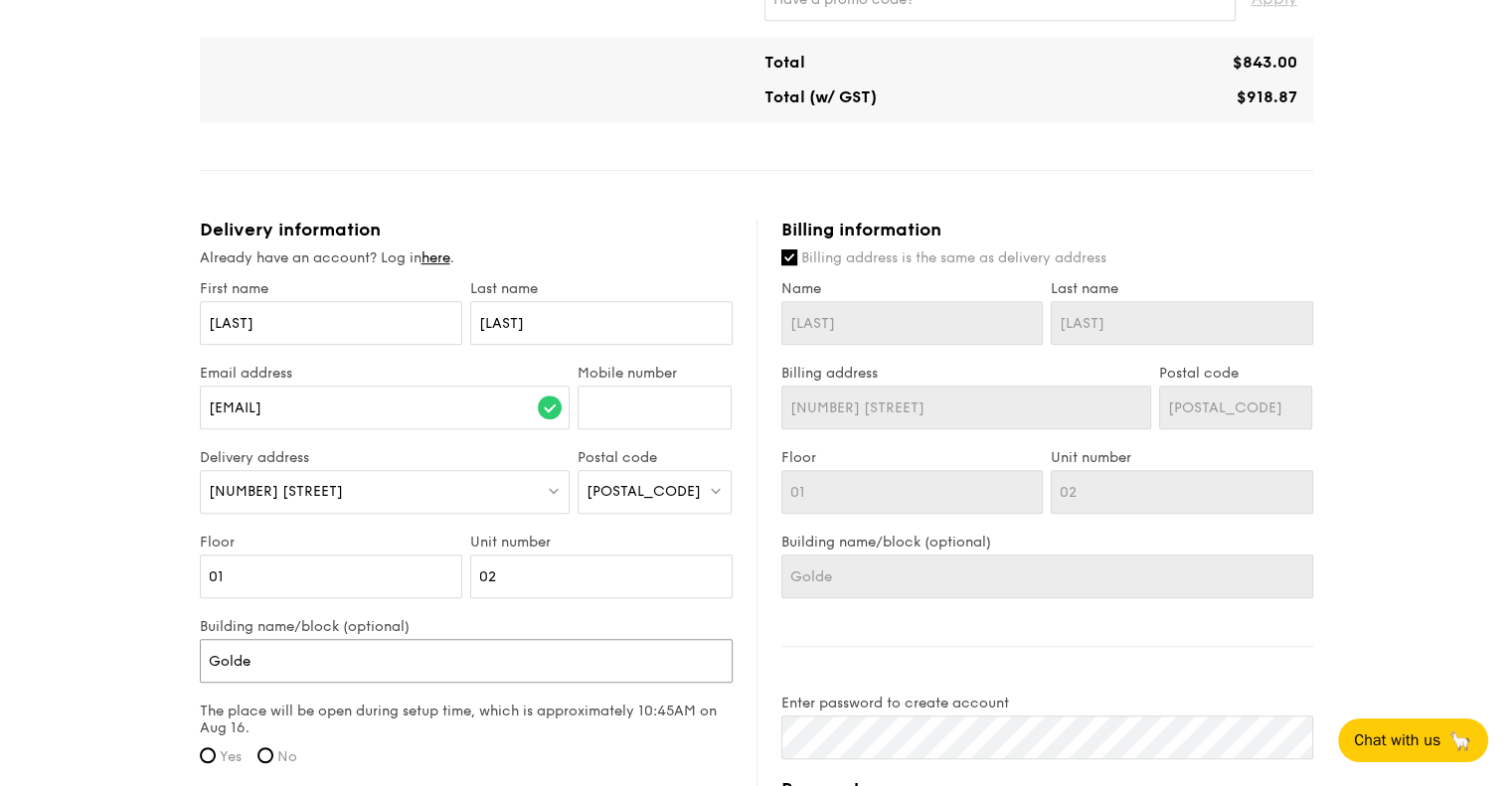 type on "Golden" 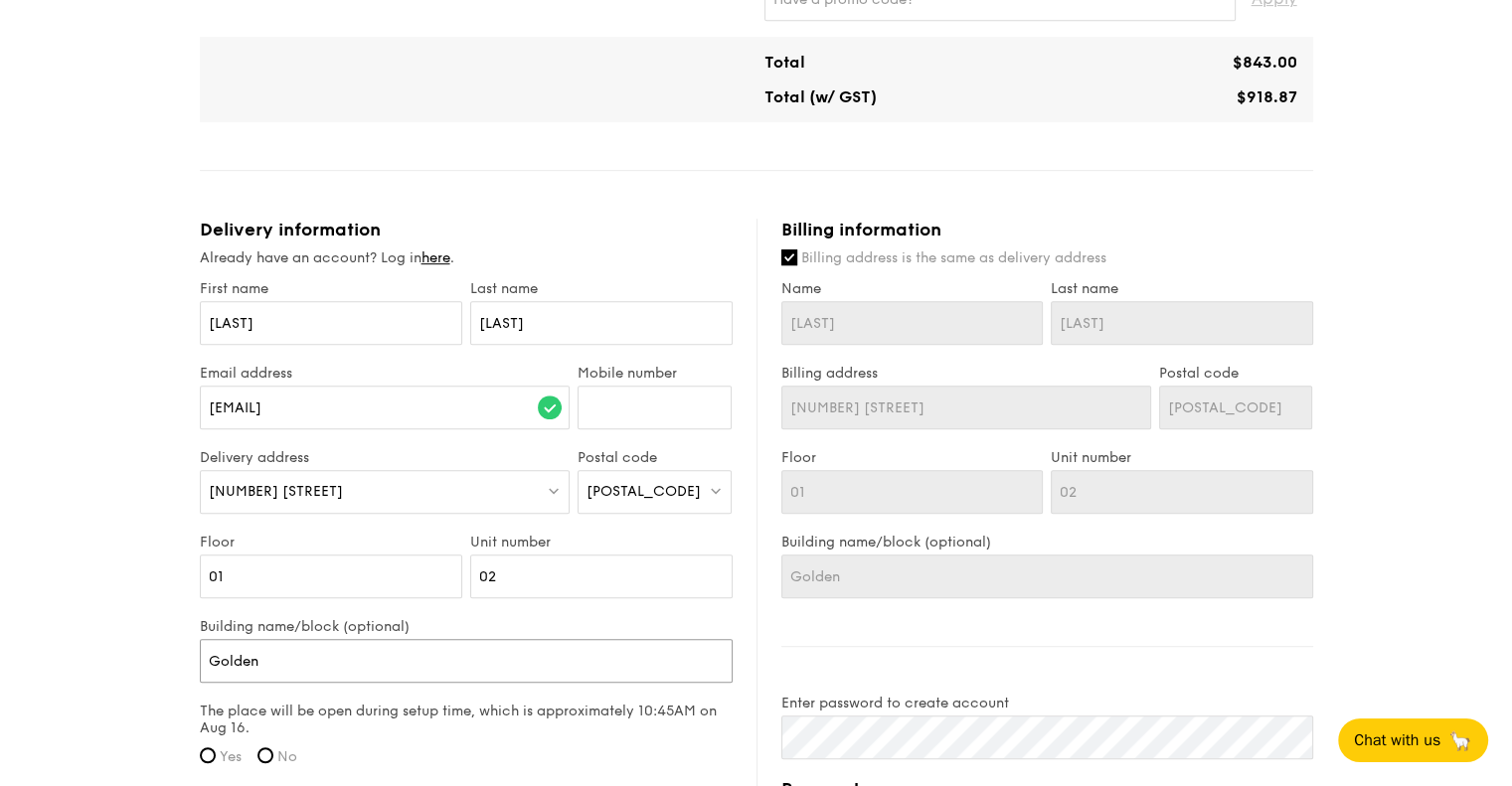 type on "Golden" 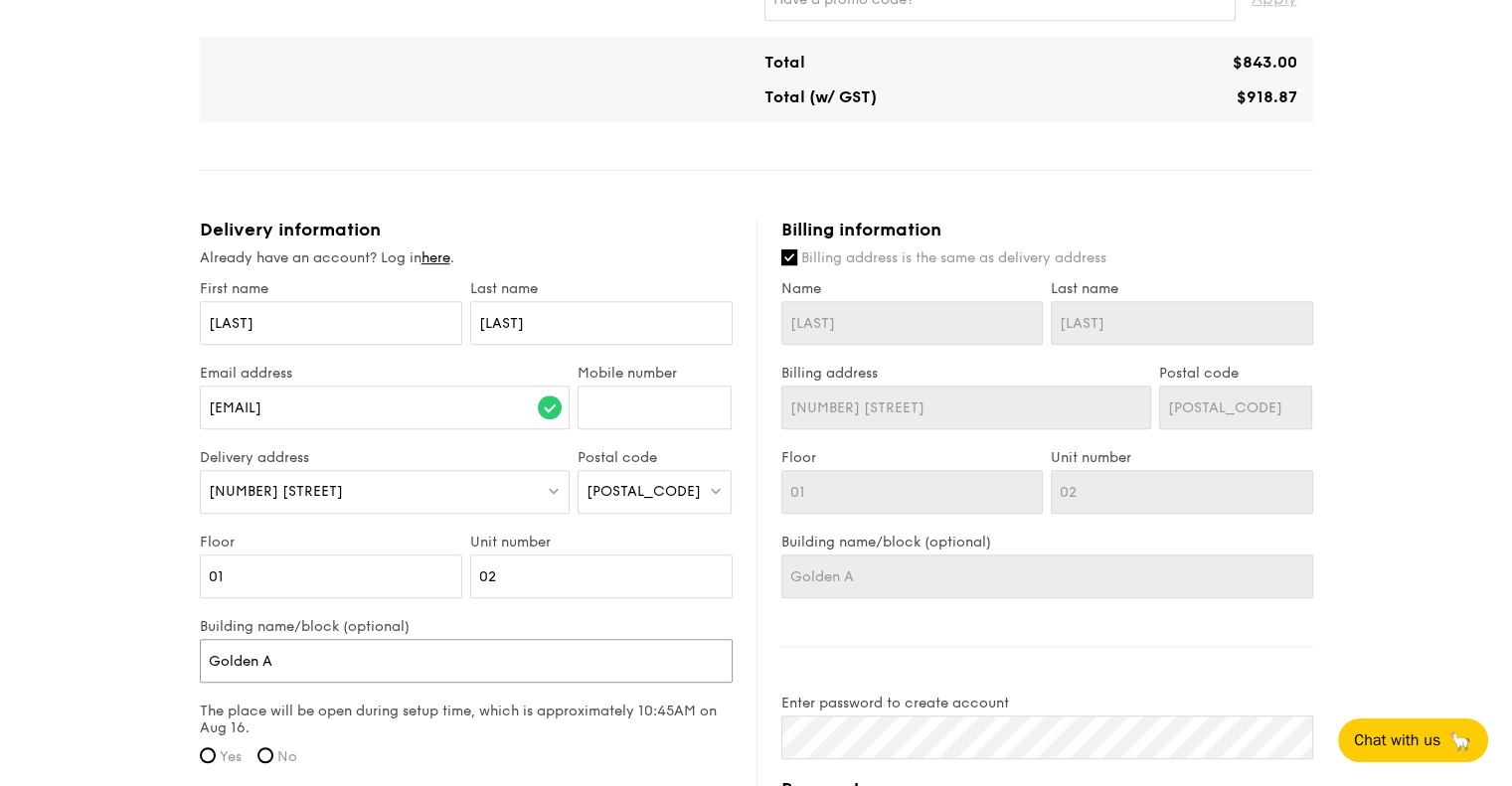 type on "Golden Ag" 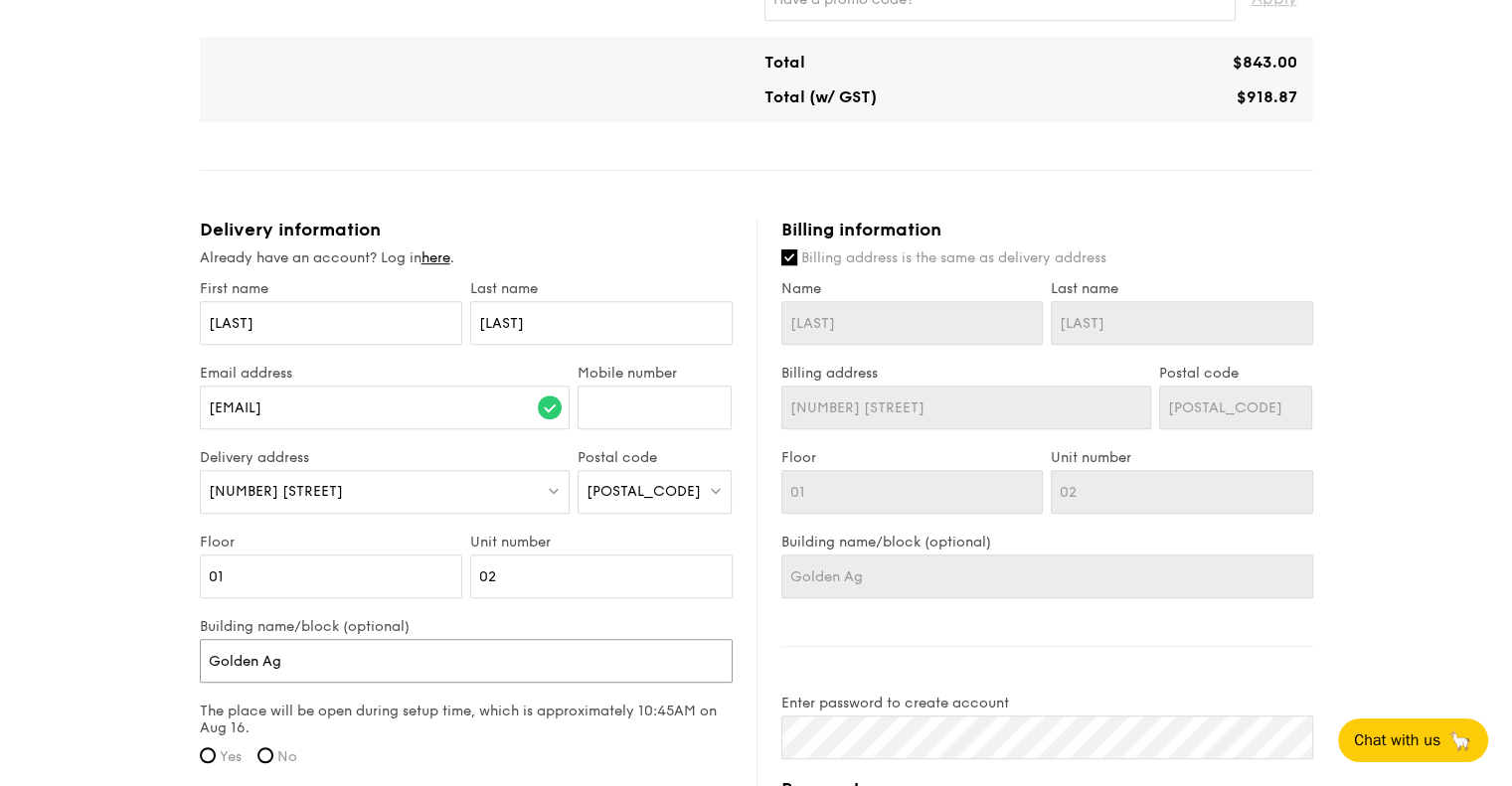 type on "Golden Agr" 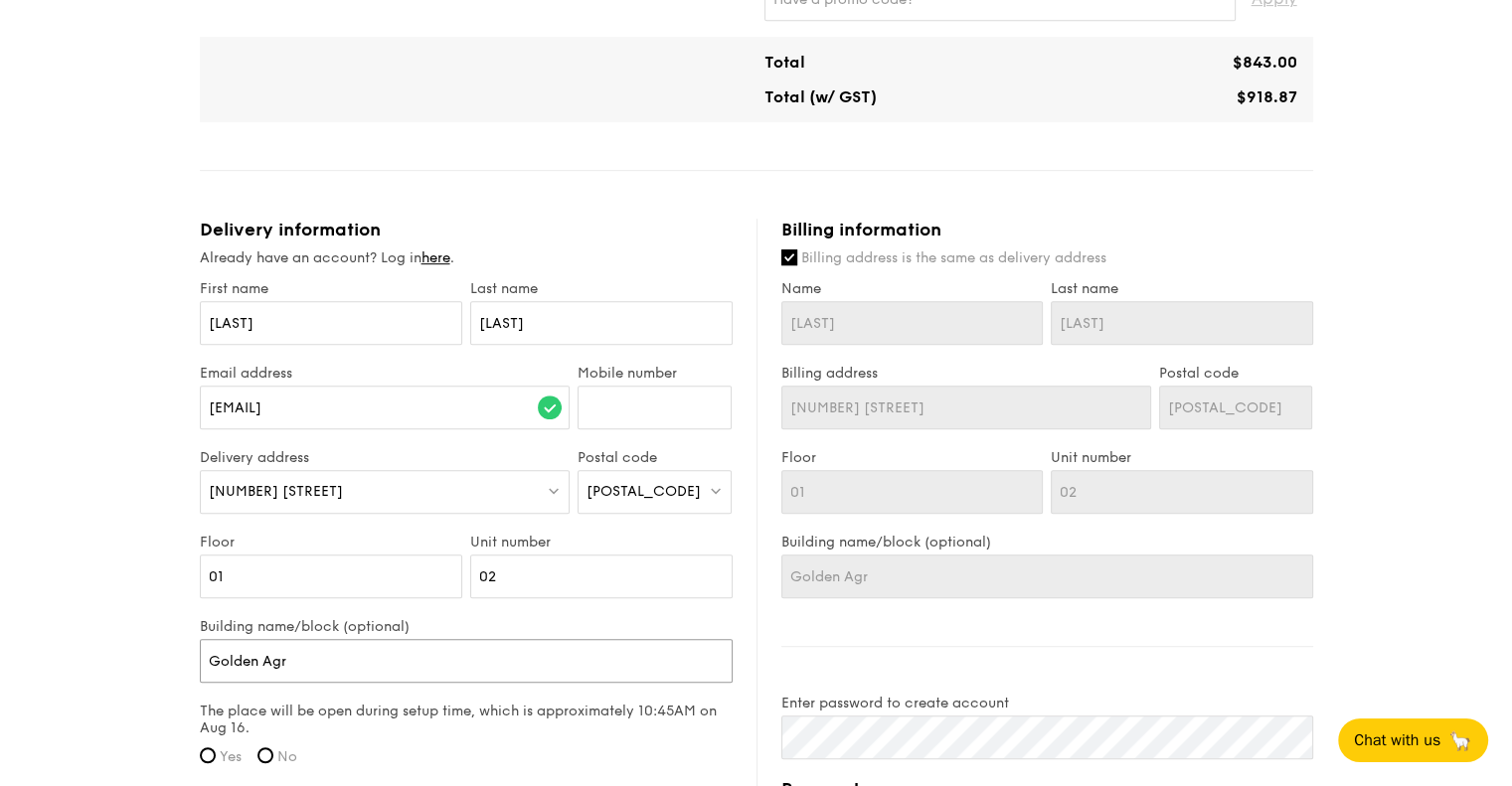 type on "Golden Agri" 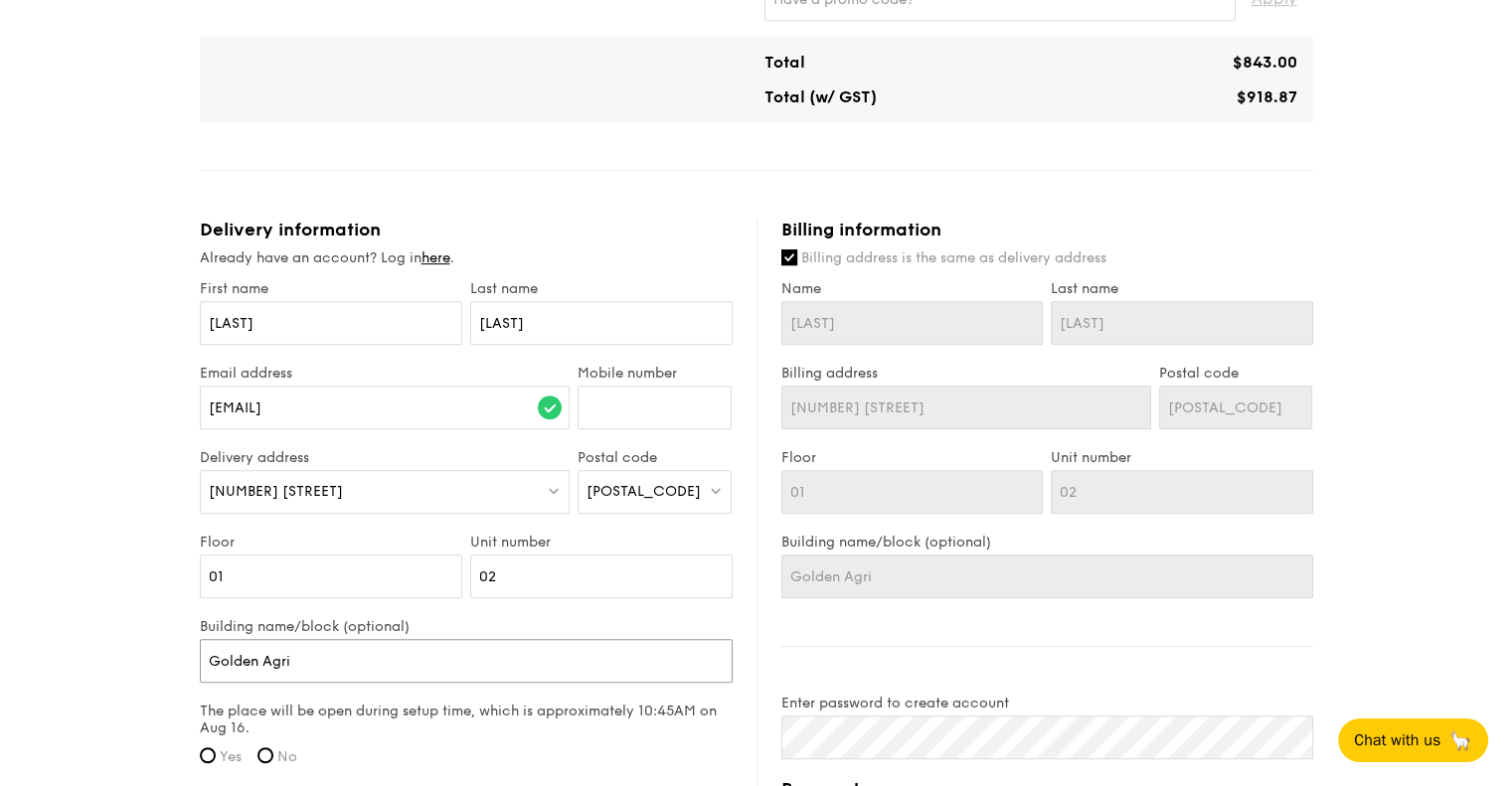 type on "Golden Agri" 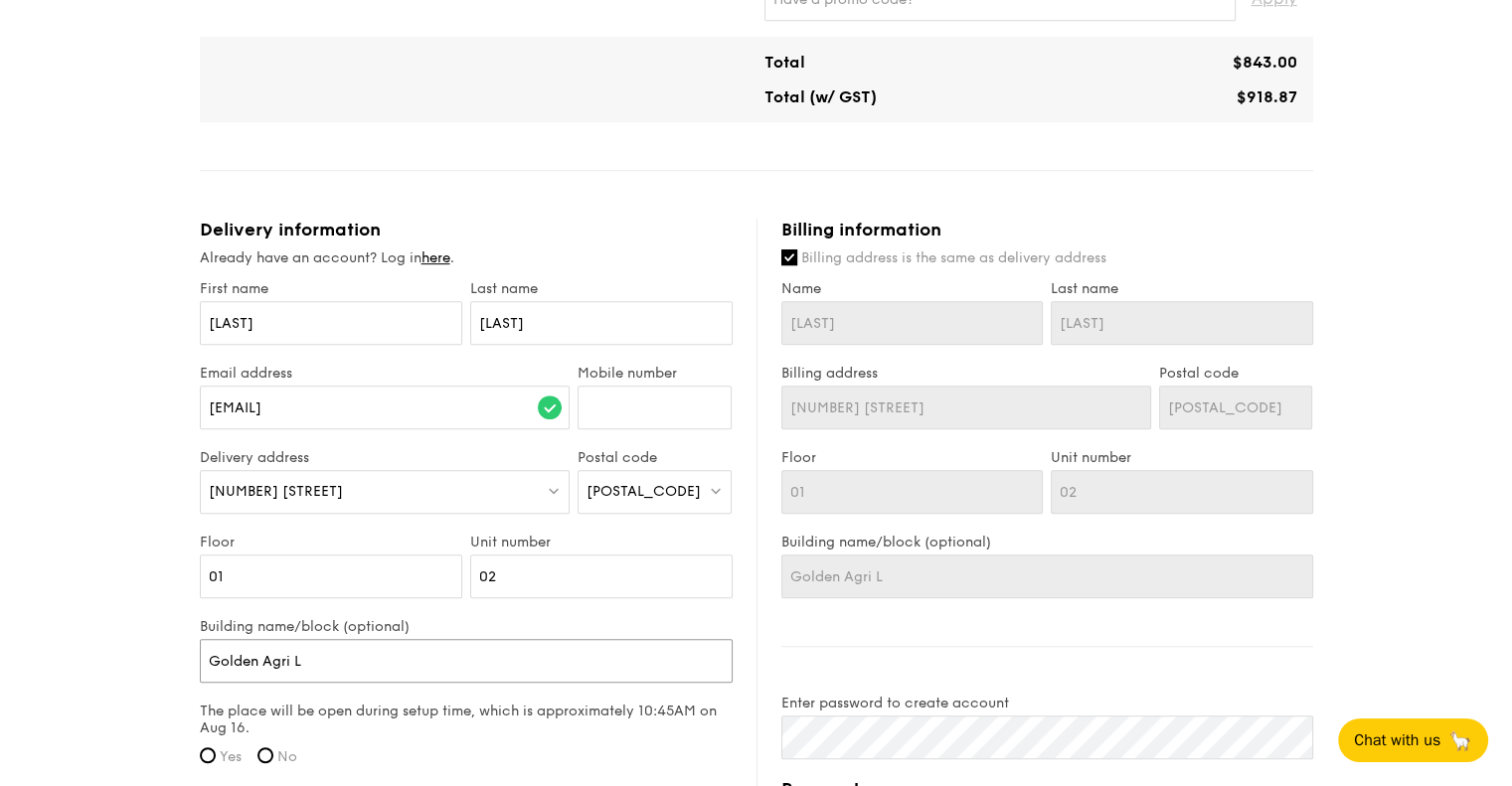 type on "Golden Agri" 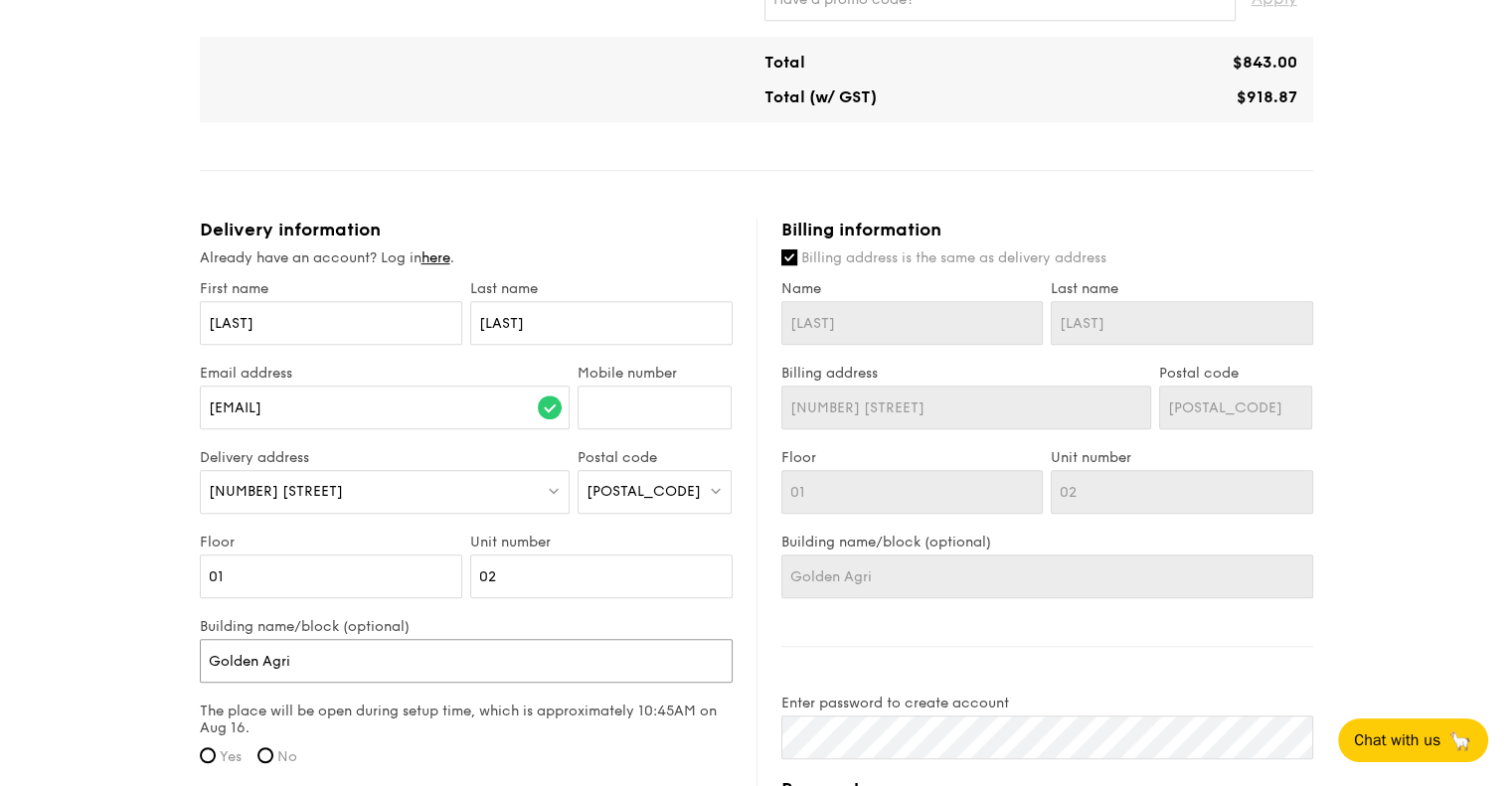 type on "Golden Agri P" 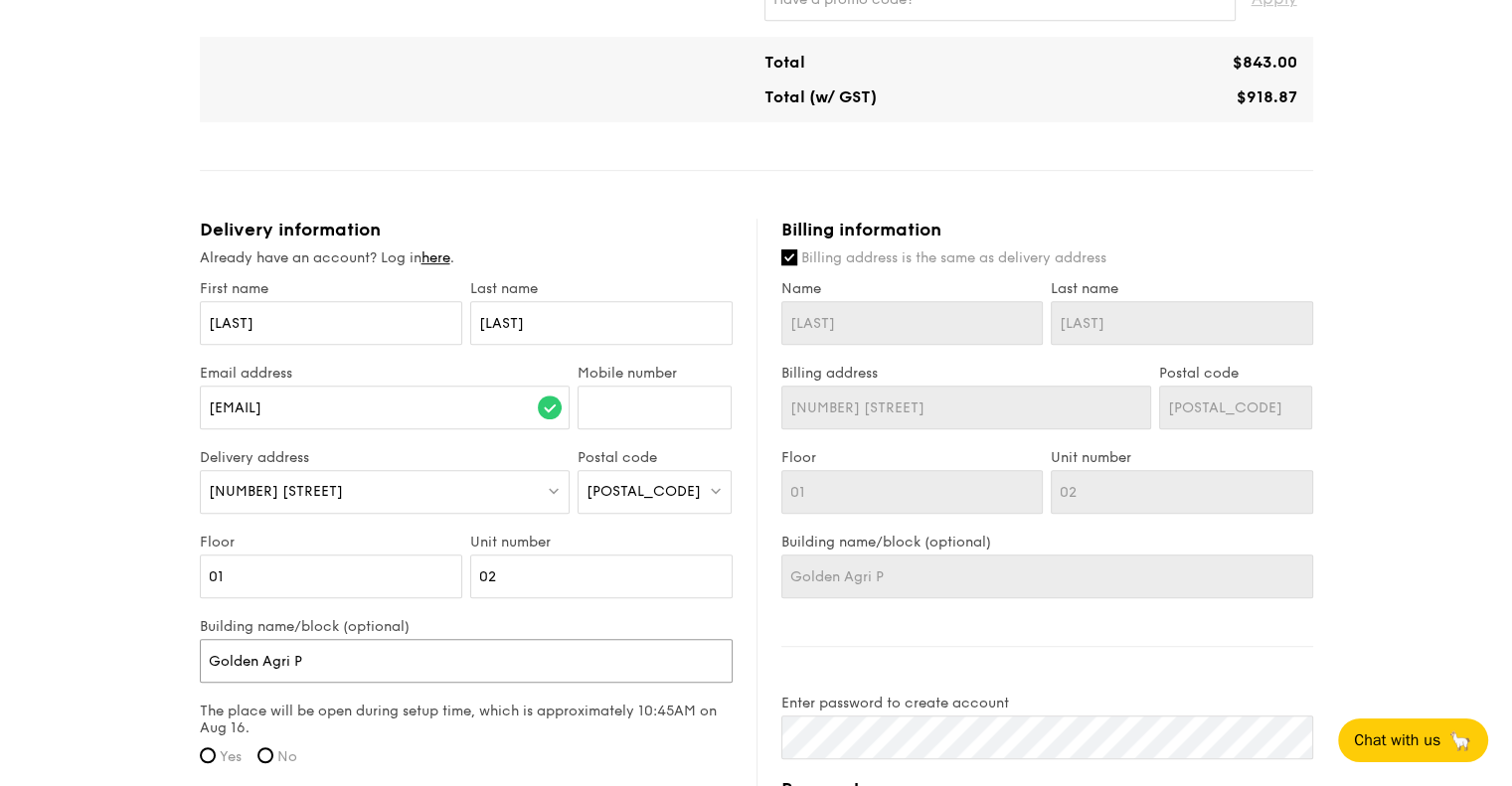 type on "Golden Agri Pl" 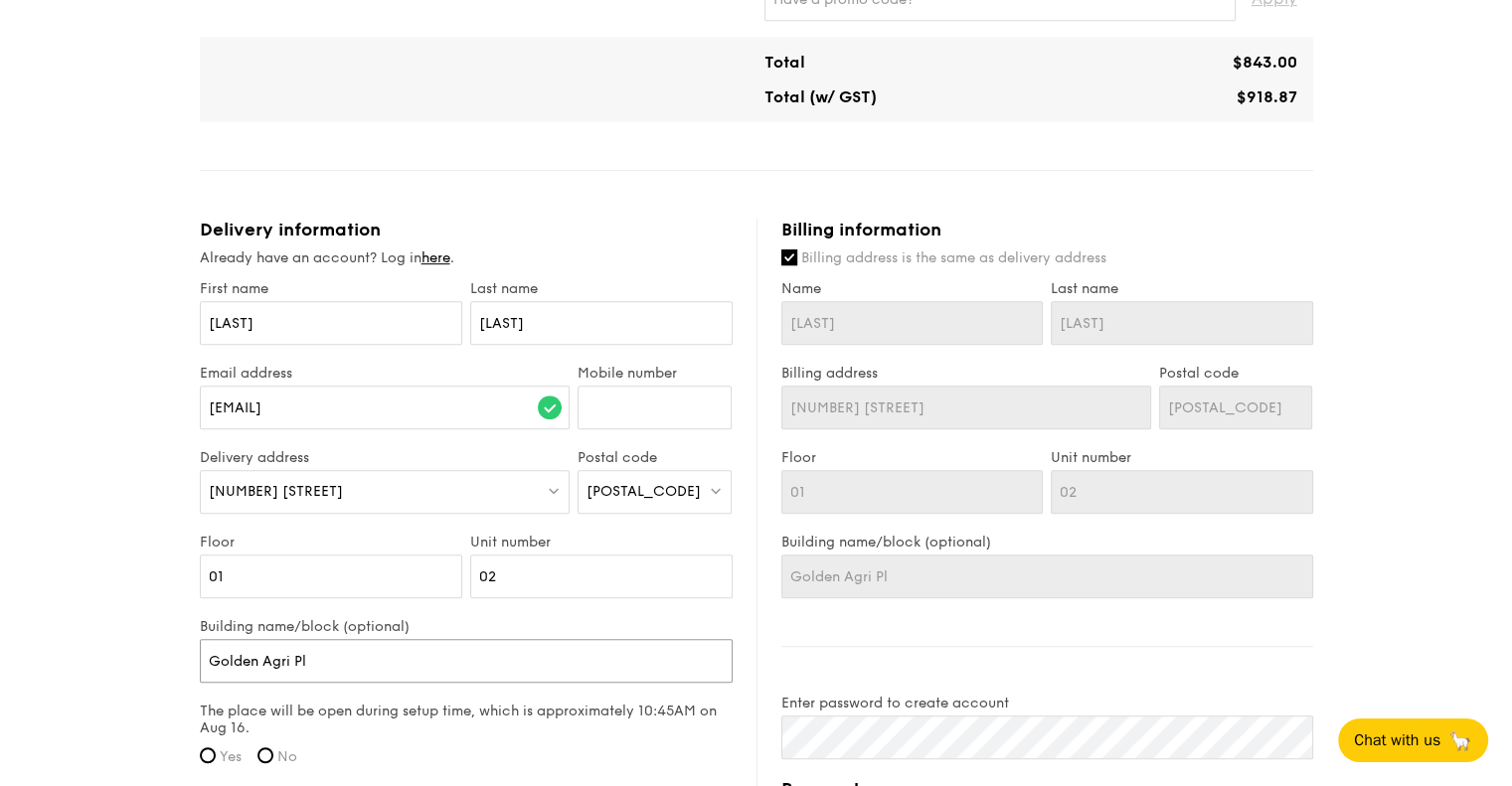 type on "Golden Agri Pla" 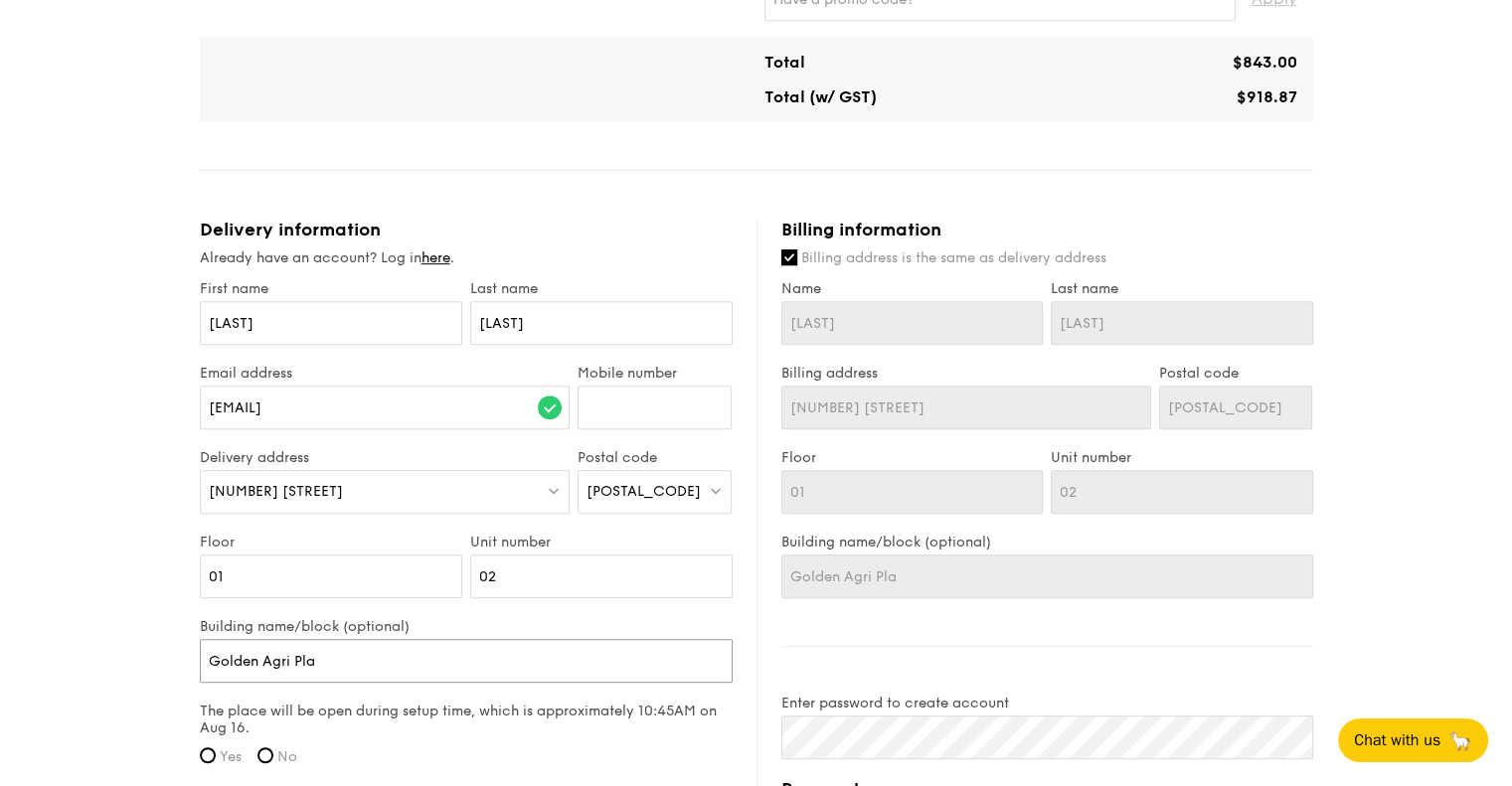 type on "Golden Agri Plaz" 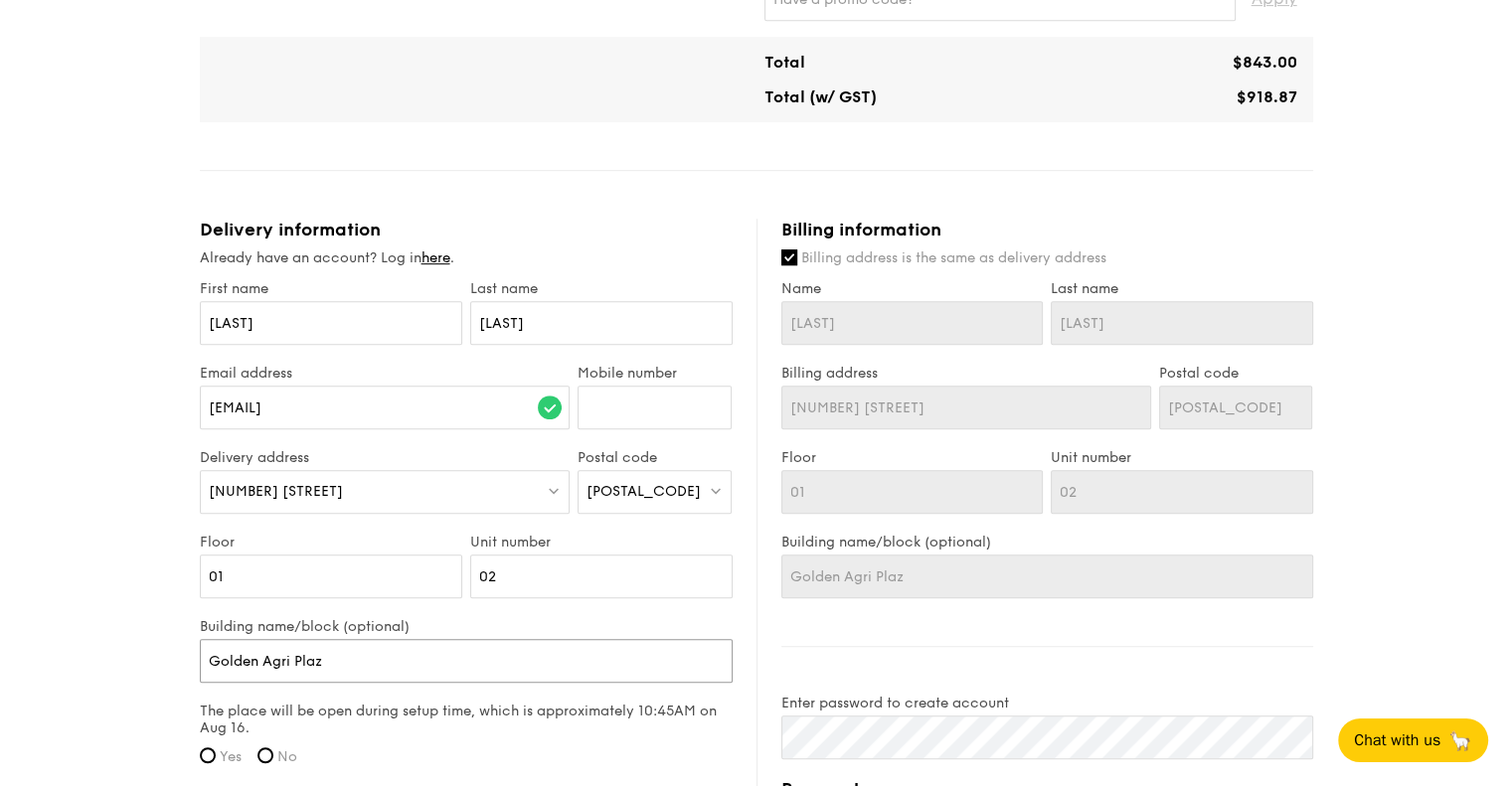 type on "Golden Agri Plaza" 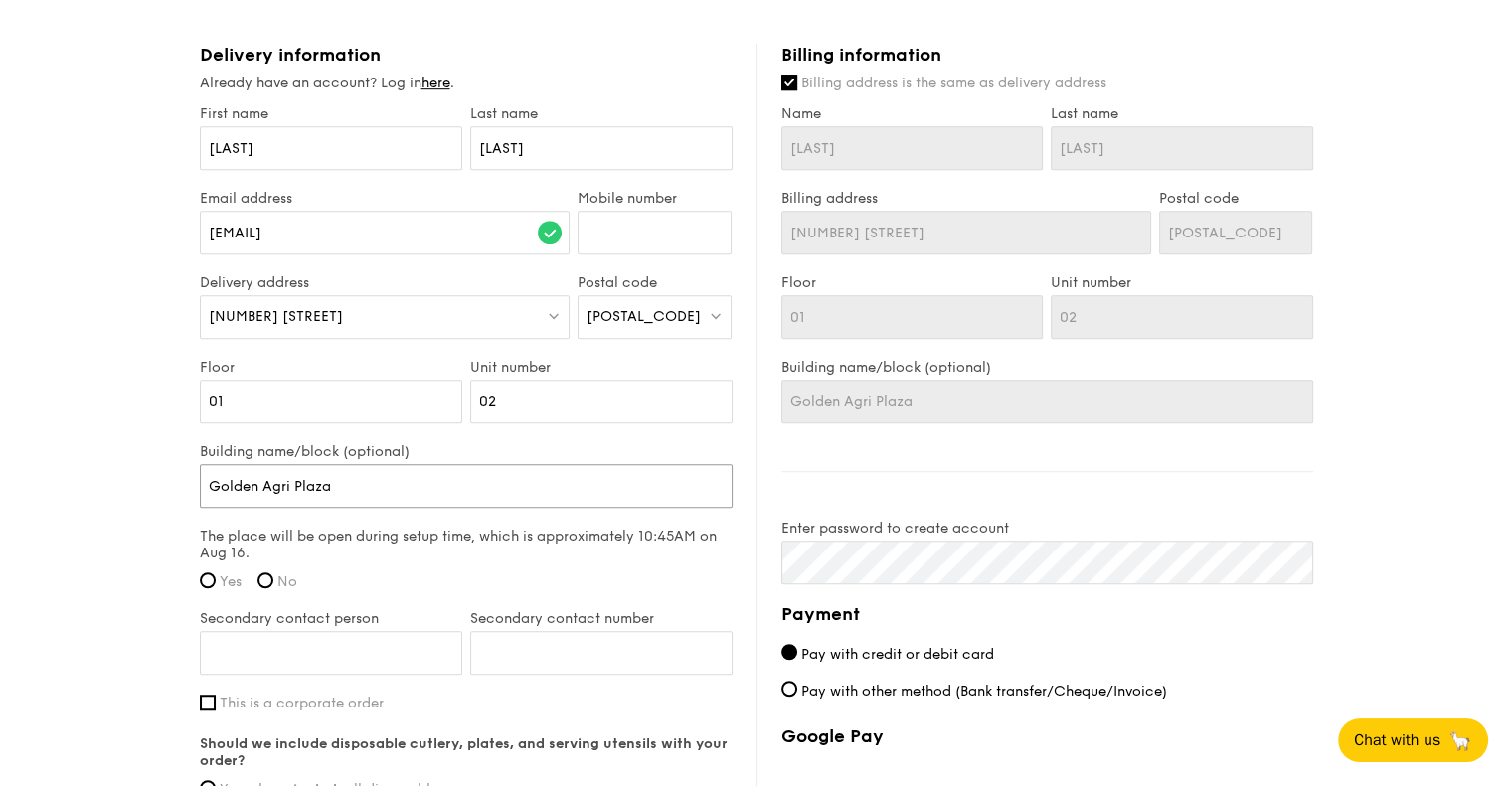 scroll, scrollTop: 1192, scrollLeft: 0, axis: vertical 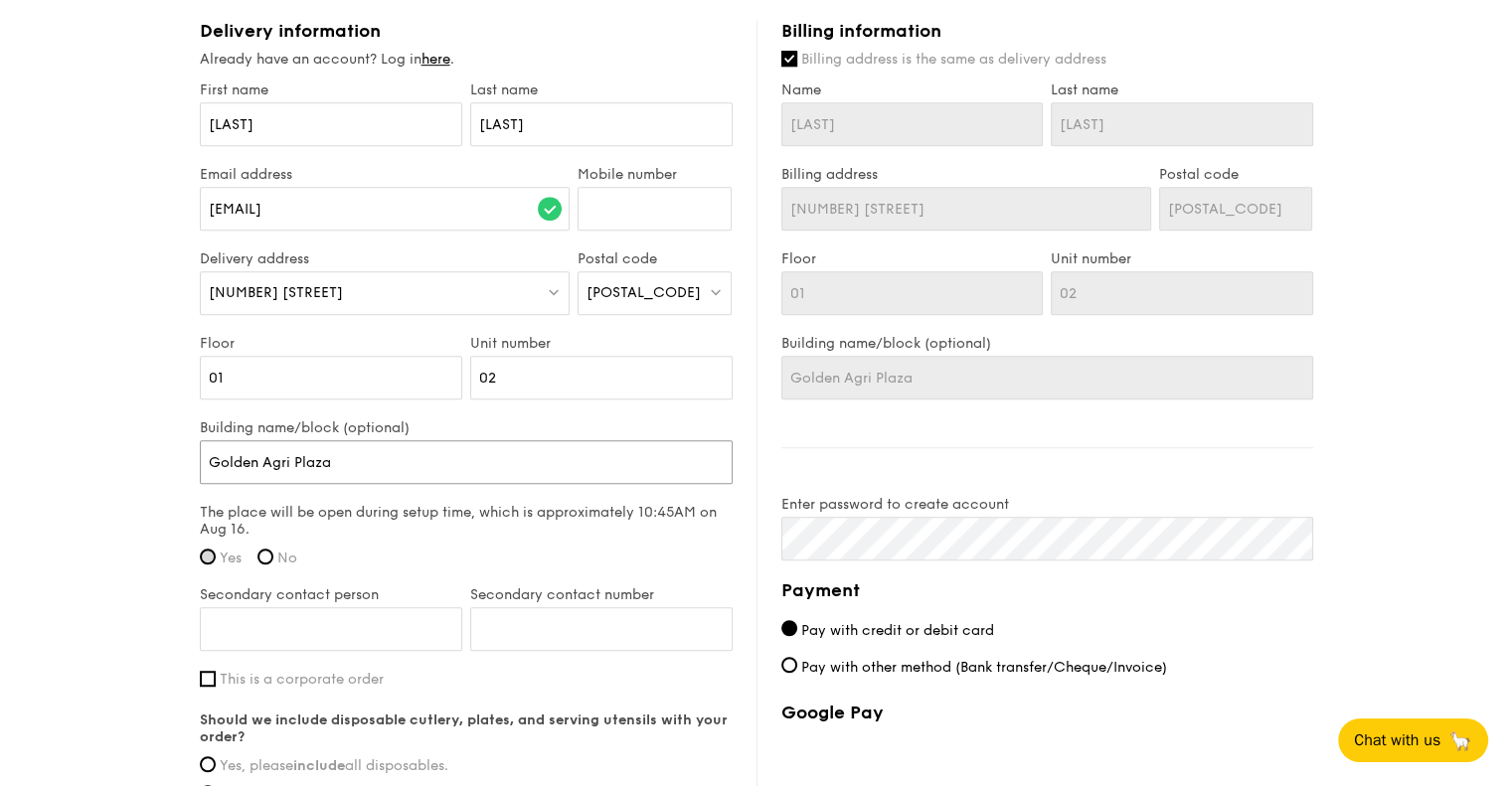 type on "Golden Agri Plaza" 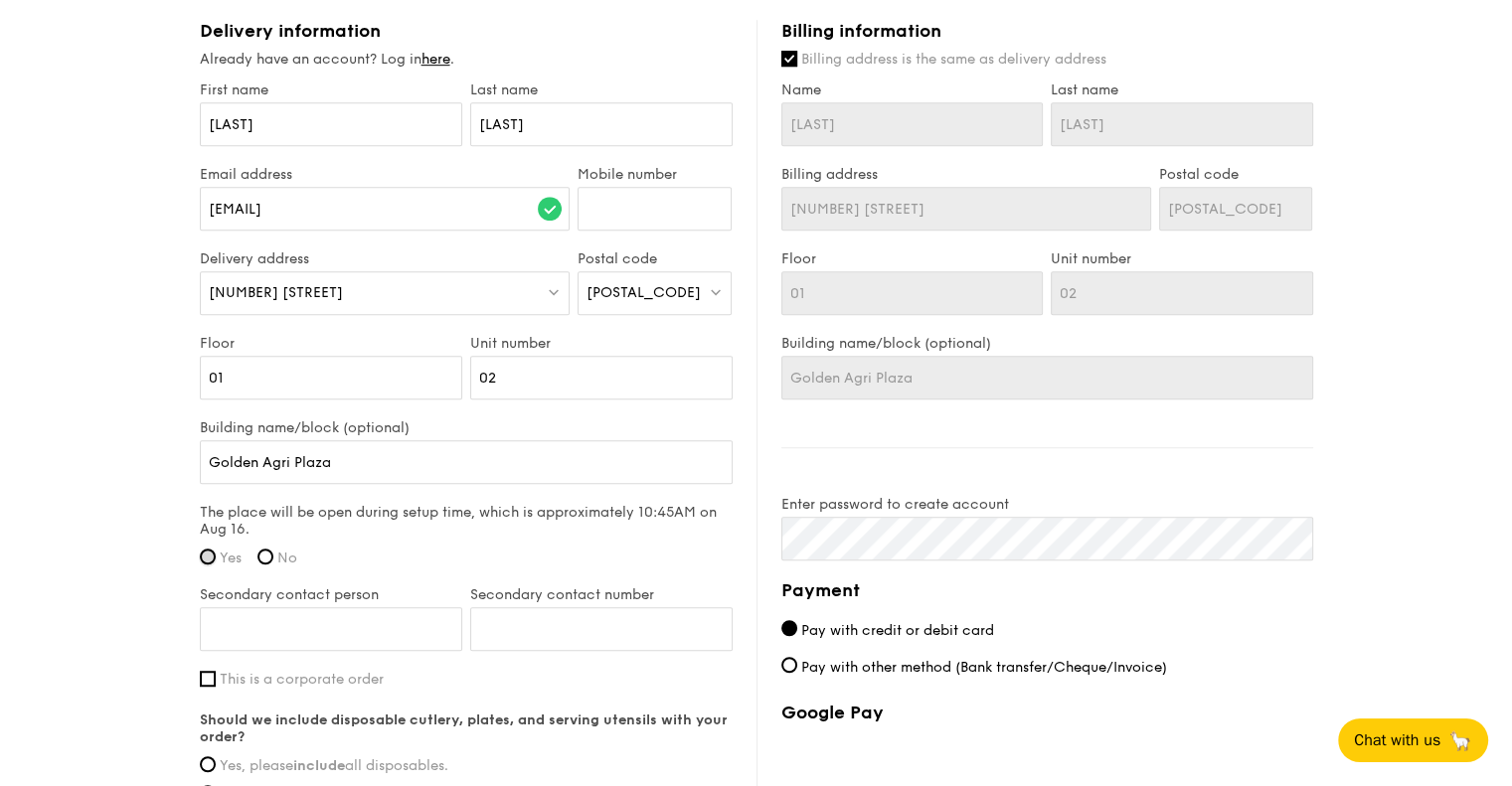 click on "Yes" at bounding box center (208, 556) 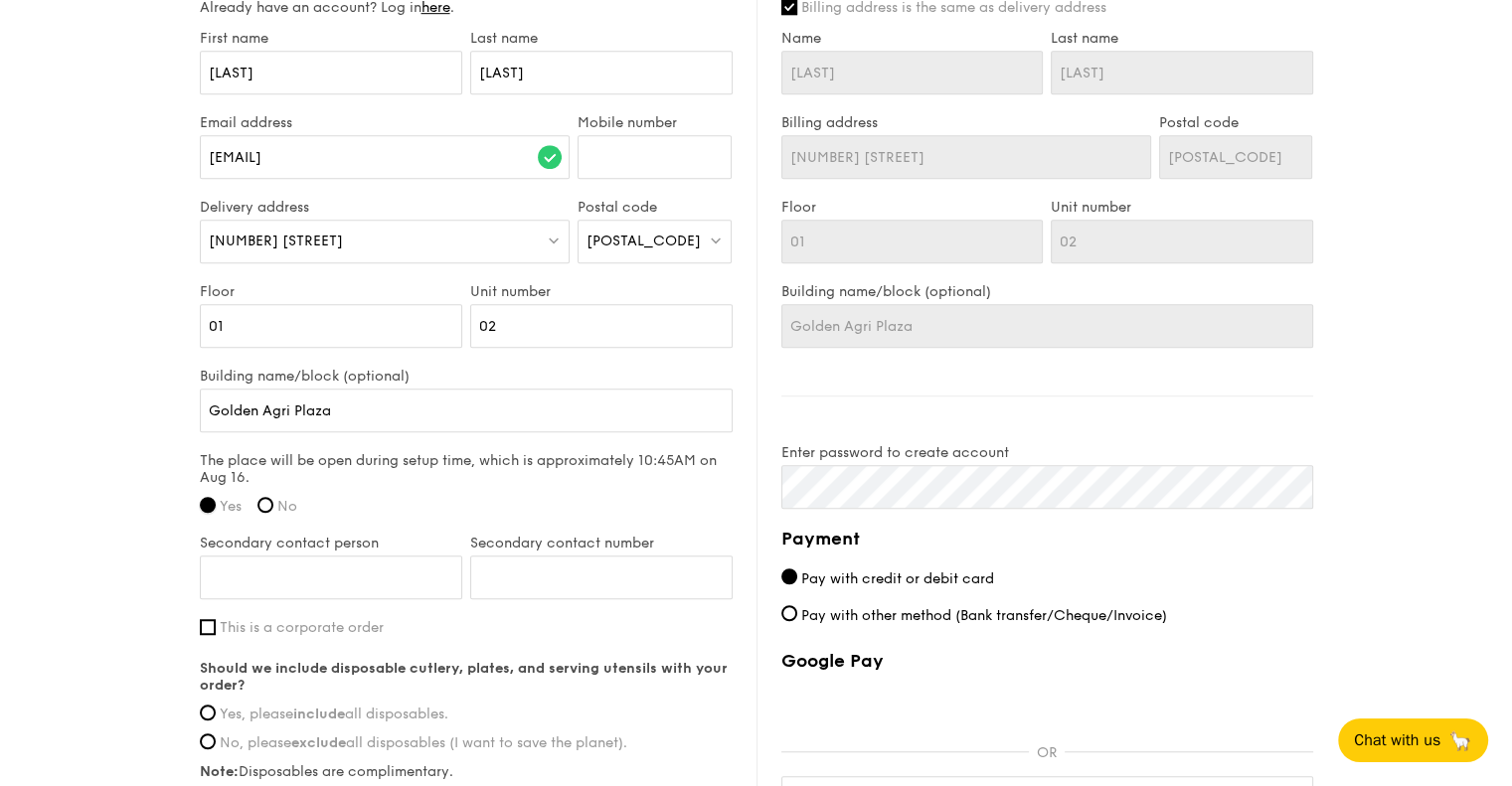 scroll, scrollTop: 1292, scrollLeft: 0, axis: vertical 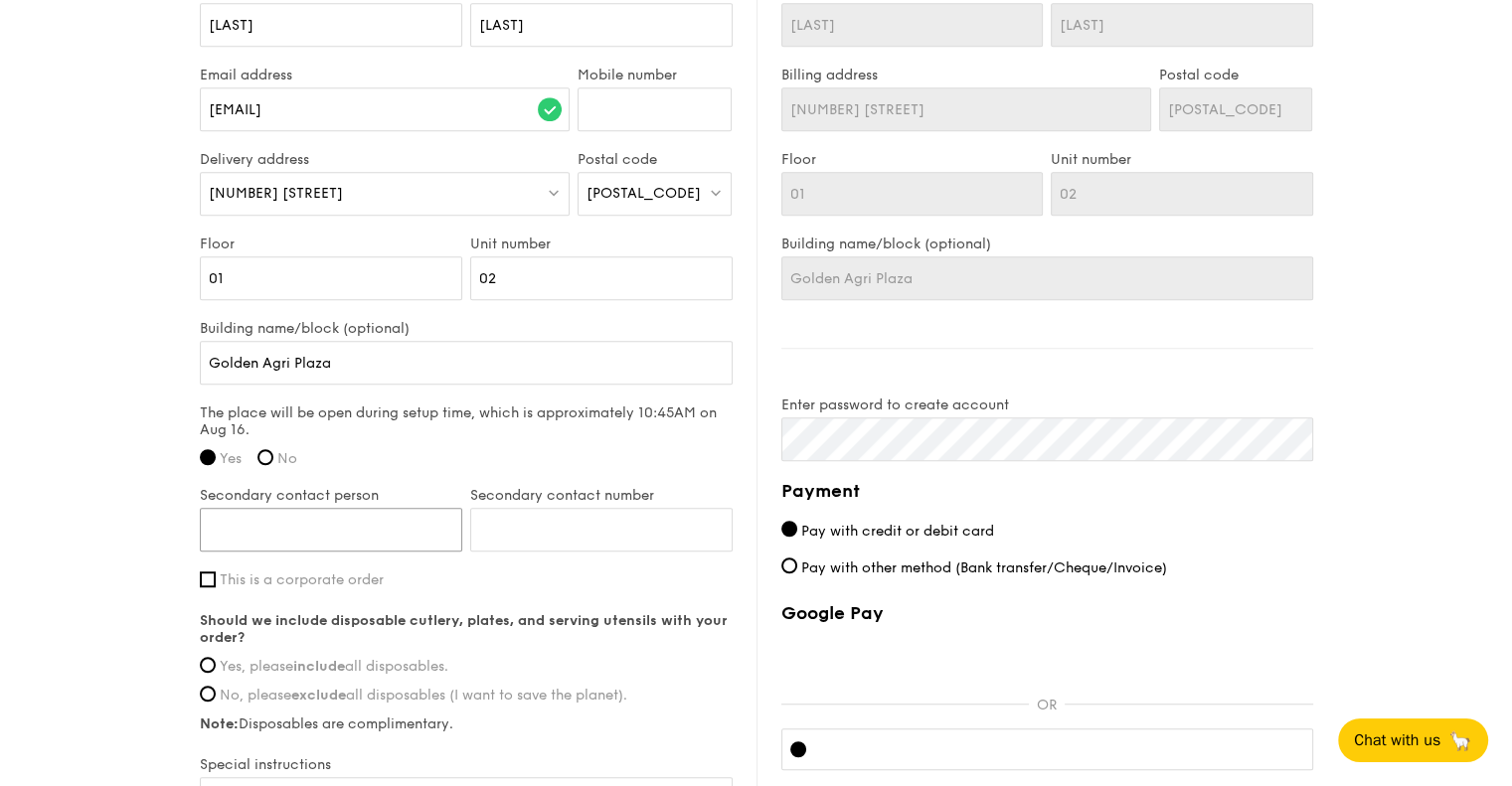 click on "Secondary contact person" at bounding box center [331, 530] 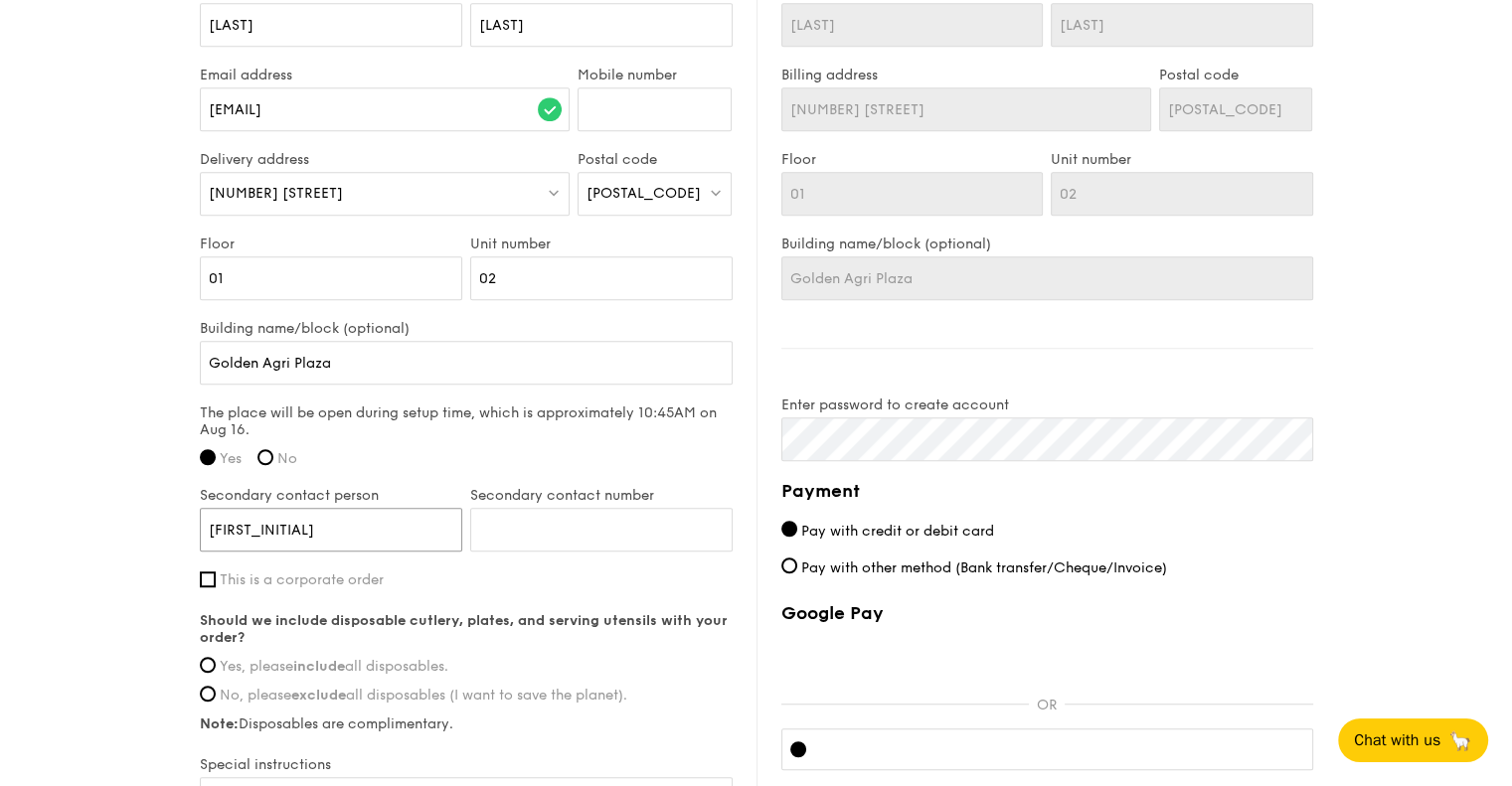 type on "Y" 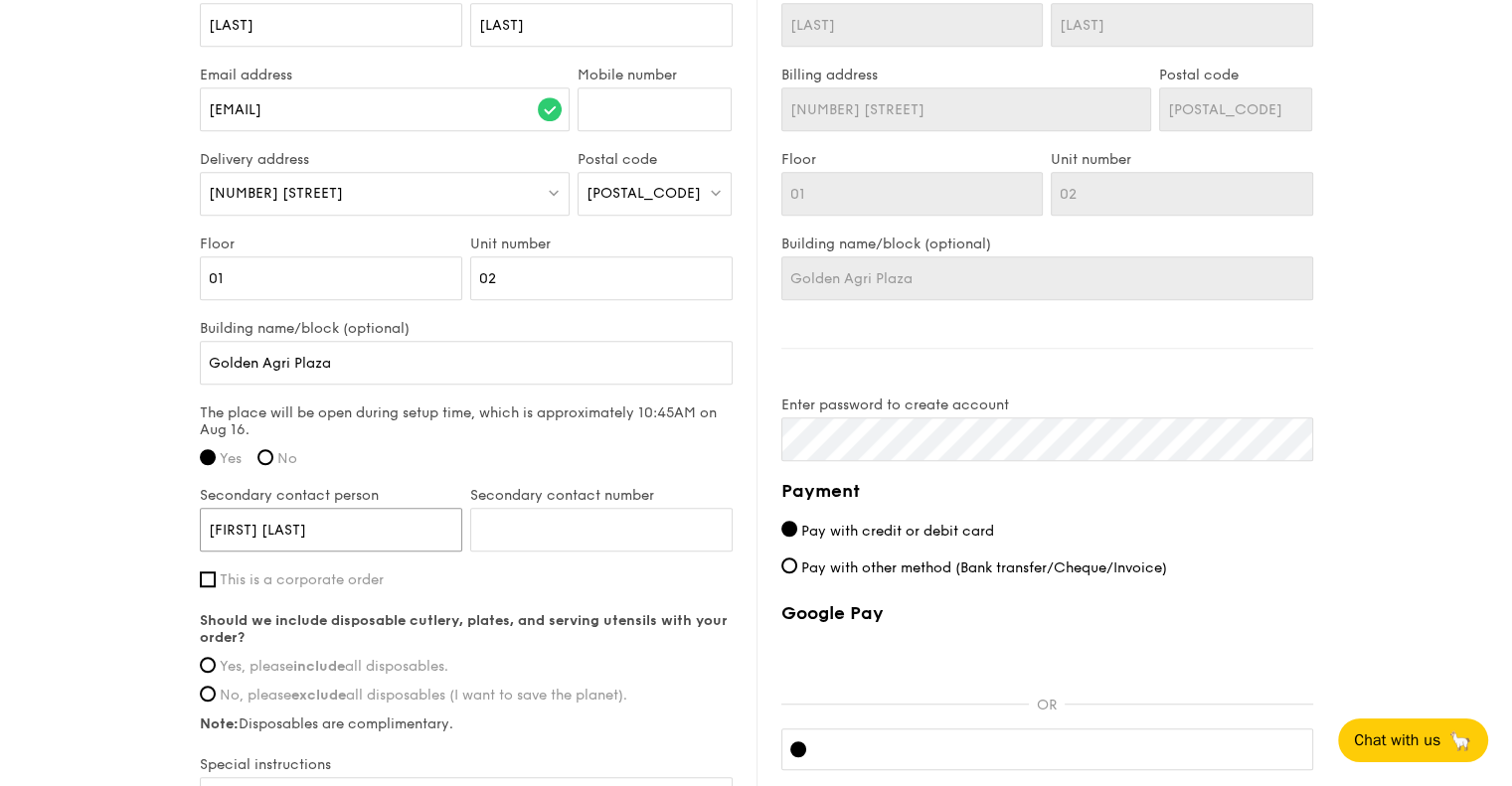 type on "[FIRST] [LAST]" 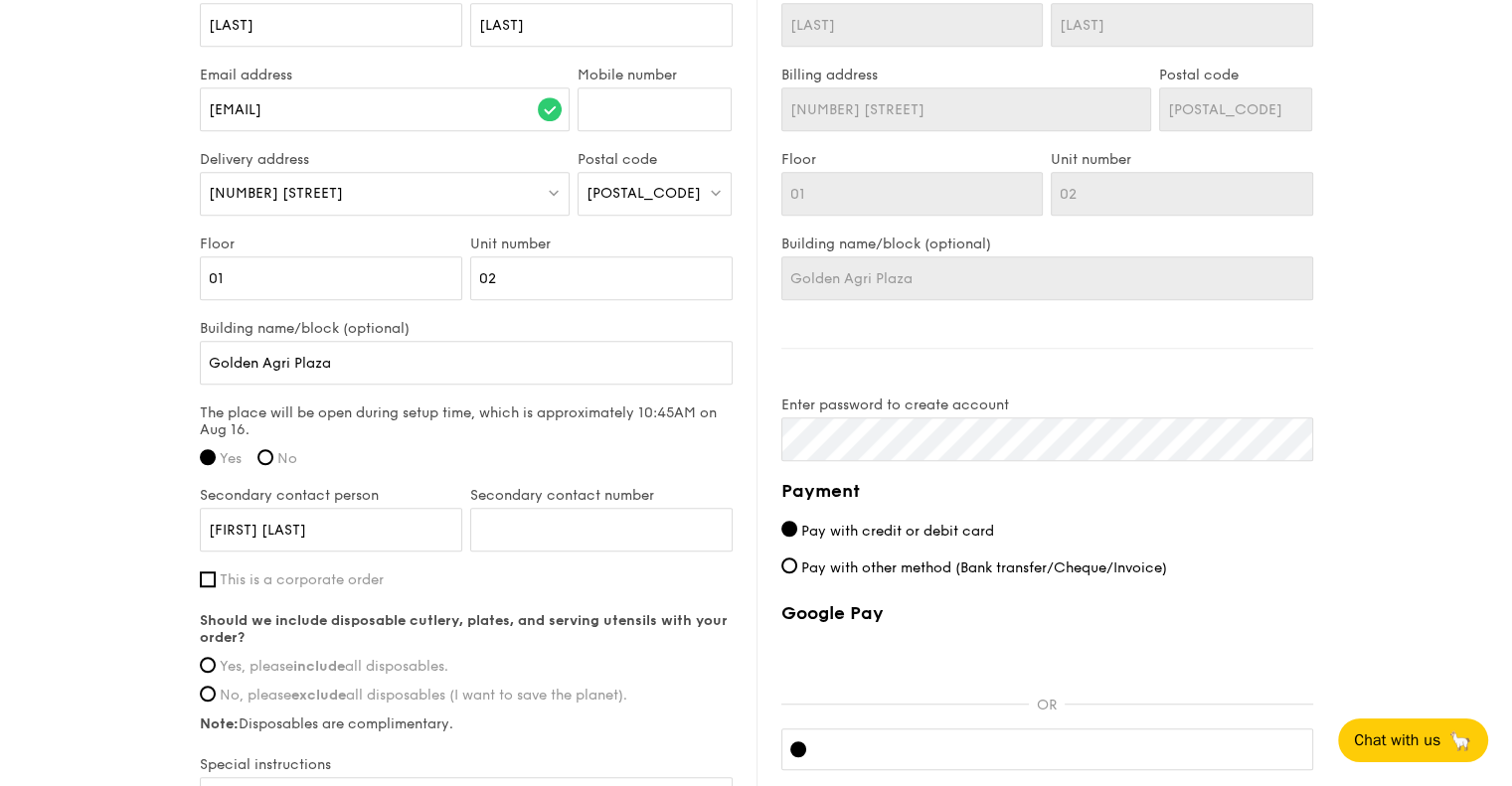 click on "Secondary contact number" at bounding box center (601, 529) 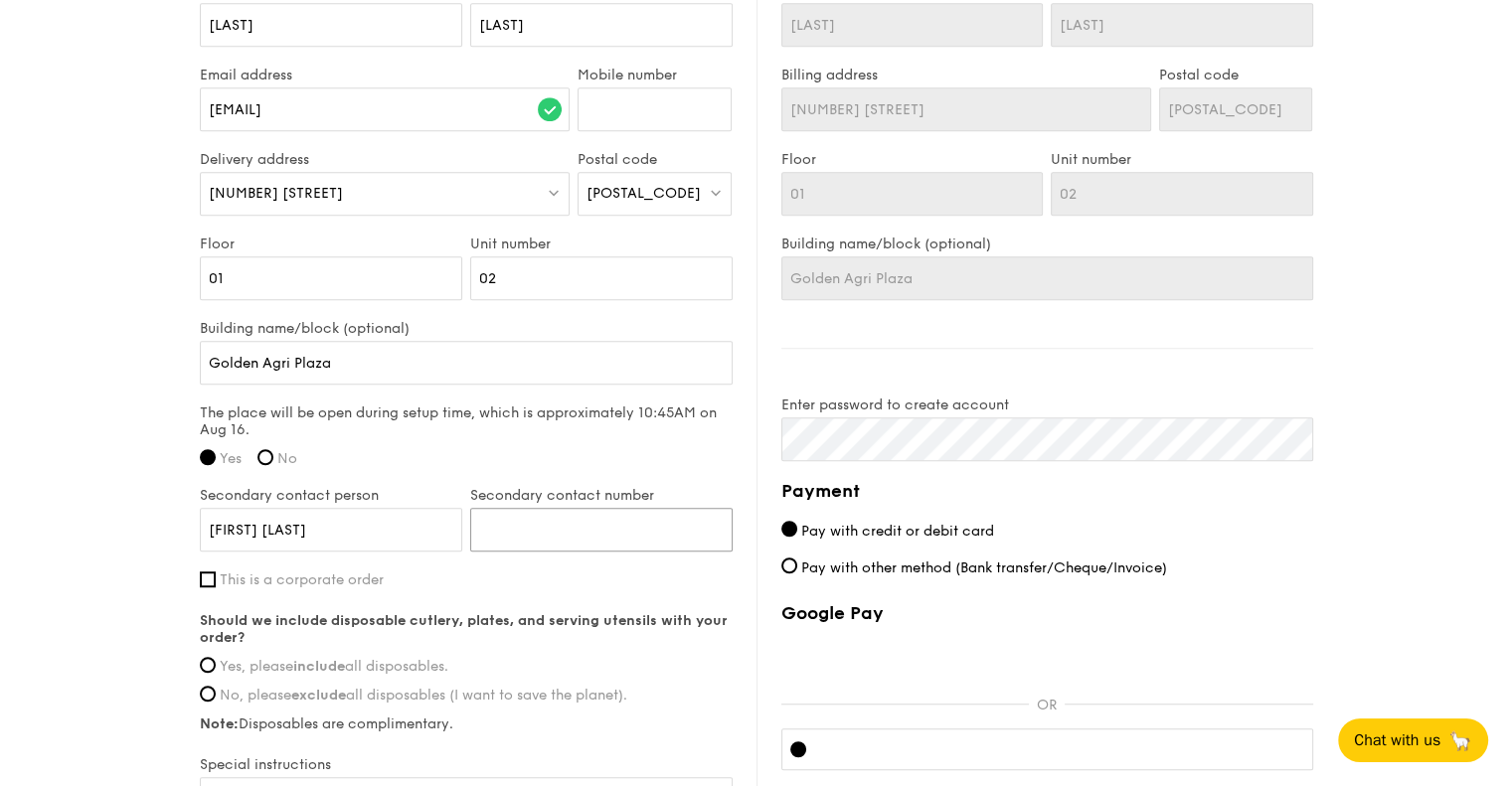 click on "Secondary contact number" at bounding box center [601, 530] 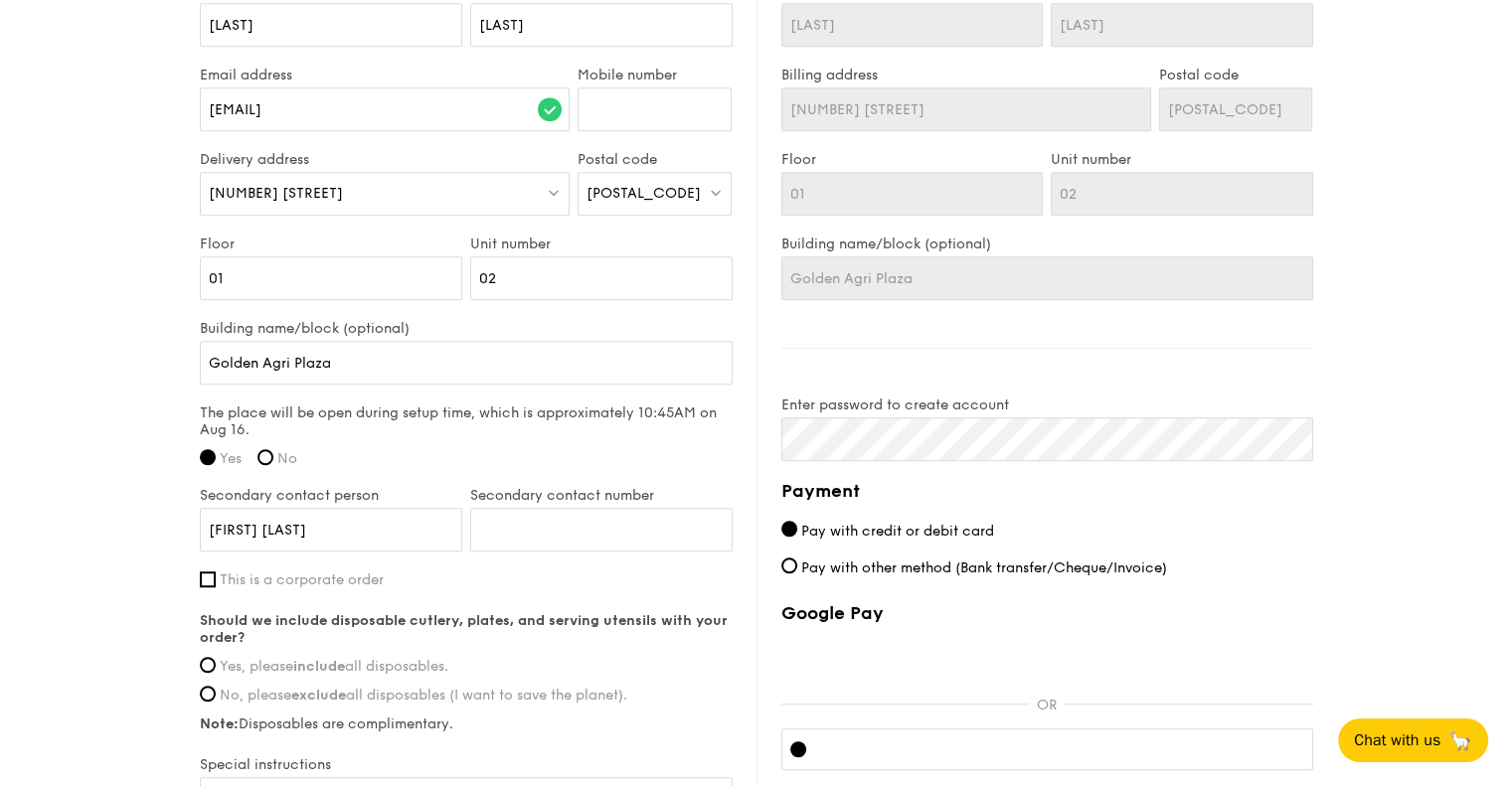 click on "1 - Select menu
2 - Select items
3 - Check out
Classic Buffet
$21.80
/guest
($23.76 w/ GST)
35 guests
Serving time:
Aug 16, 2025,
11:45AM
Teardown time:
Aug 16, 2025,
2:00PM
Salad
The Classic Caesar Salad - romaine lettuce, croutons, shaved parmesan flakes, cherry tomatoes, housemade caesar dressing
Mains
Garlic Confit Aglio Olio - super garlicfied oil, slow baked cherry tomatoes, garden fresh thyme
Meat
Hikari Miso Glazed Chicken - baked carrot, shiitake mushroom, roasted sesame seed, spring onion
Fish
Lemon Butter Caper Fish - caper, italian parsley, dill, lemon
Vegetable
Levantine Cauliflower and Hummus - roasted sesame paste, pink peppercorn, fennel seed Ice Lime Lemon Tea 01" at bounding box center [756, -139] 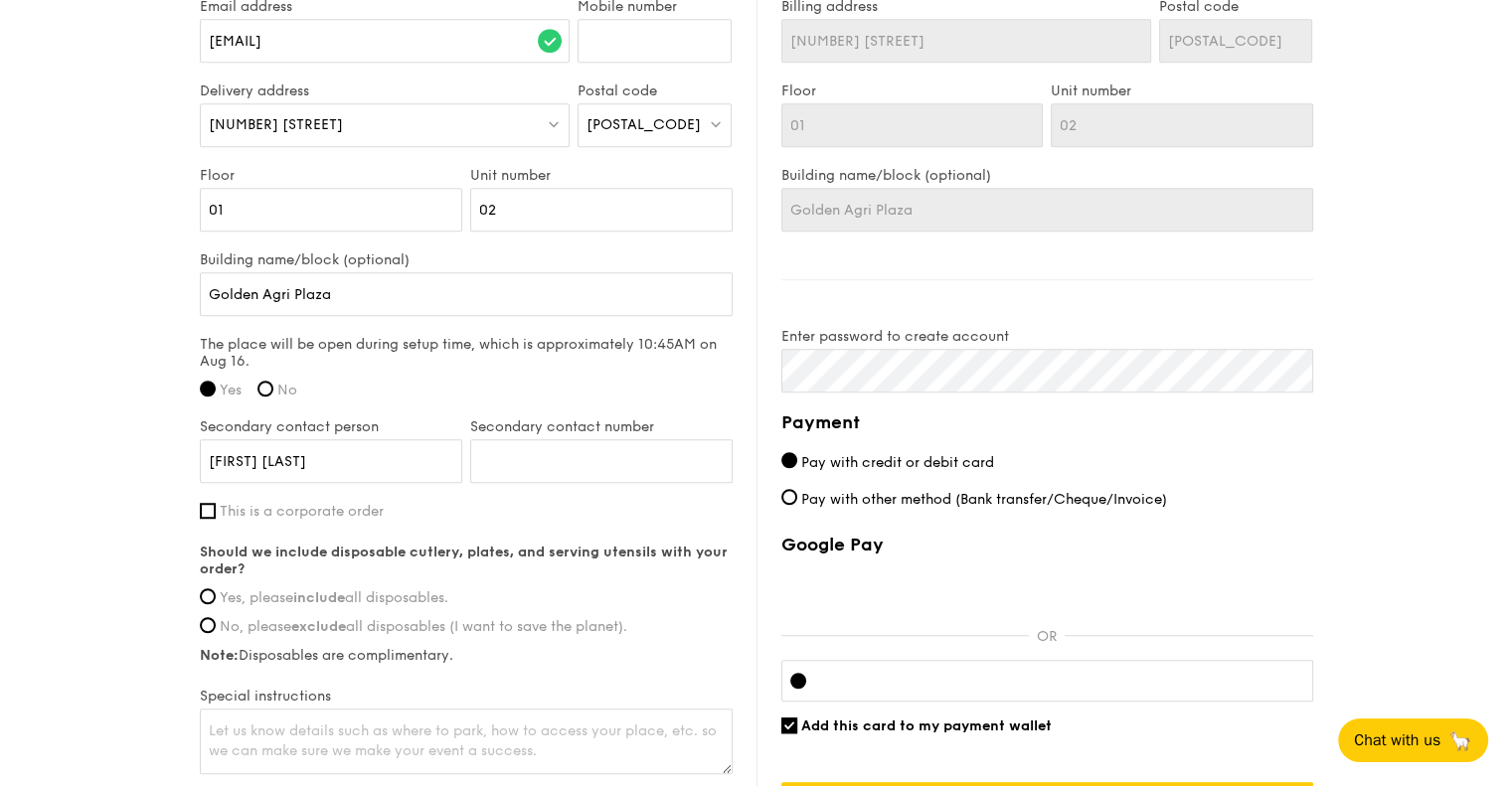 scroll, scrollTop: 1391, scrollLeft: 0, axis: vertical 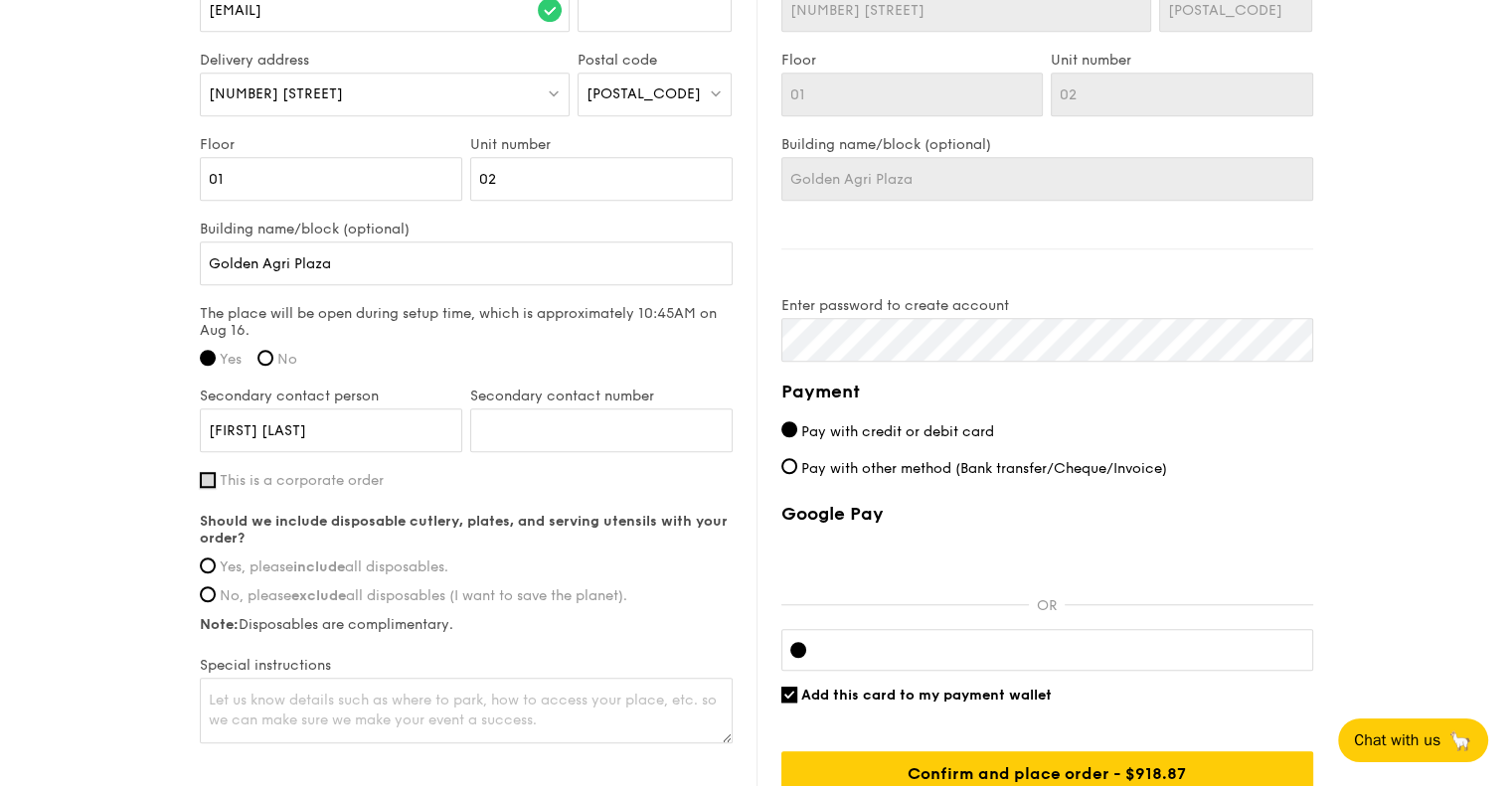 click on "This is a corporate order" at bounding box center [208, 480] 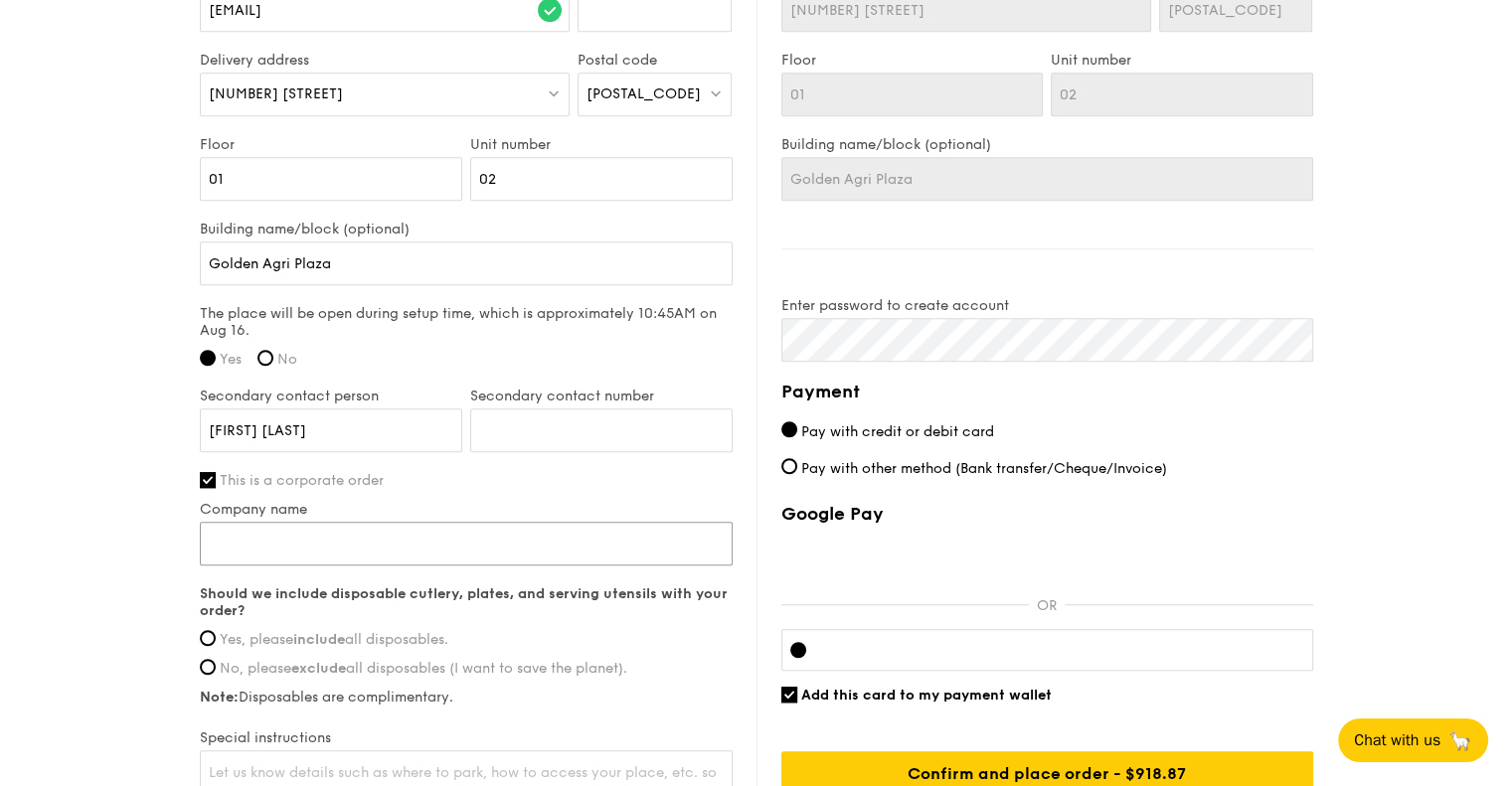 click on "Company name" at bounding box center (466, 544) 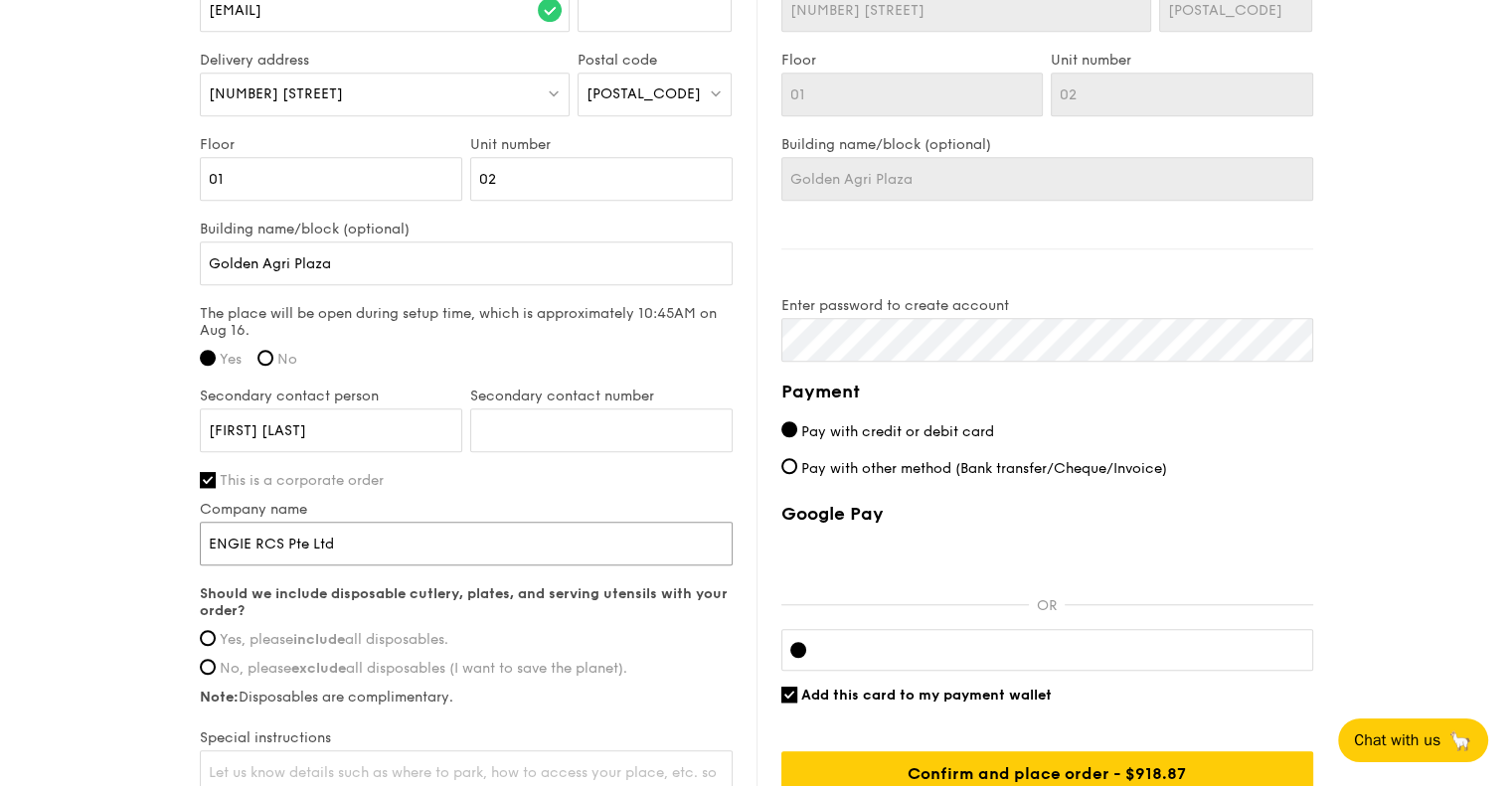 type on "ENGIE RCS Pte Ltd" 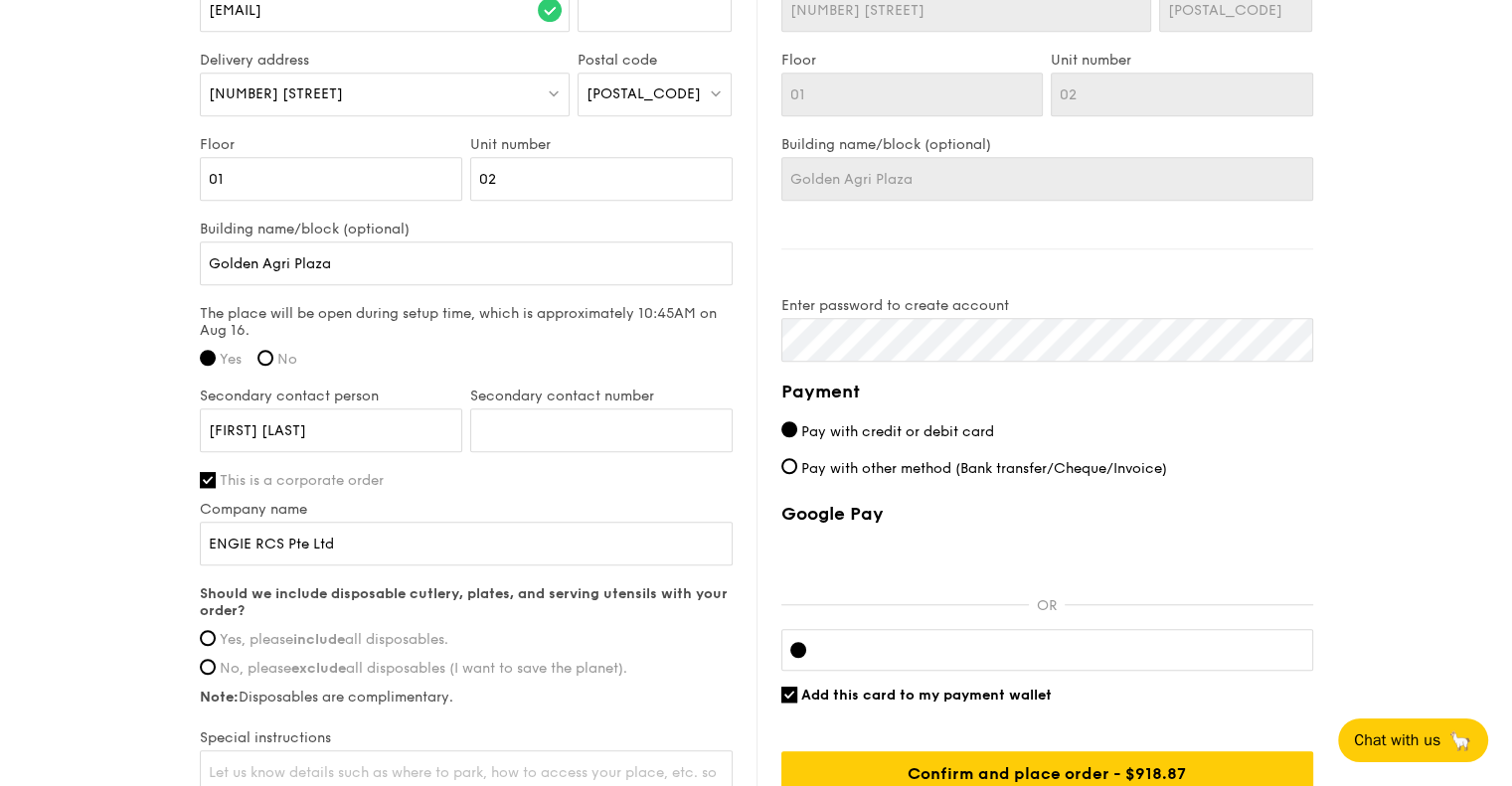 click on "Yes, please  include  all disposables." at bounding box center [466, 639] 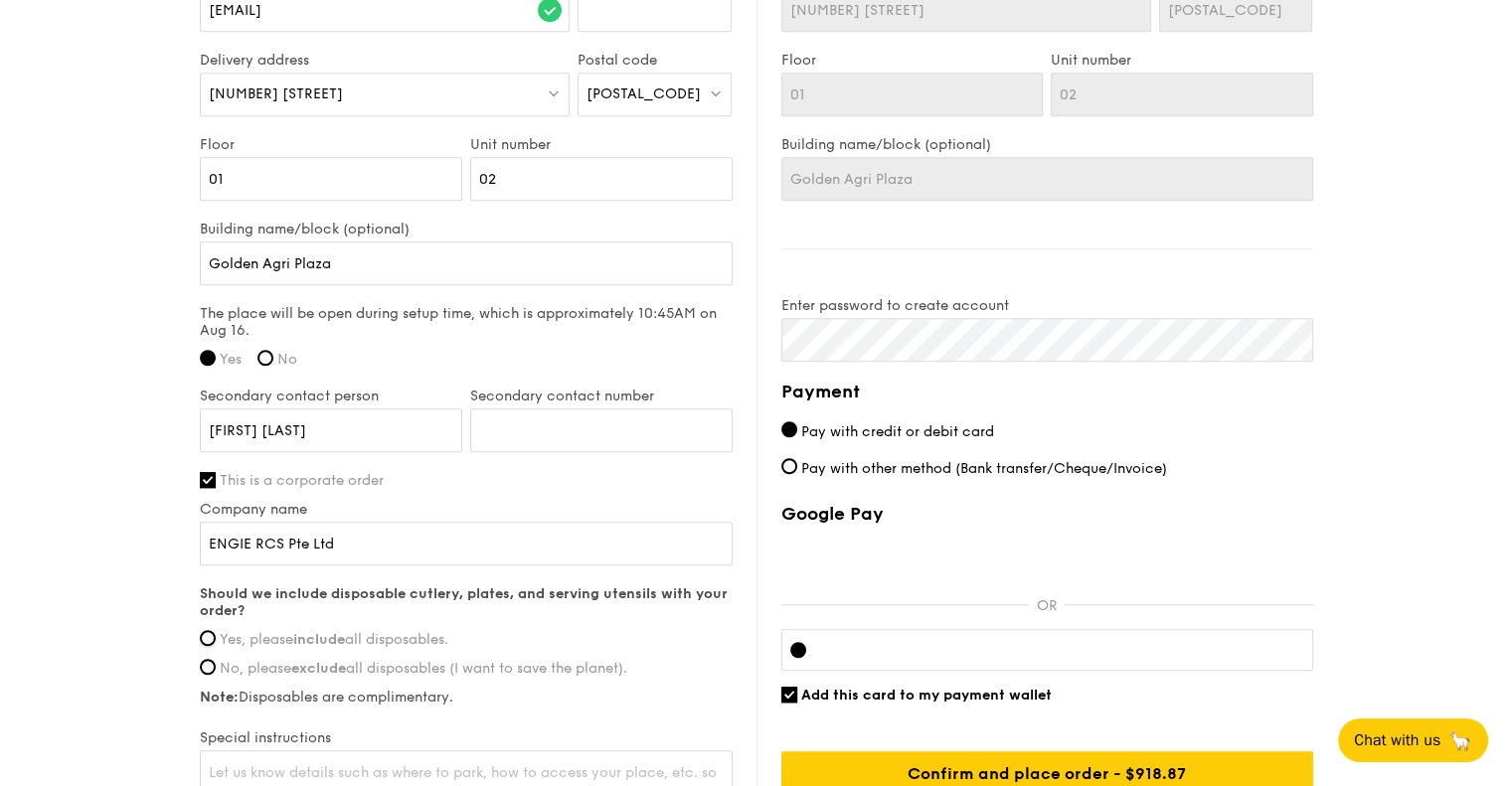 click on "Yes, please  include  all disposables." at bounding box center (208, 638) 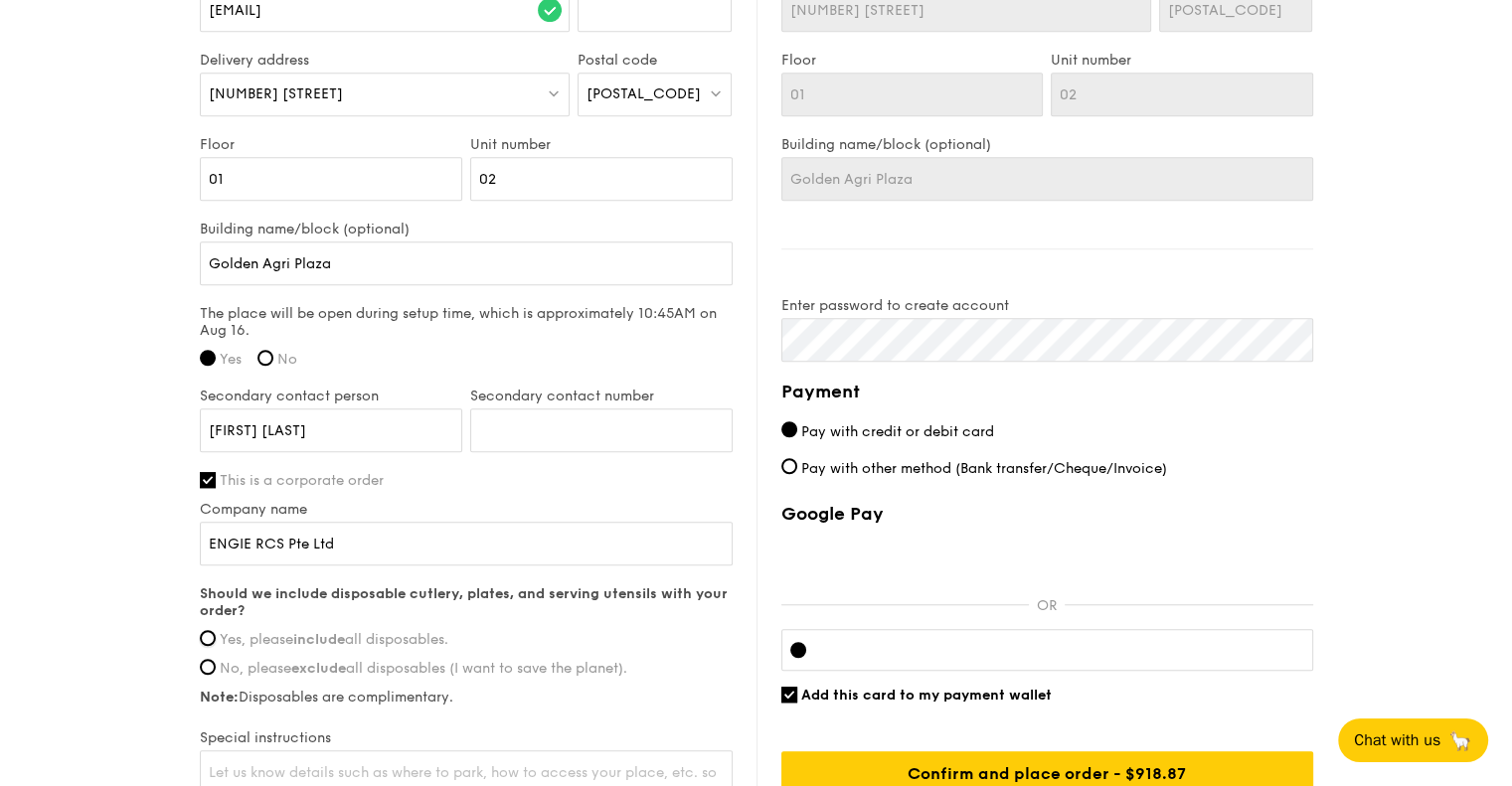 radio on "true" 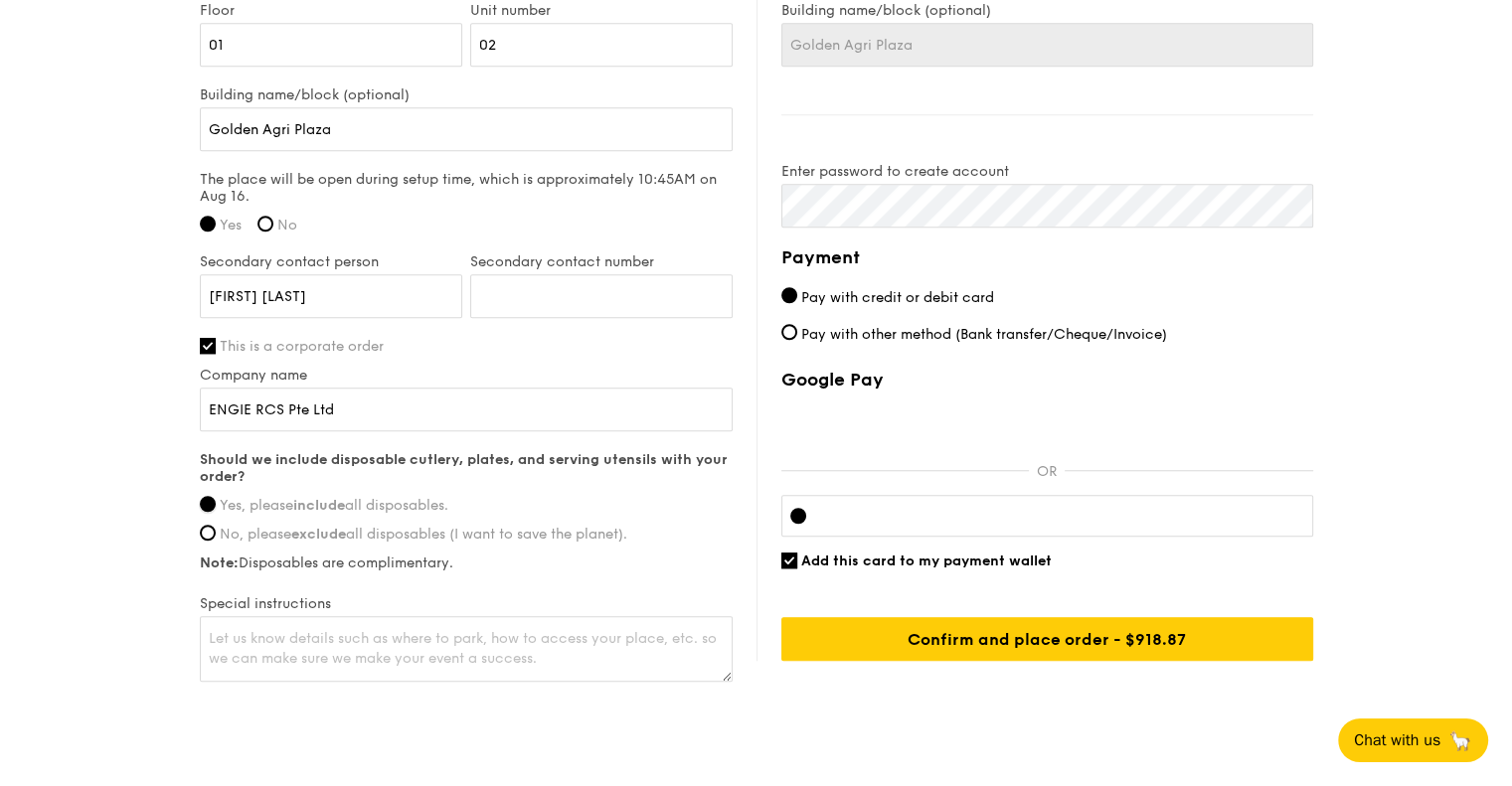 scroll, scrollTop: 1580, scrollLeft: 0, axis: vertical 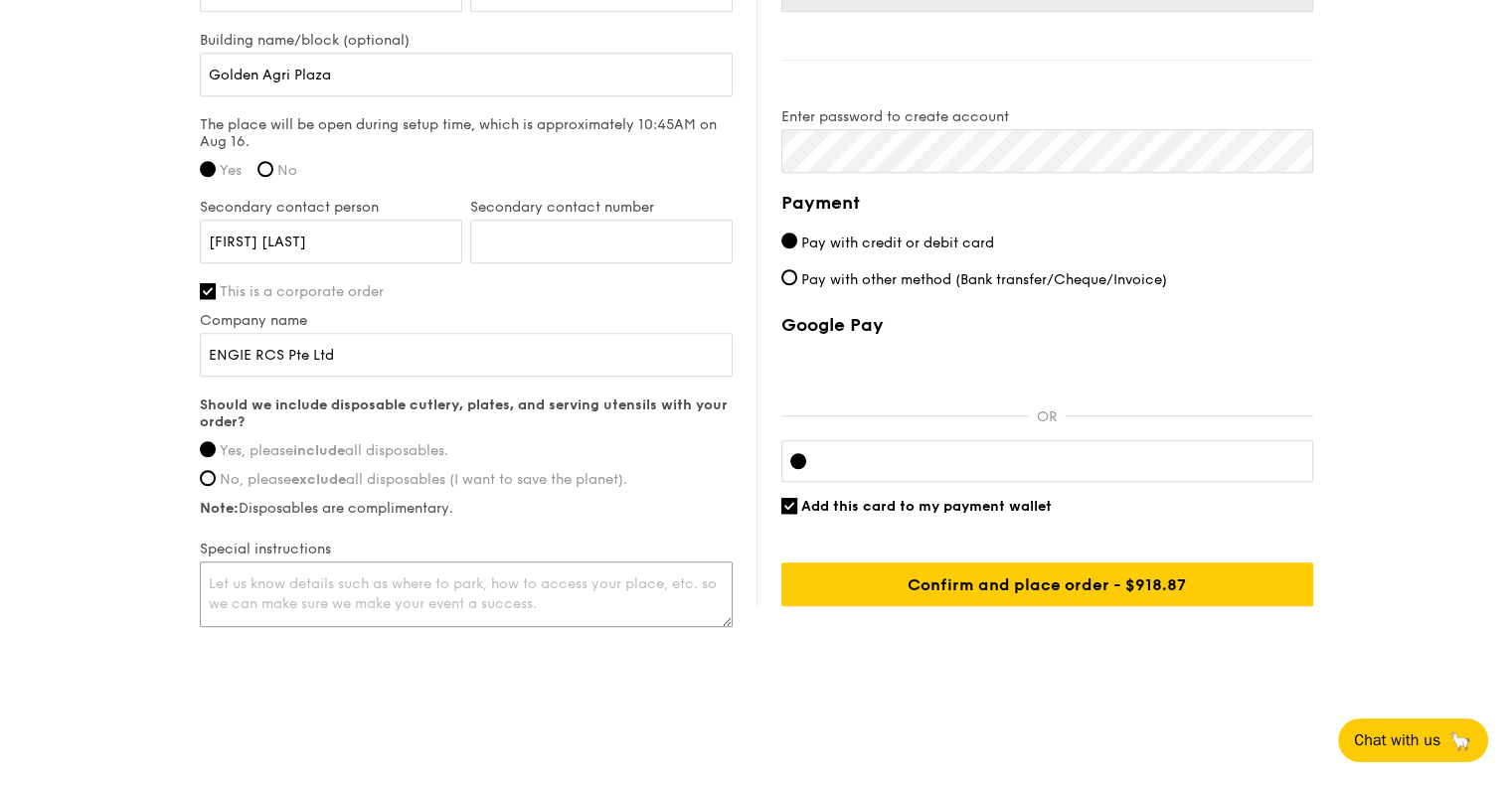 click at bounding box center (466, 594) 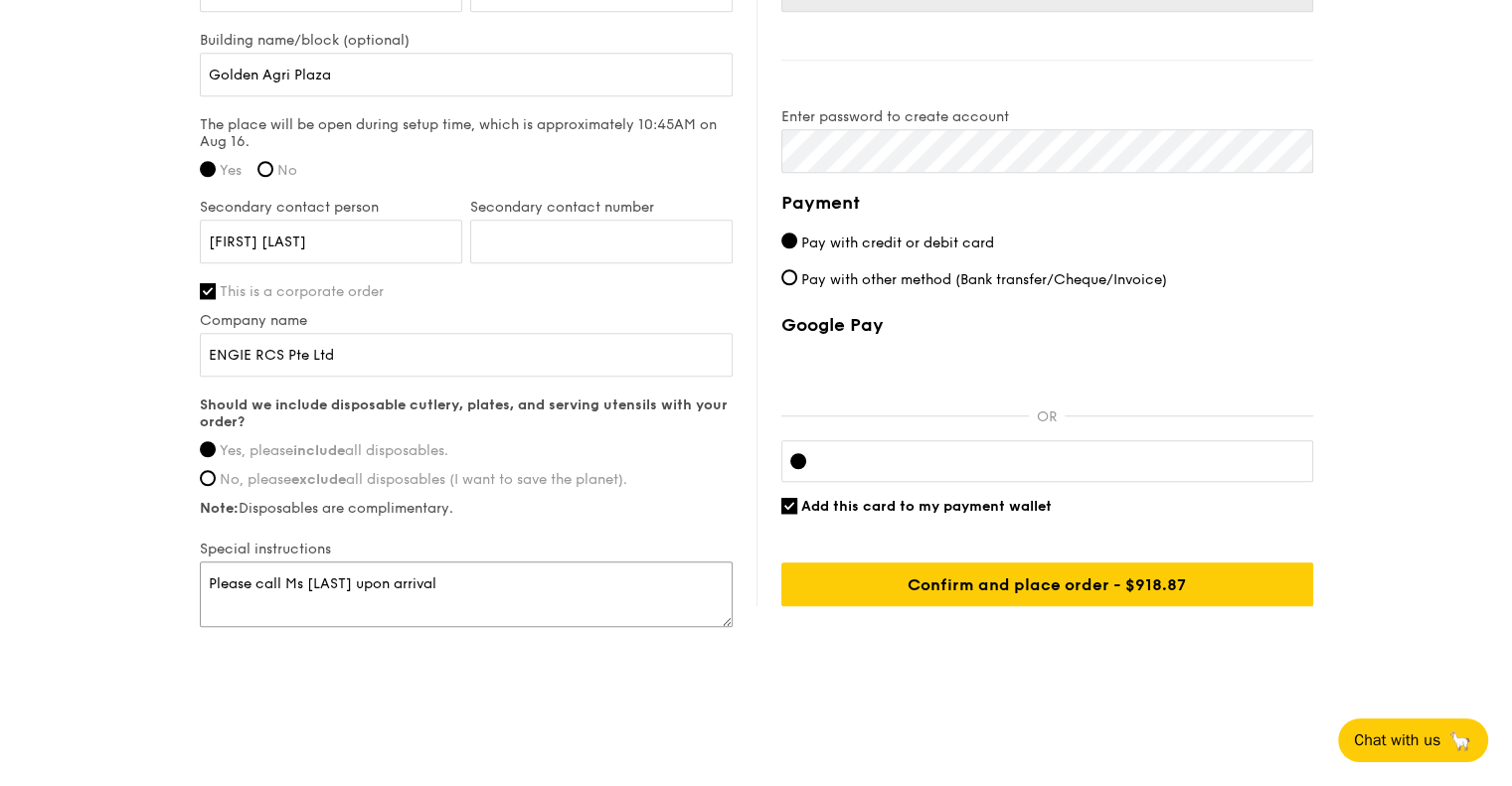 type on "Please call Ms [LAST] upon arrival" 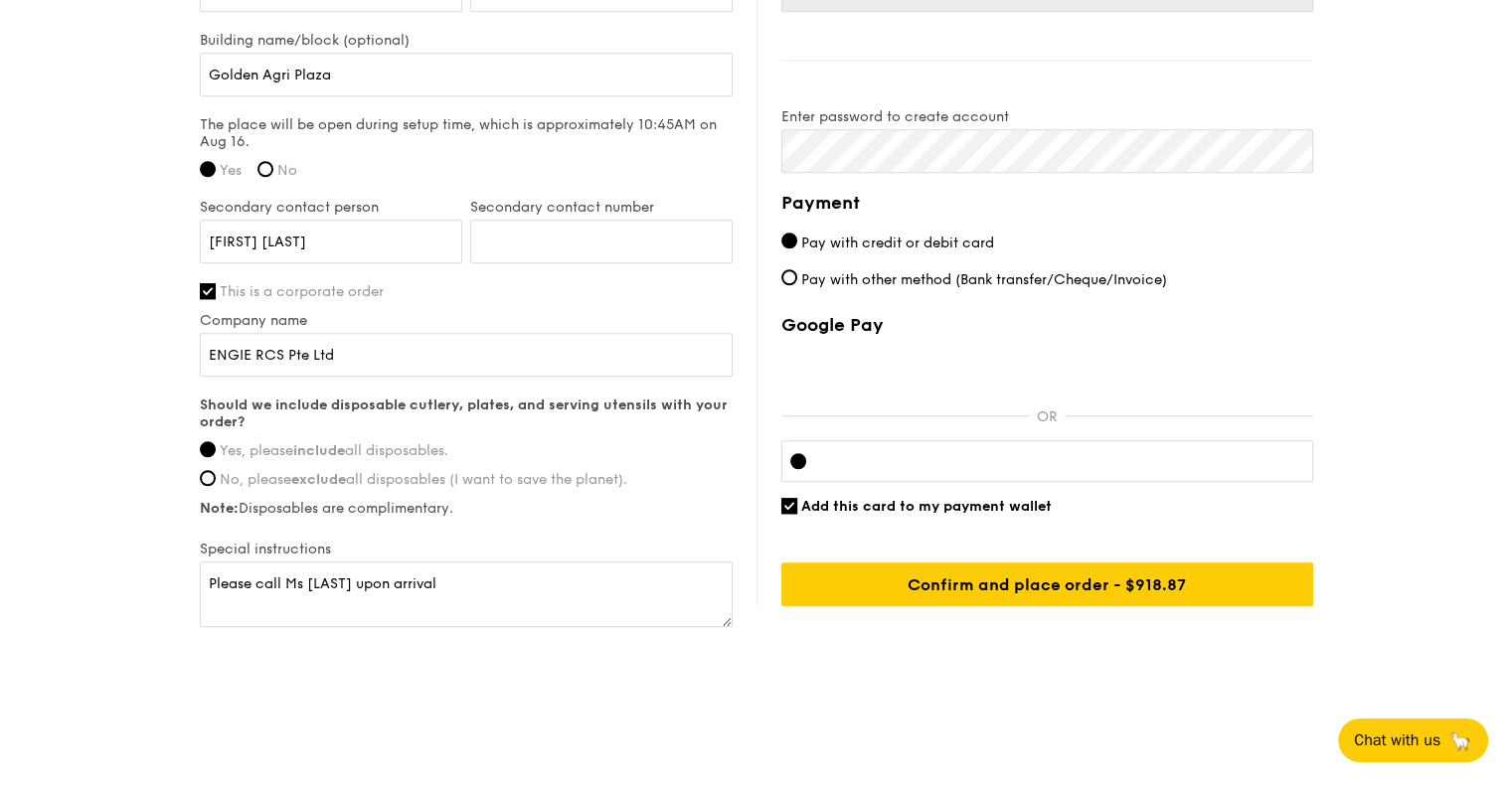 click on "1 - Select menu
2 - Select items
3 - Check out
Classic Buffet
$21.80
/guest
($23.76 w/ GST)
35 guests
Serving time:
Aug 16, 2025,
11:45AM
Teardown time:
Aug 16, 2025,
2:00PM
Salad
The Classic Caesar Salad - romaine lettuce, croutons, shaved parmesan flakes, cherry tomatoes, housemade caesar dressing
Mains
Garlic Confit Aglio Olio - super garlicfied oil, slow baked cherry tomatoes, garden fresh thyme
Meat
Hikari Miso Glazed Chicken - baked carrot, shiitake mushroom, roasted sesame seed, spring onion
Fish
Lemon Butter Caper Fish - caper, italian parsley, dill, lemon
Vegetable
Levantine Cauliflower and Hummus - roasted sesame paste, pink peppercorn, fennel seed Ice Lime Lemon Tea 01" at bounding box center (756, -415) 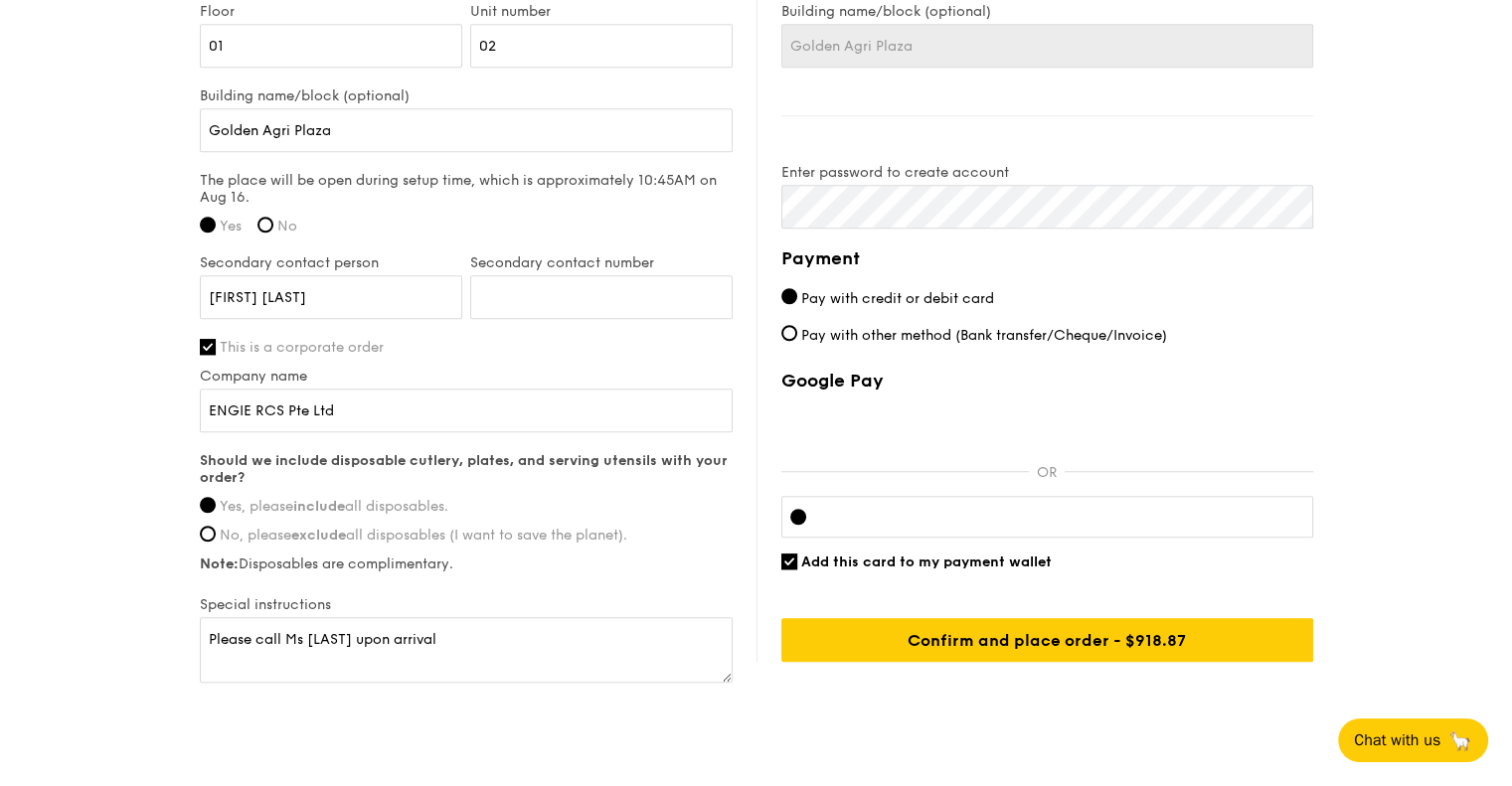 scroll, scrollTop: 1481, scrollLeft: 0, axis: vertical 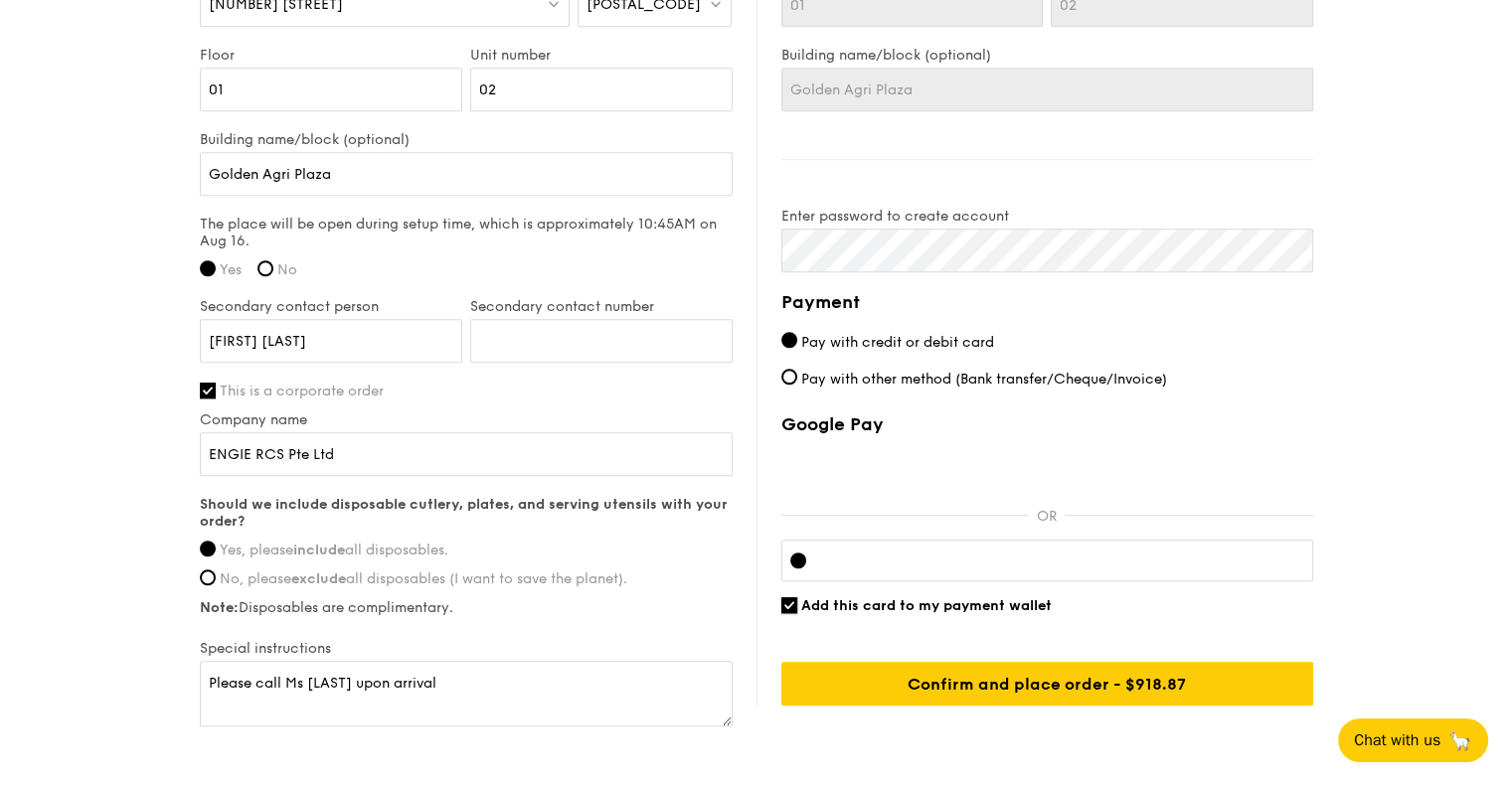 click on "Add this card to my payment wallet" at bounding box center [789, 605] 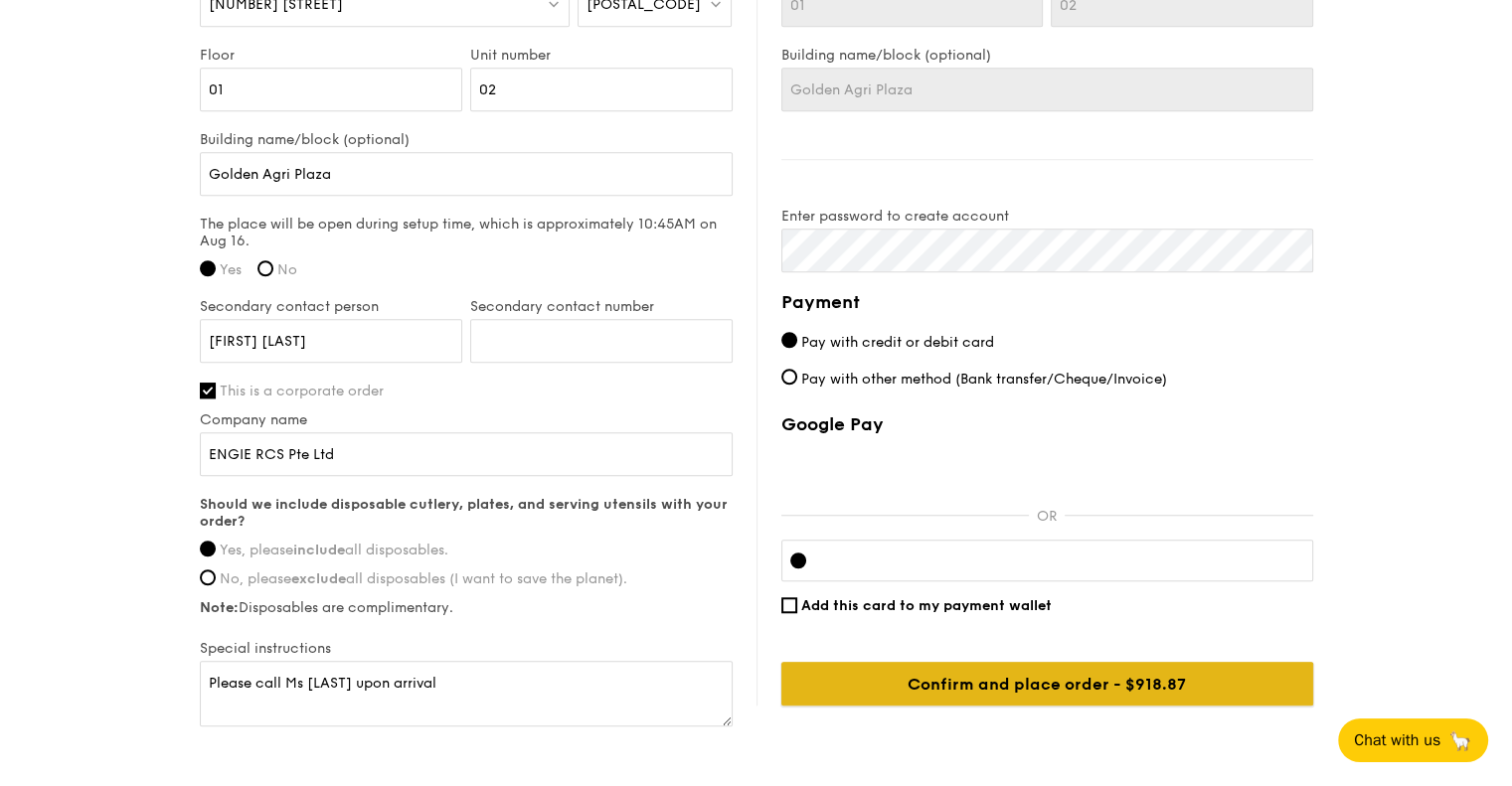 click on "Confirm and place order - $918.87" at bounding box center [1047, 684] 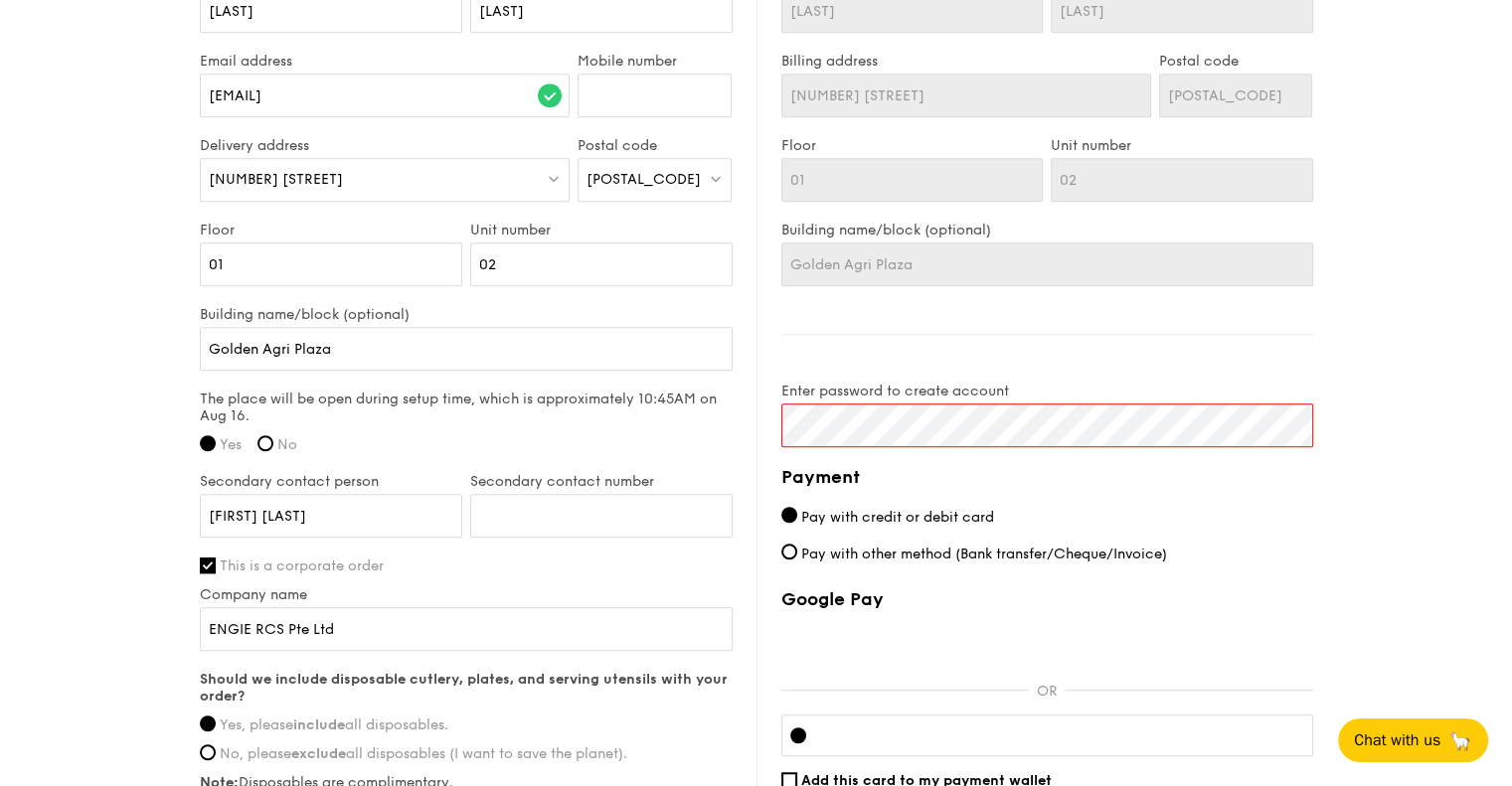 scroll, scrollTop: 1282, scrollLeft: 0, axis: vertical 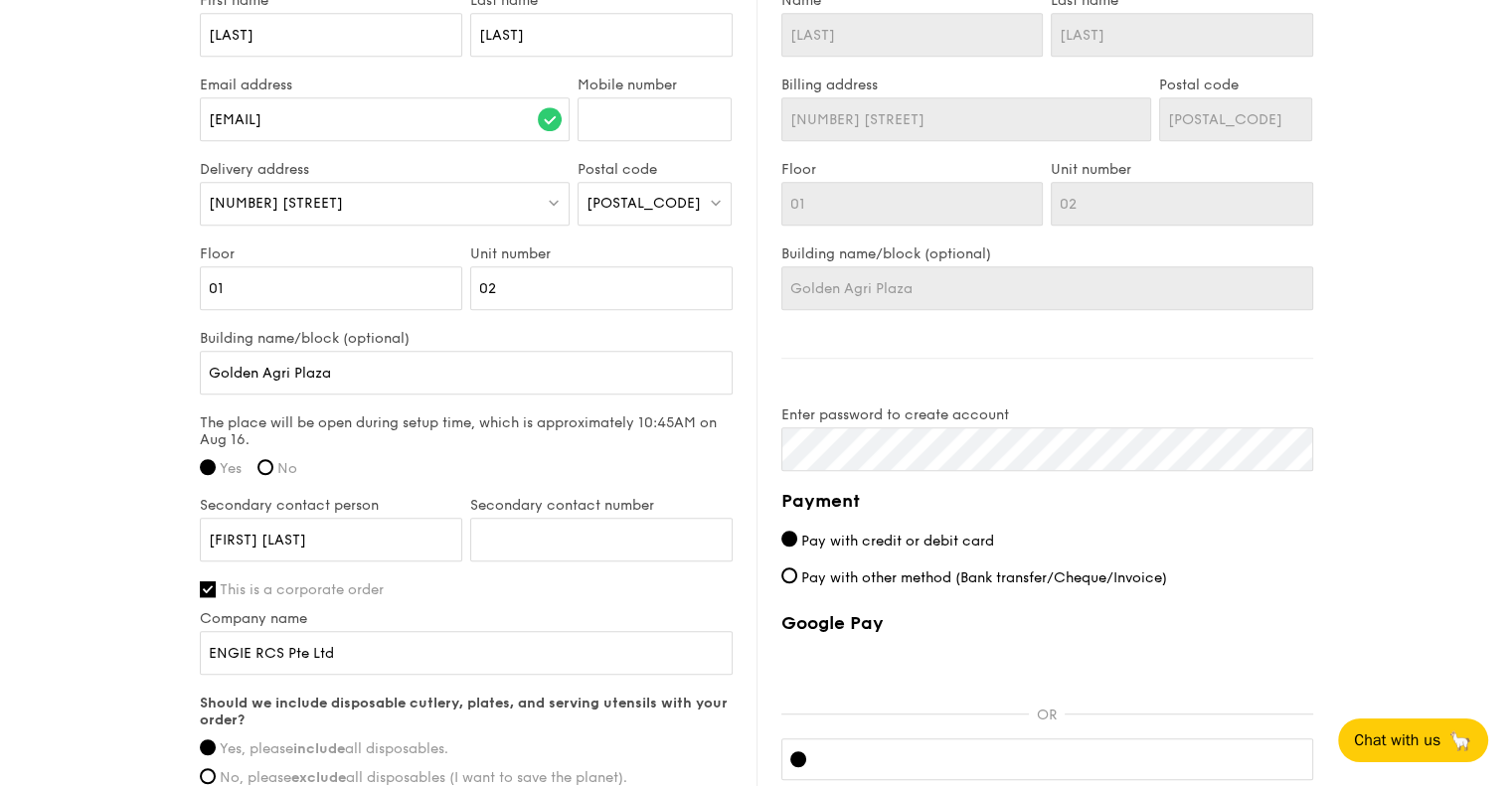 click on "Payment
Pay with credit or debit card
Pay with other method (Bank transfer/Cheque/Invoice)
Google Pay
OR
Add this card to my payment wallet
Confirm and place order - $918.87" at bounding box center [1047, 696] 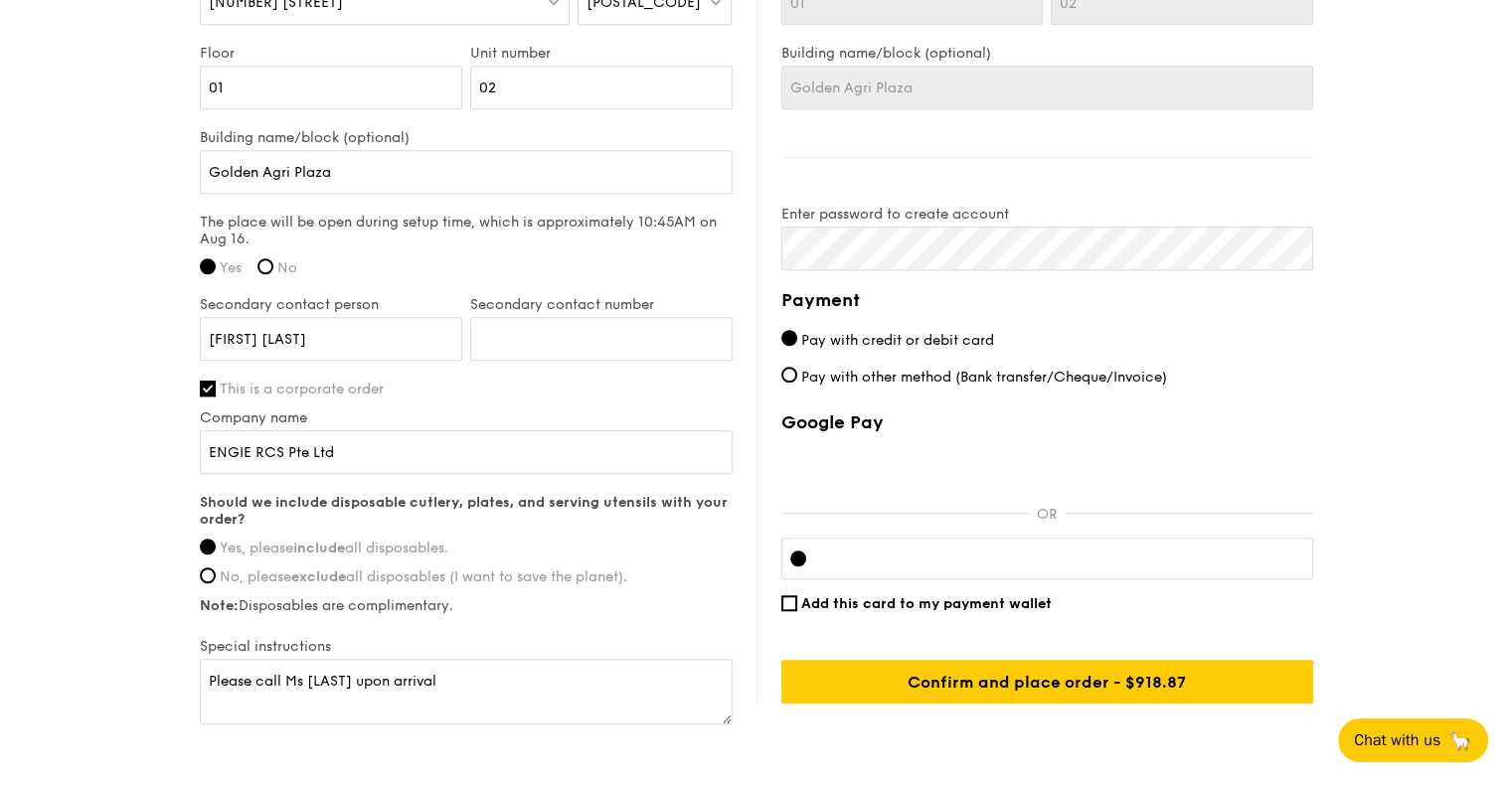 scroll, scrollTop: 1580, scrollLeft: 0, axis: vertical 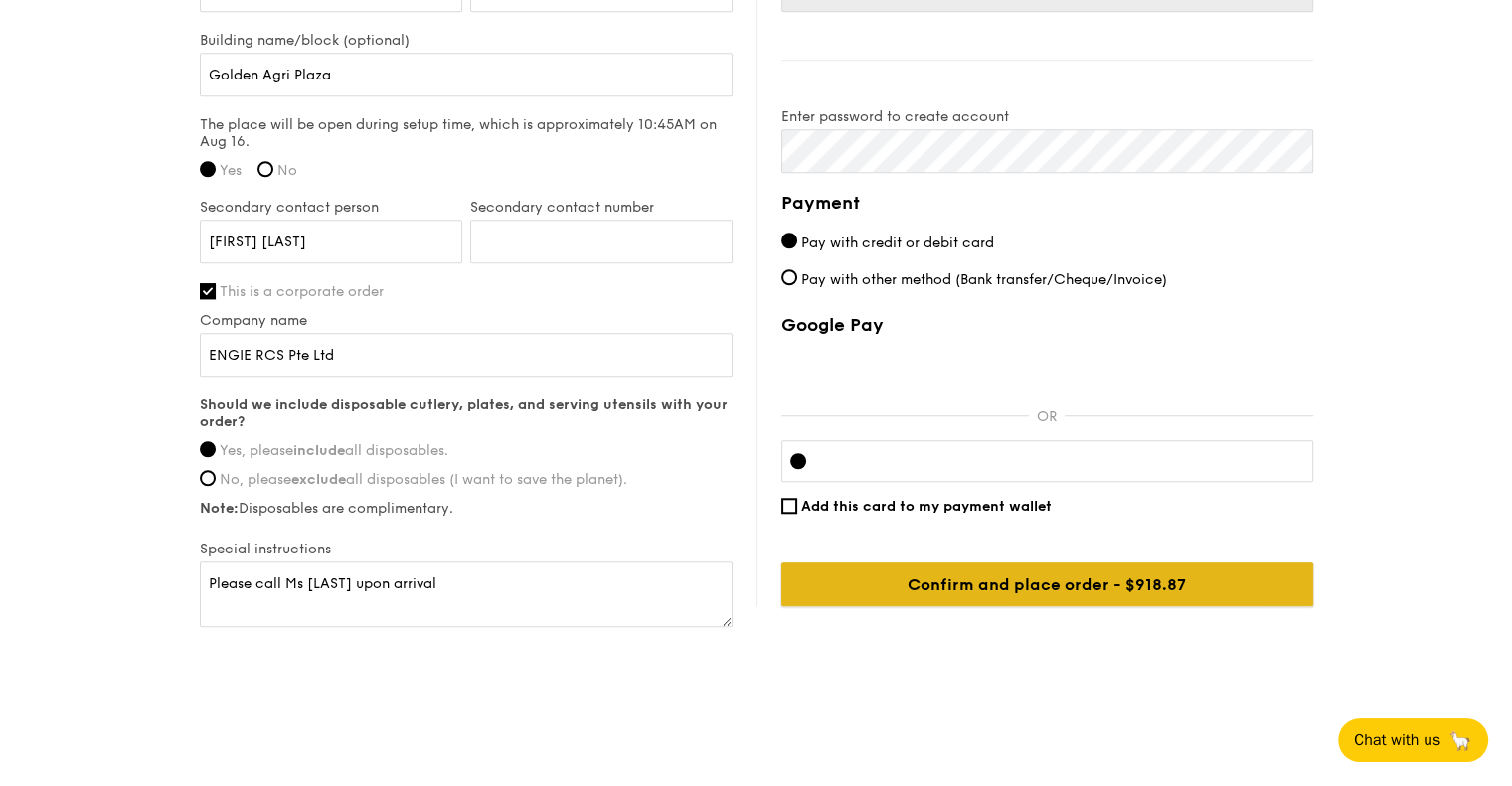 click on "Confirm and place order - $918.87" at bounding box center [1047, 584] 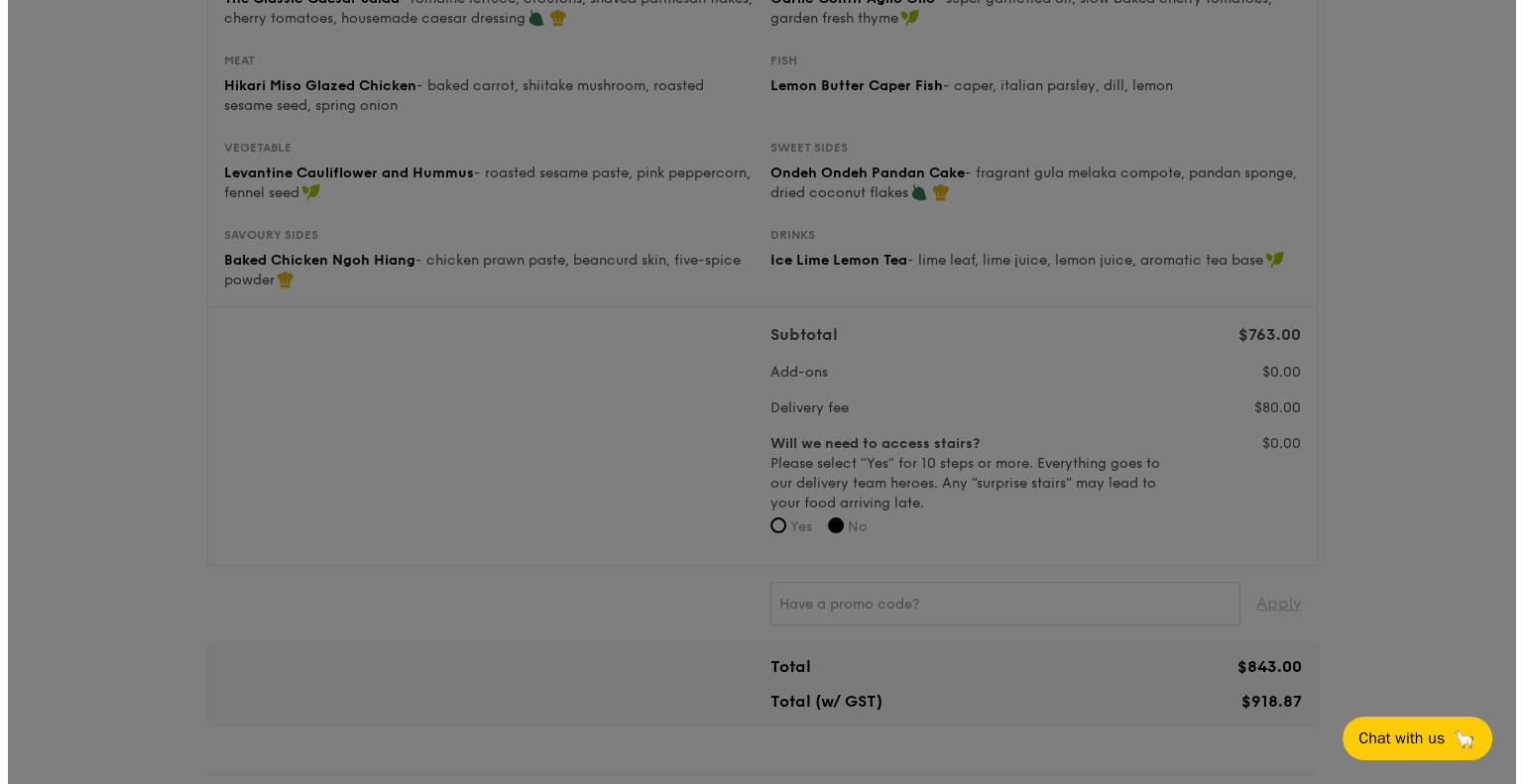 scroll, scrollTop: 0, scrollLeft: 0, axis: both 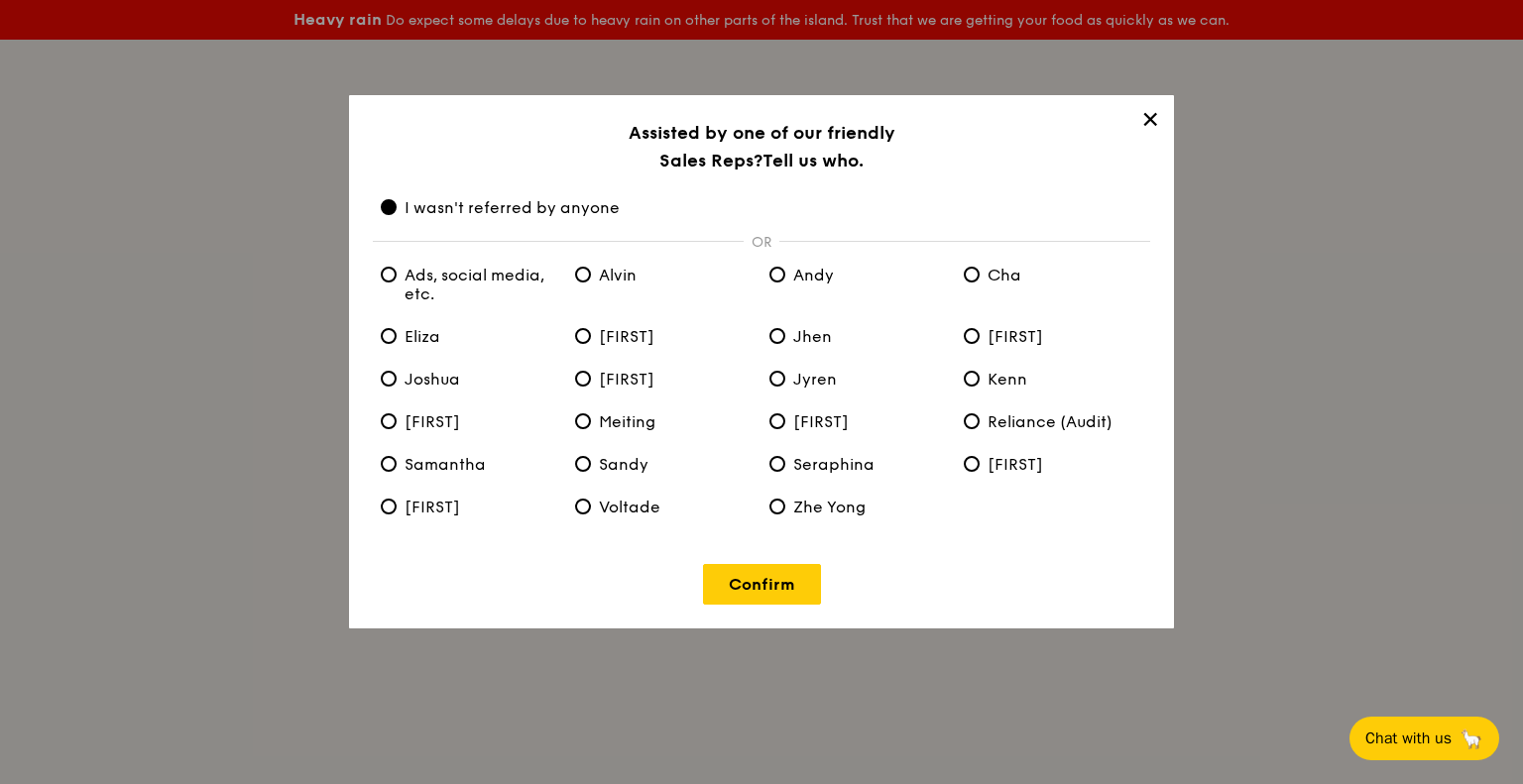 drag, startPoint x: 208, startPoint y: 504, endPoint x: 321, endPoint y: 324, distance: 212.53 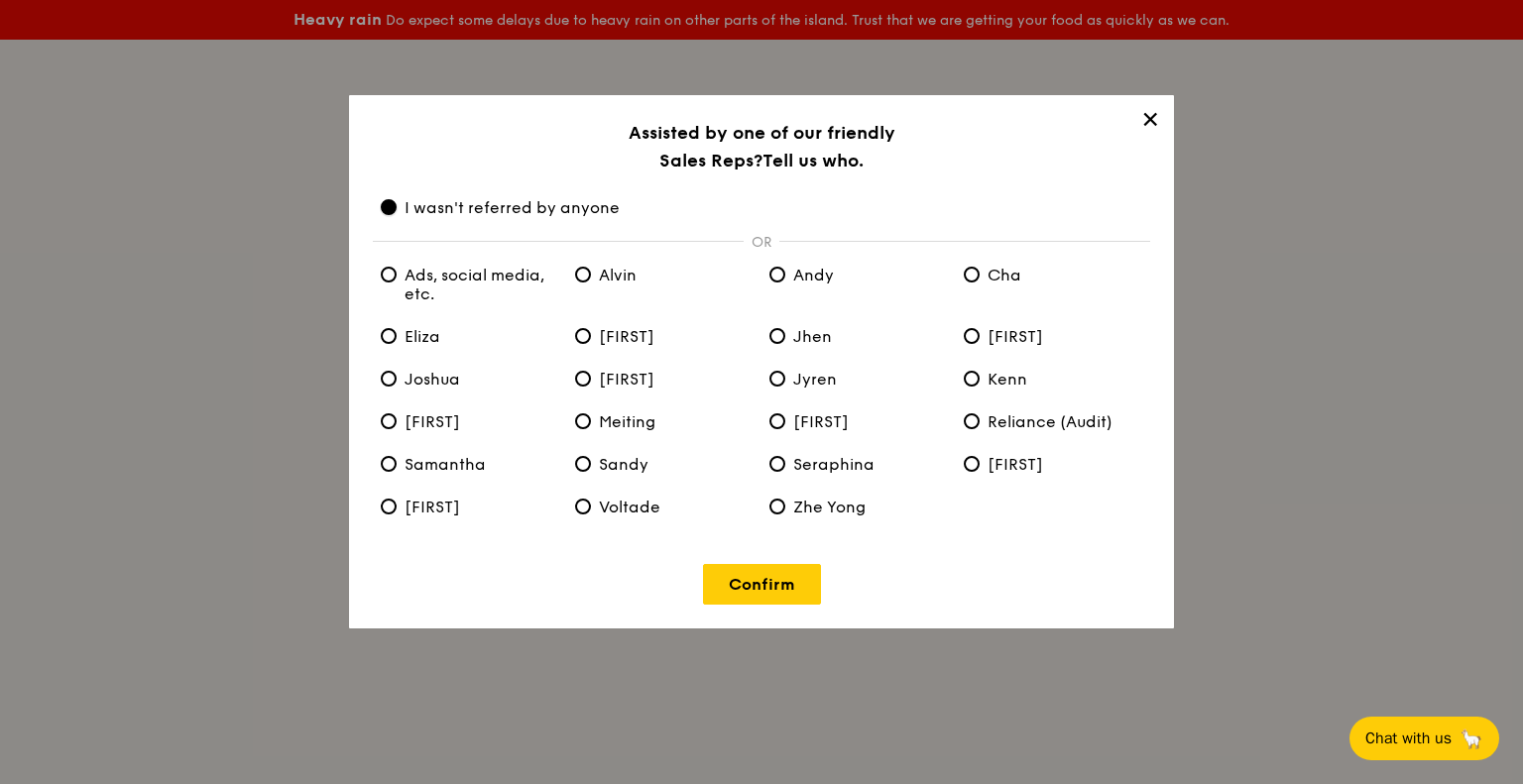 click on "I wasn't referred by anyone" at bounding box center (389, 207) 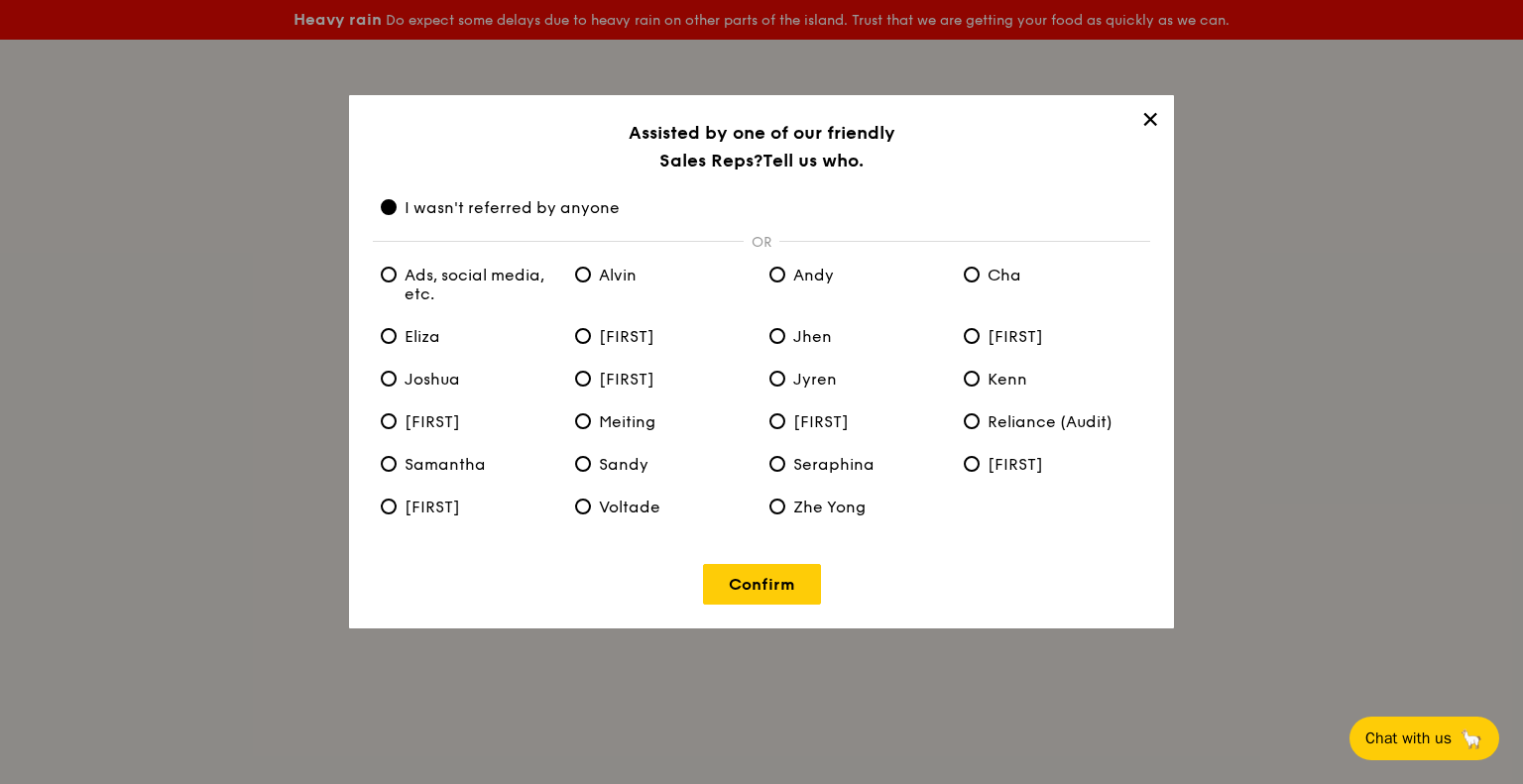 click on "I wasn't referred by anyone" at bounding box center [500, 207] 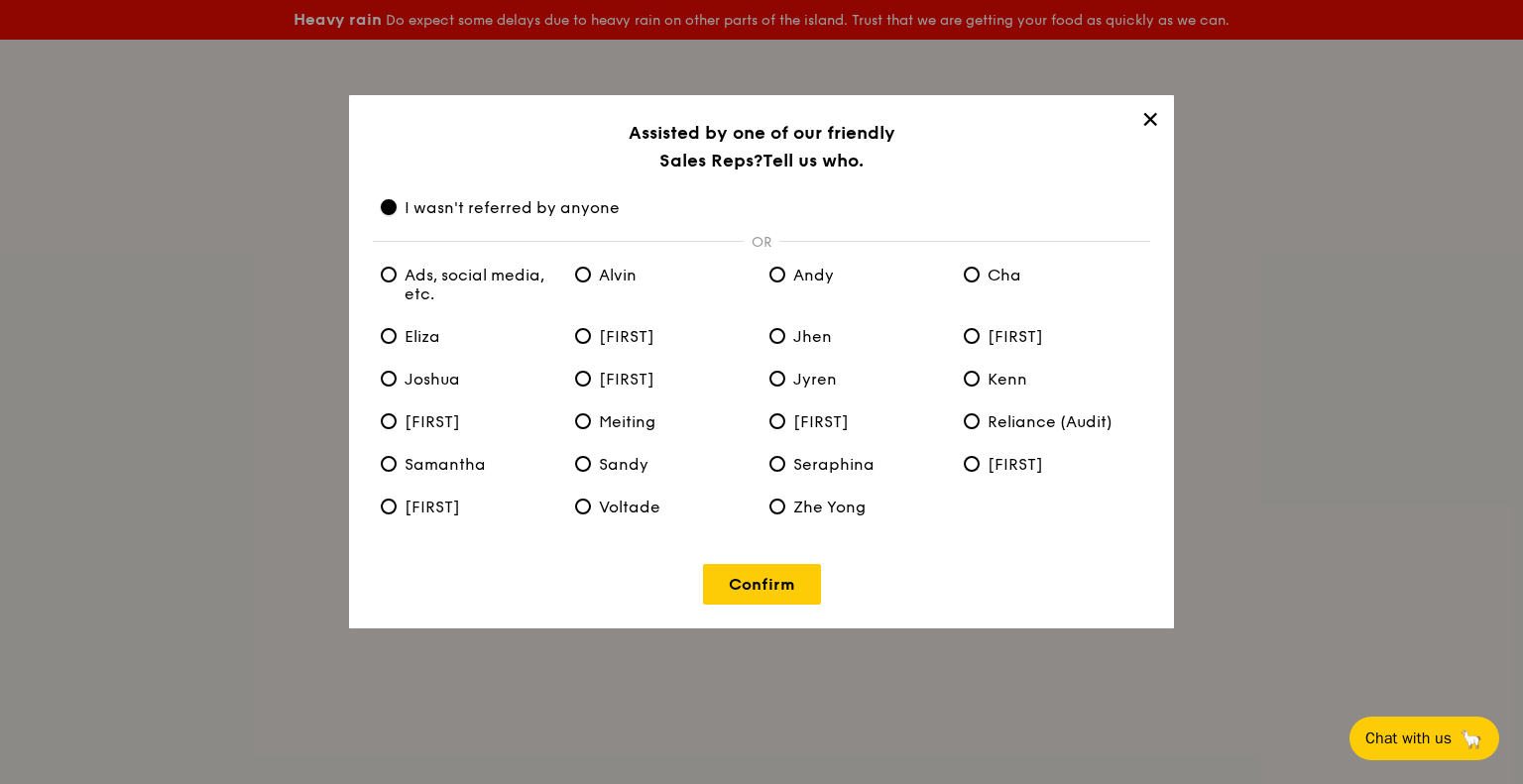 click on "I wasn't referred by anyone" at bounding box center [389, 207] 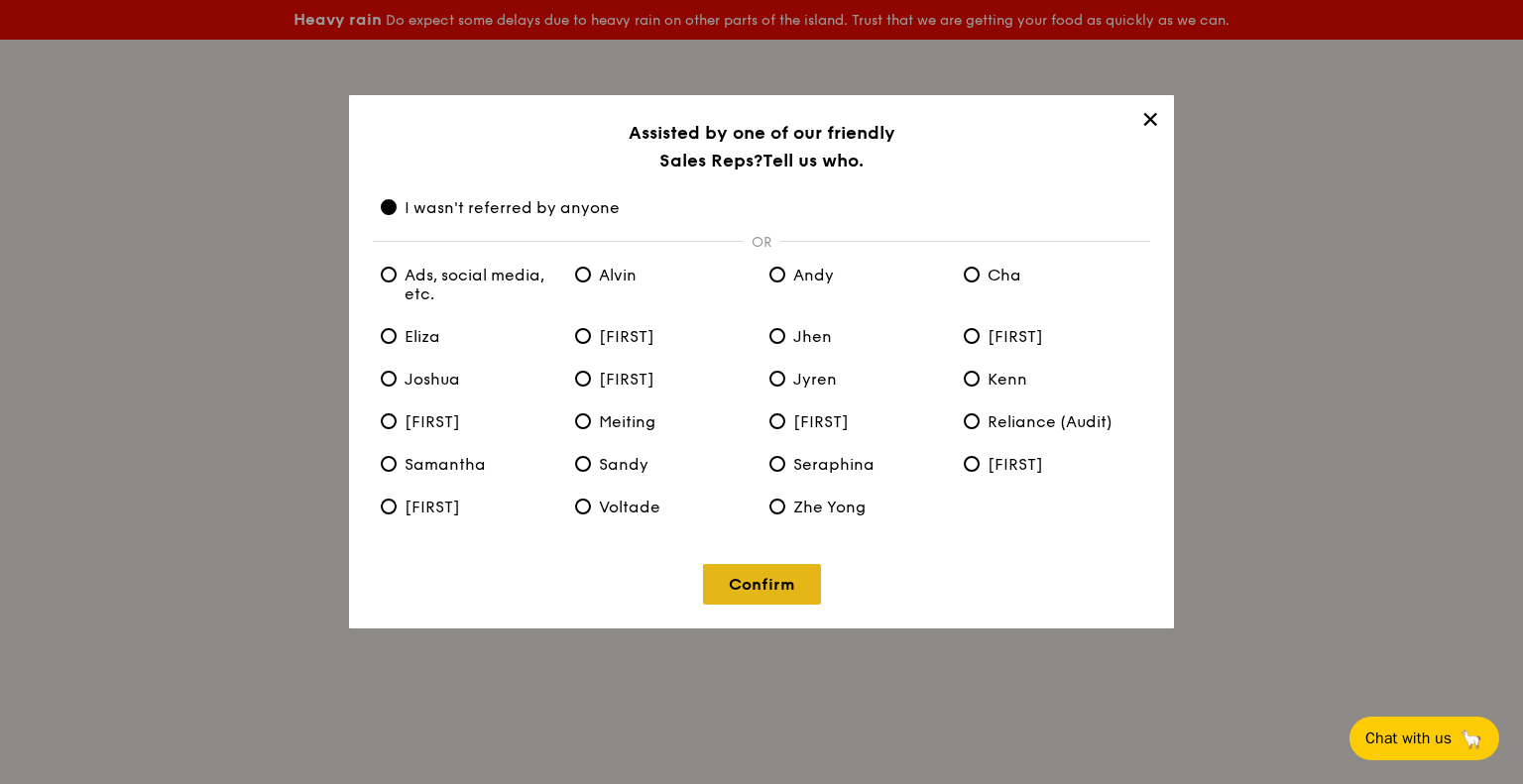 click on "Confirm" at bounding box center [762, 584] 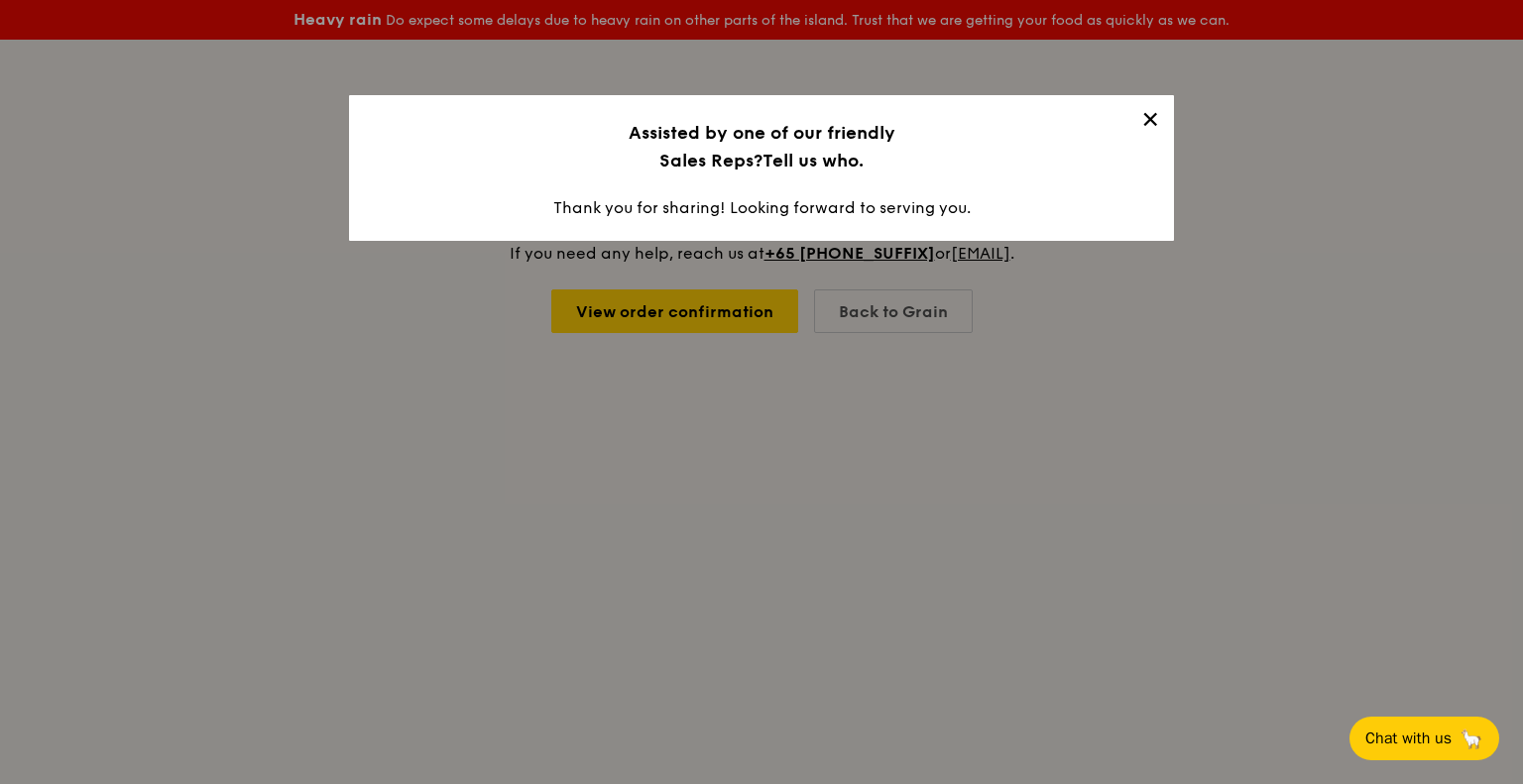 click on "✕" at bounding box center [1150, 123] 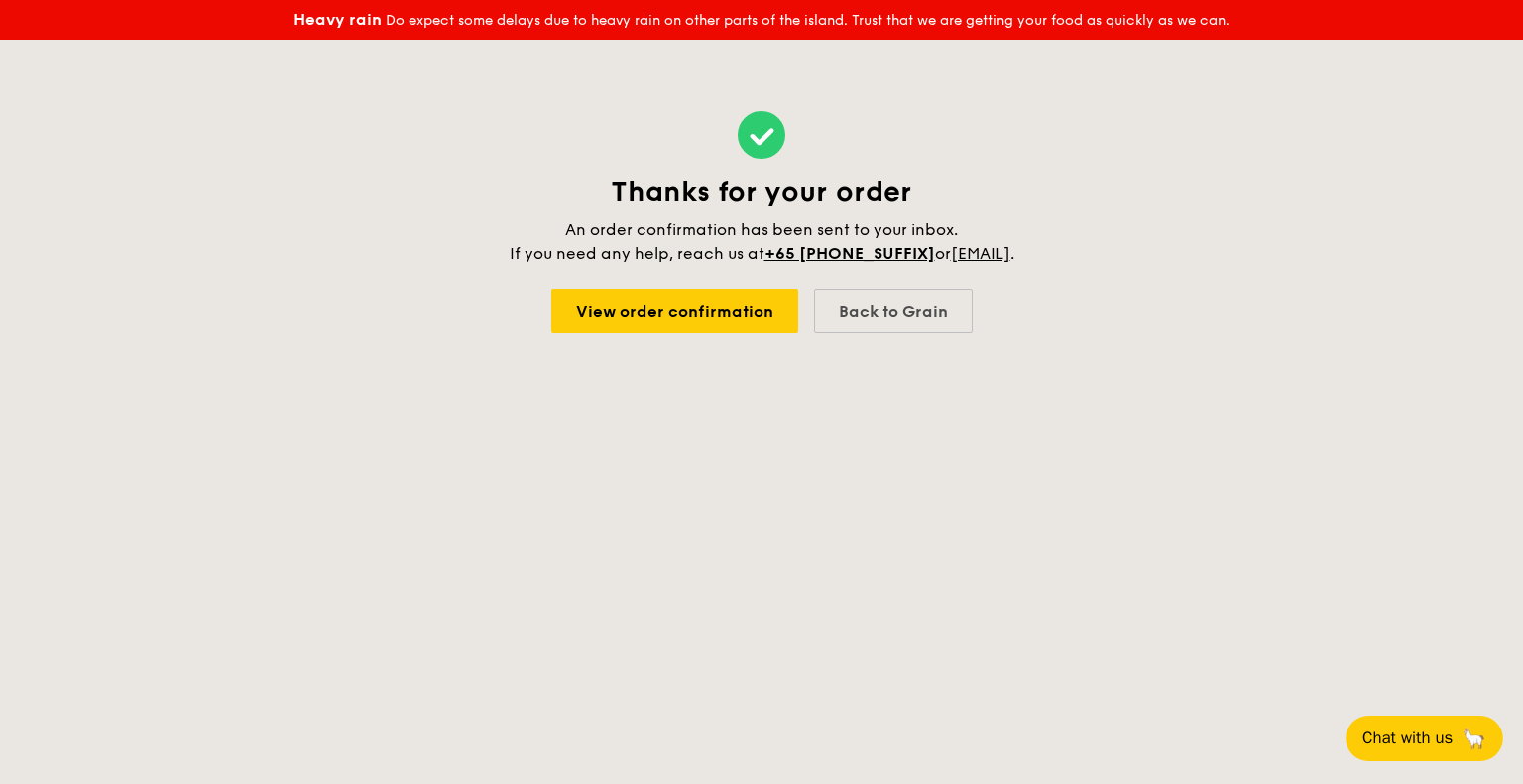 click on "Chat with us" at bounding box center [1407, 738] 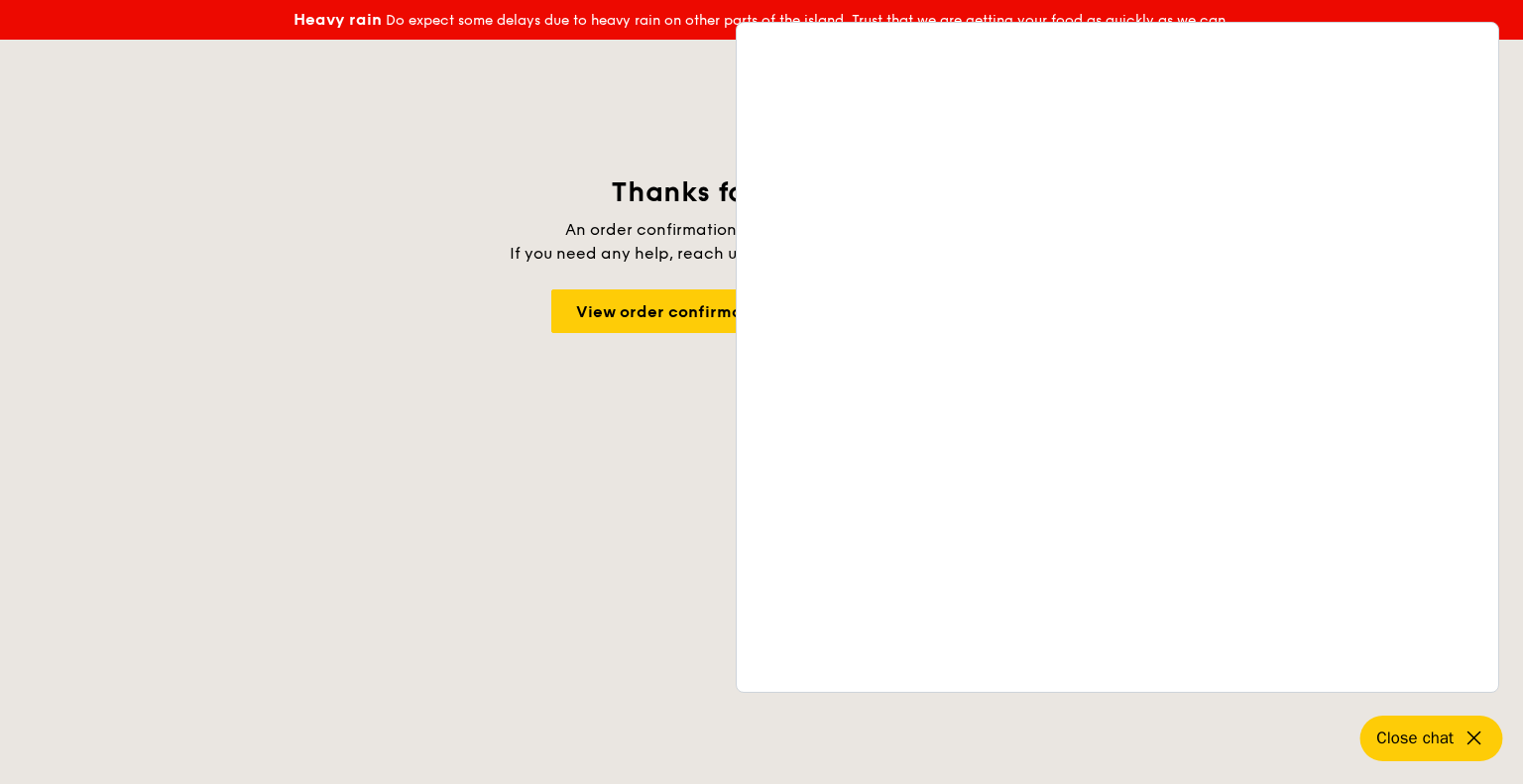 click on "Close chat" at bounding box center [1415, 738] 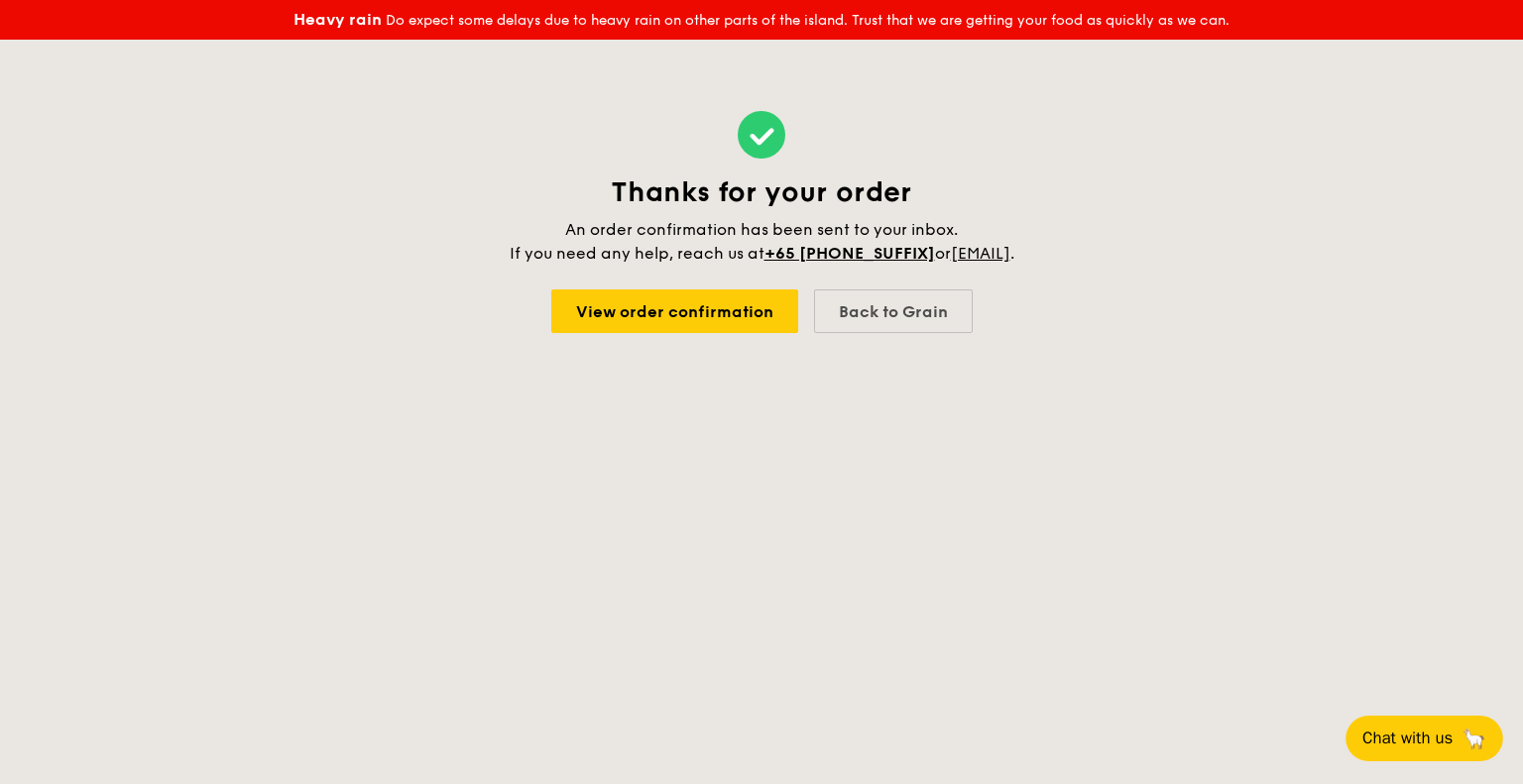 click on "Heavy rain
Do expect some delays due to heavy rain on other parts of the island. Trust that we are getting your food as quickly as we can.
Thanks for your order An order confirmation has been sent to your inbox. If you need any help, reach us at  +65 [PHONE_SUFFIX]  or  [EMAIL] .
View order confirmation
Back to Grain
Chat with us 🦙" at bounding box center [762, 392] 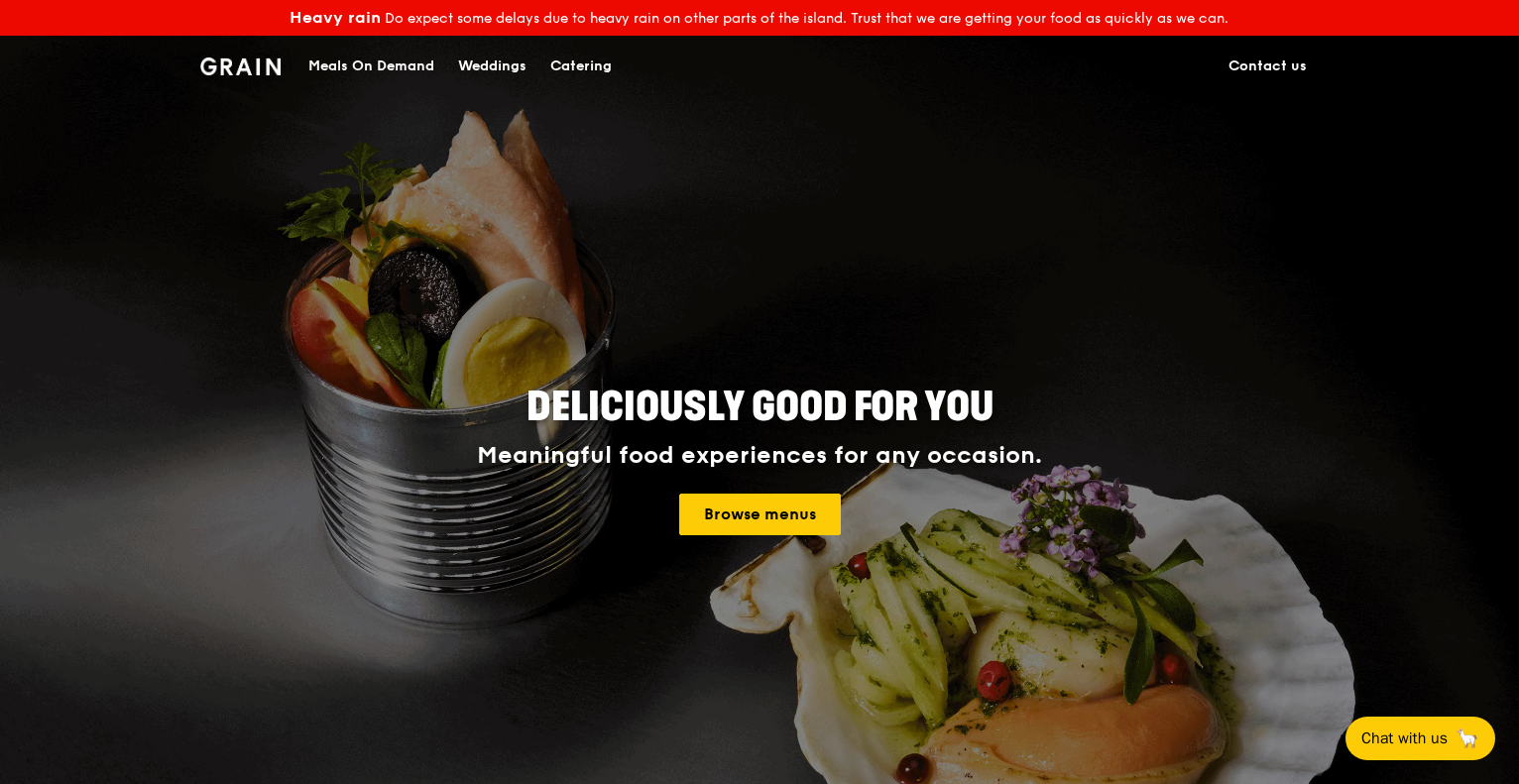 scroll, scrollTop: 0, scrollLeft: 0, axis: both 